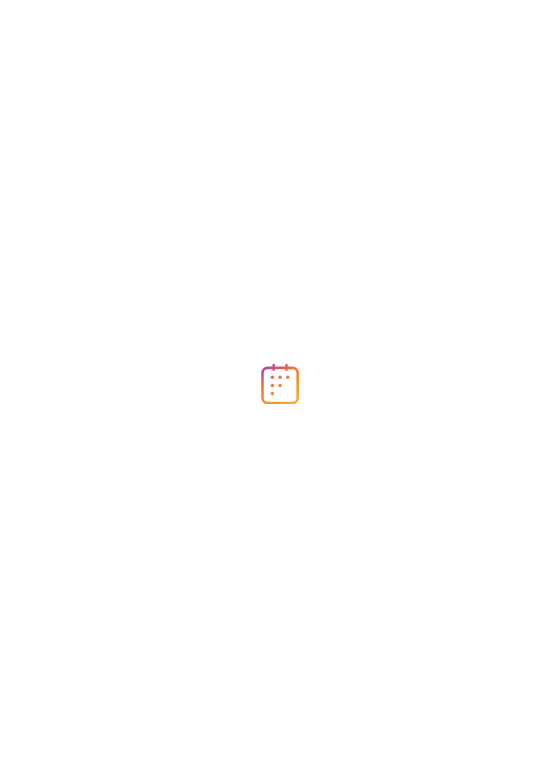 scroll, scrollTop: 0, scrollLeft: 0, axis: both 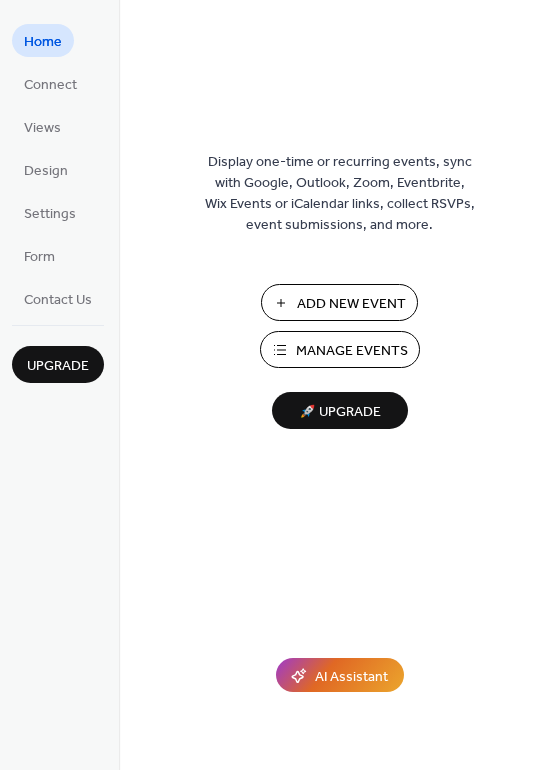 click on "Manage Events" at bounding box center (352, 351) 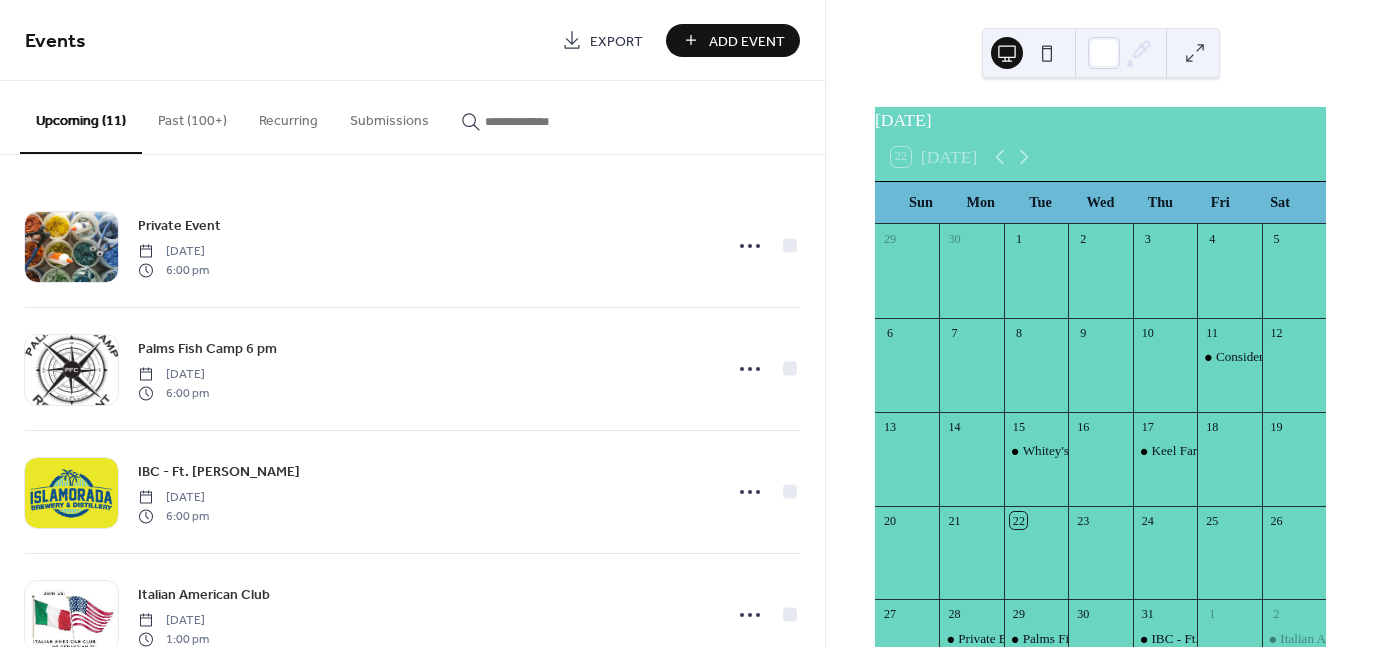 scroll, scrollTop: 0, scrollLeft: 0, axis: both 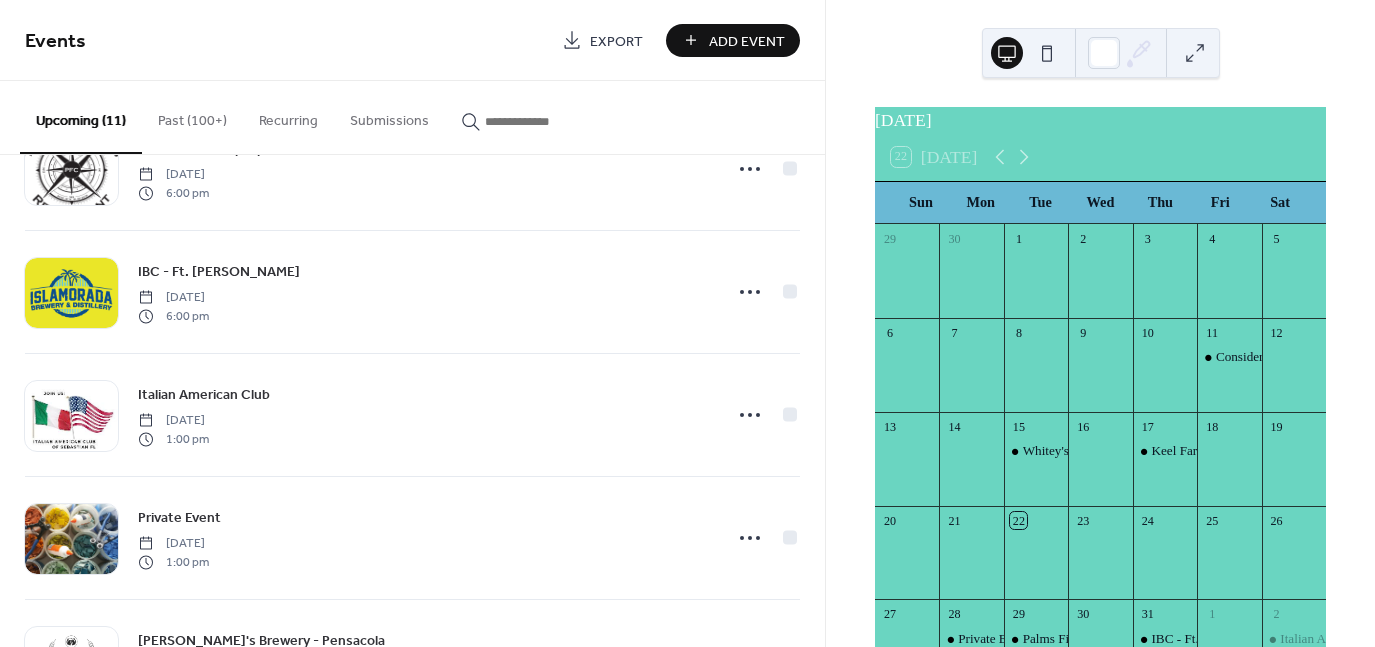 click on "Add Event" at bounding box center (747, 41) 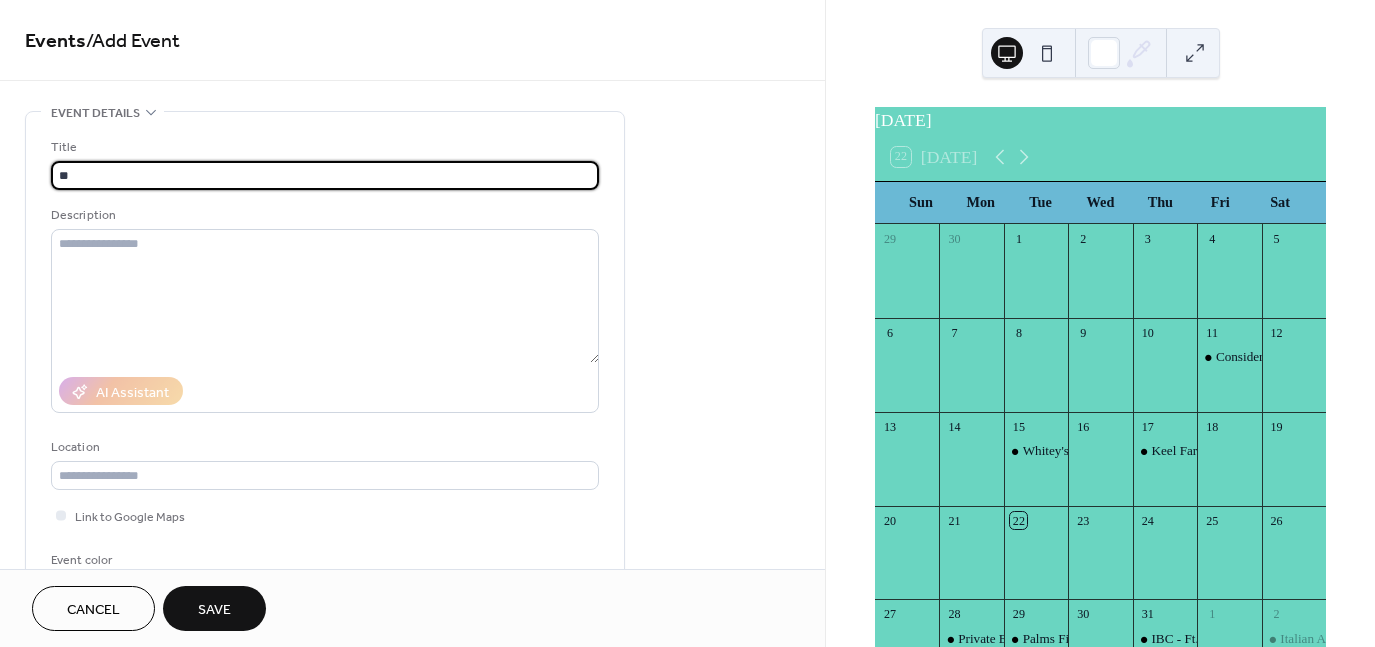 type on "*" 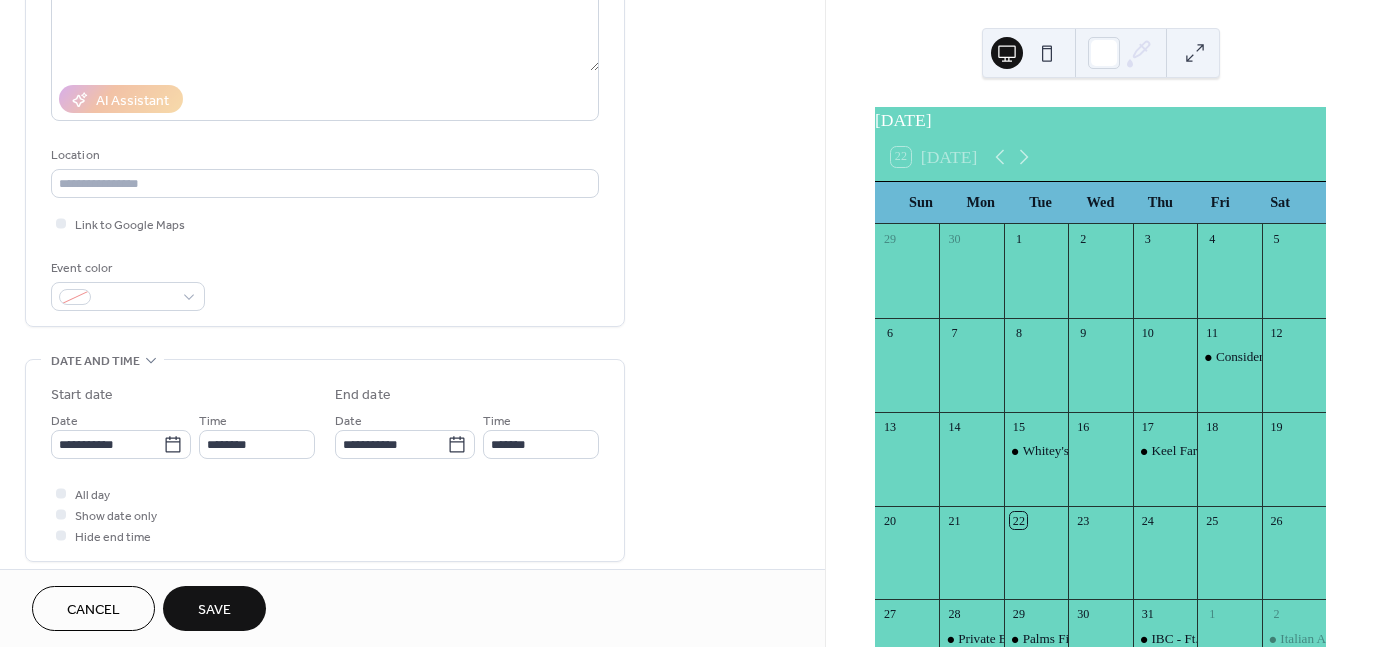 scroll, scrollTop: 300, scrollLeft: 0, axis: vertical 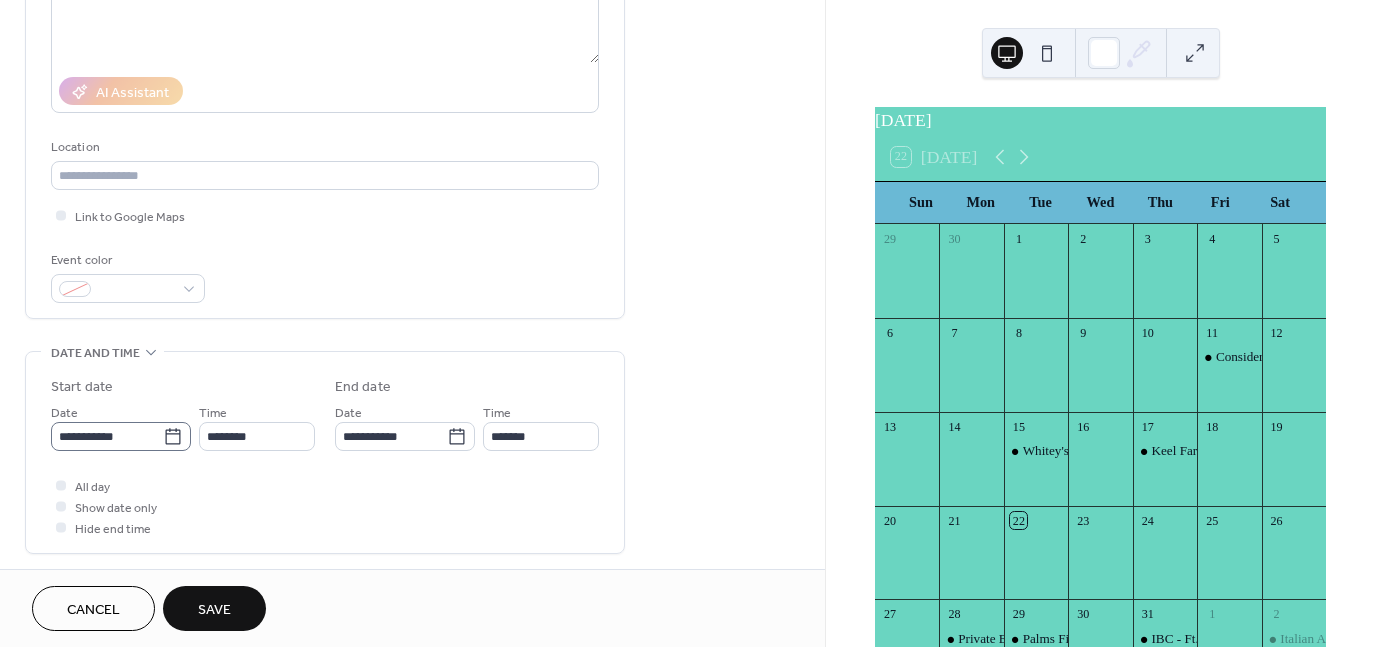 type on "**********" 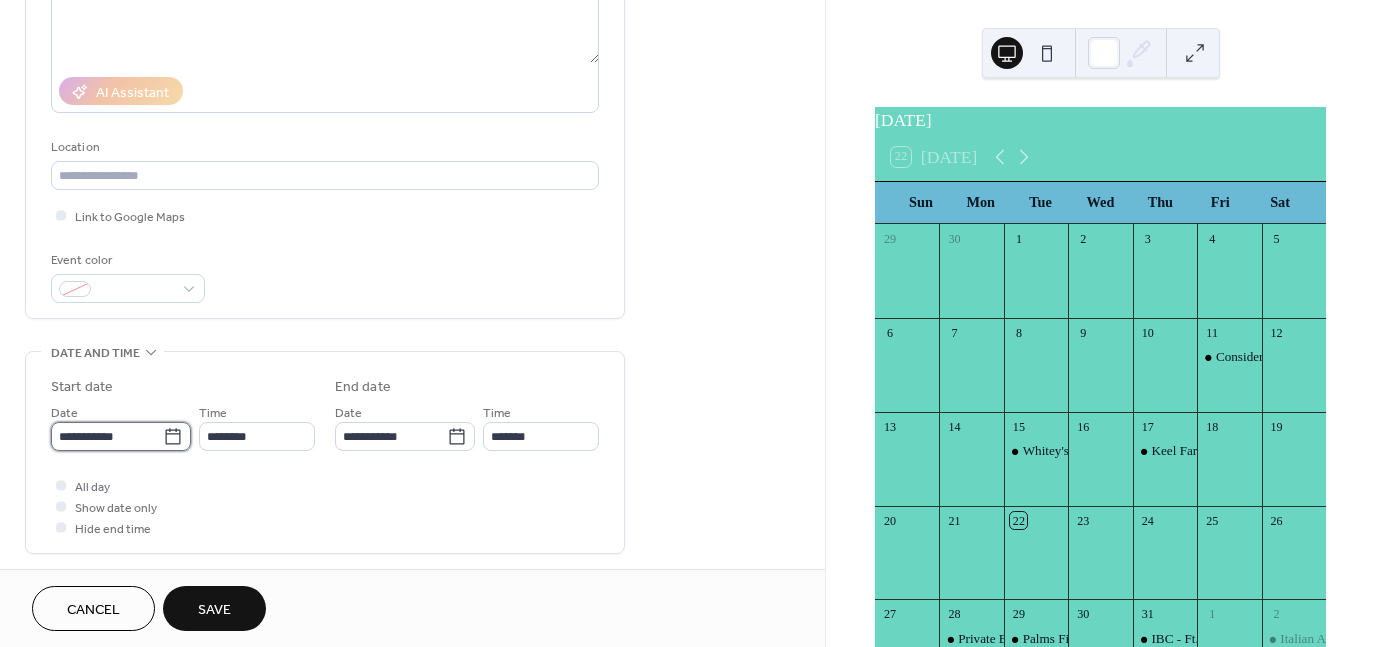 click on "**********" at bounding box center [107, 436] 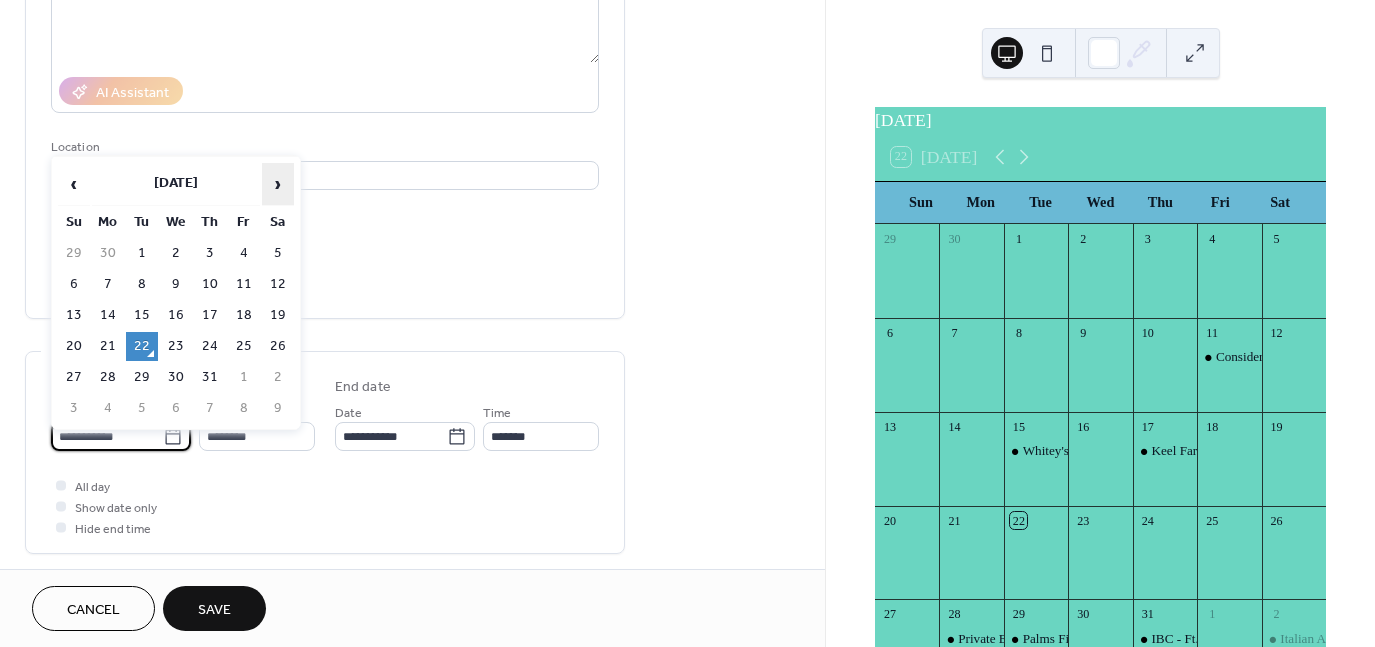 click on "›" at bounding box center (278, 184) 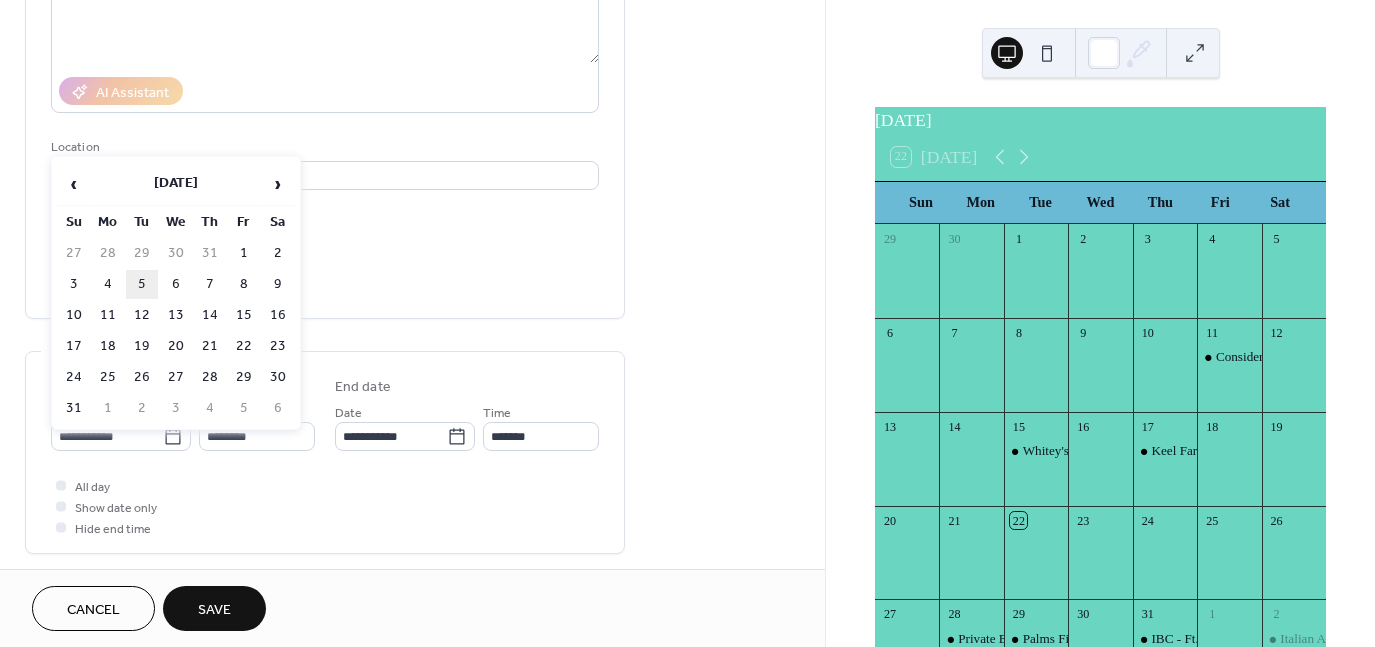 click on "5" at bounding box center [142, 284] 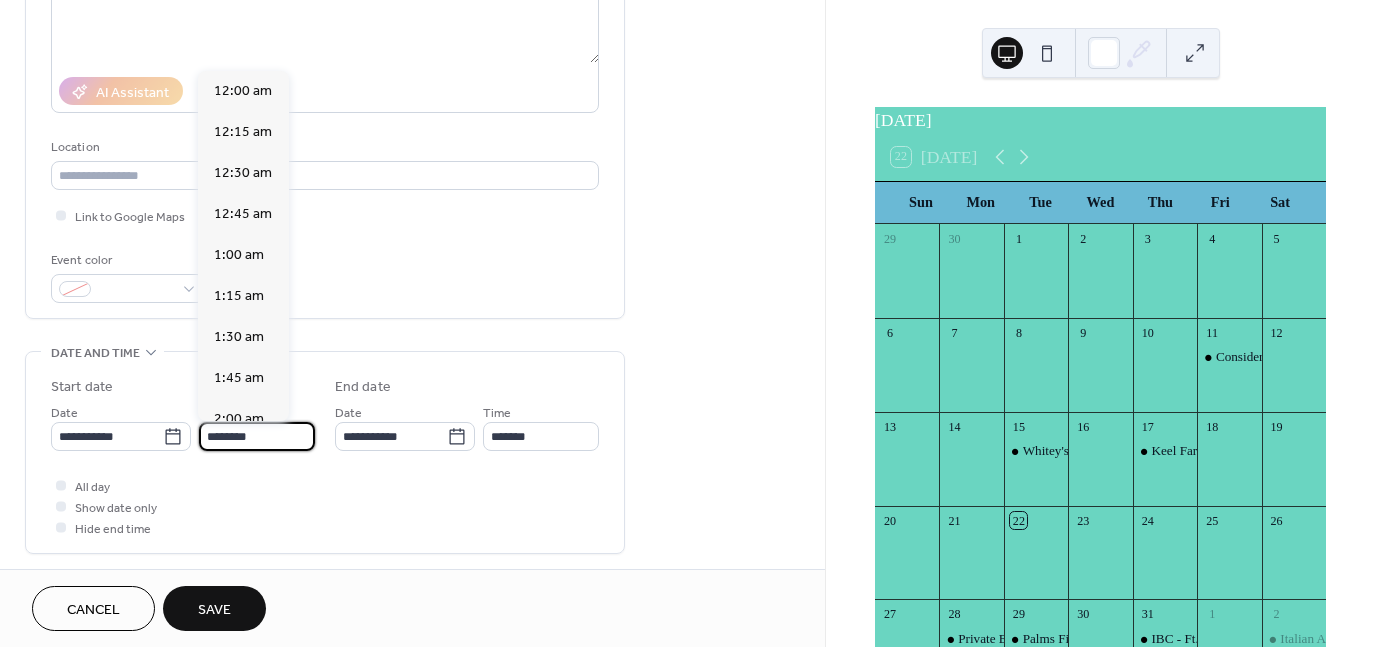 click on "********" at bounding box center (257, 436) 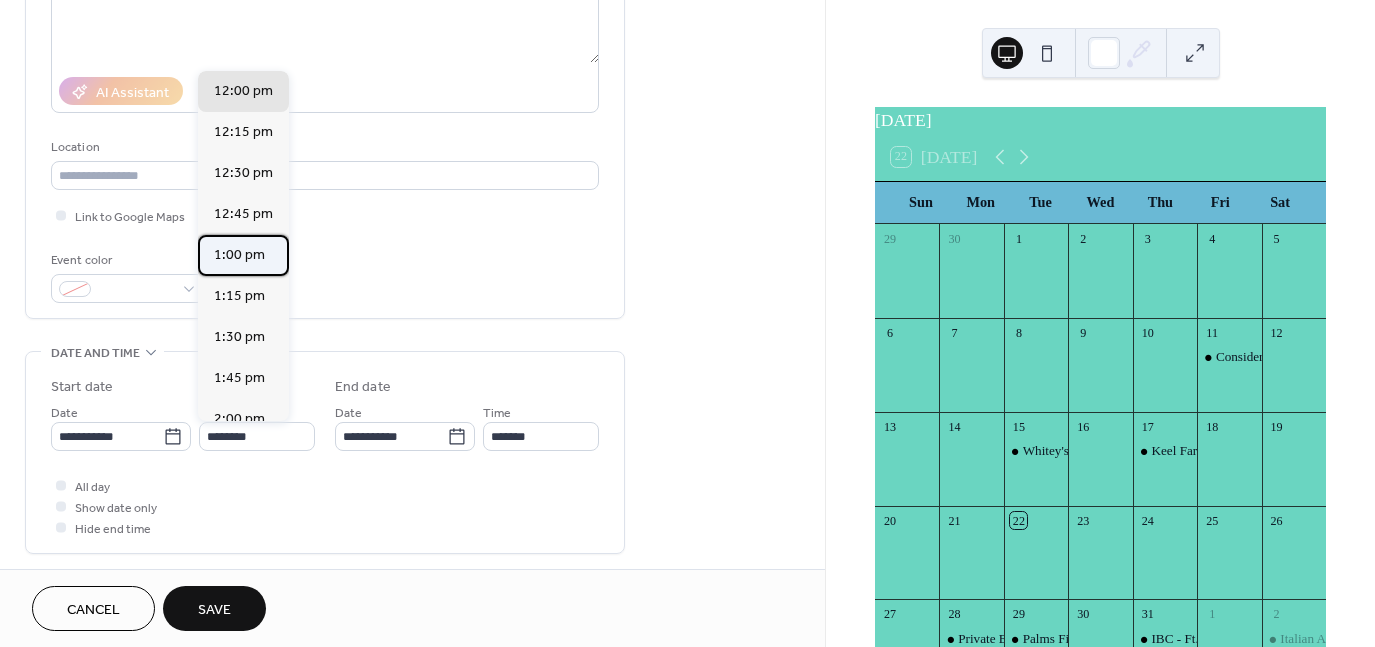 click on "1:00 pm" at bounding box center (239, 255) 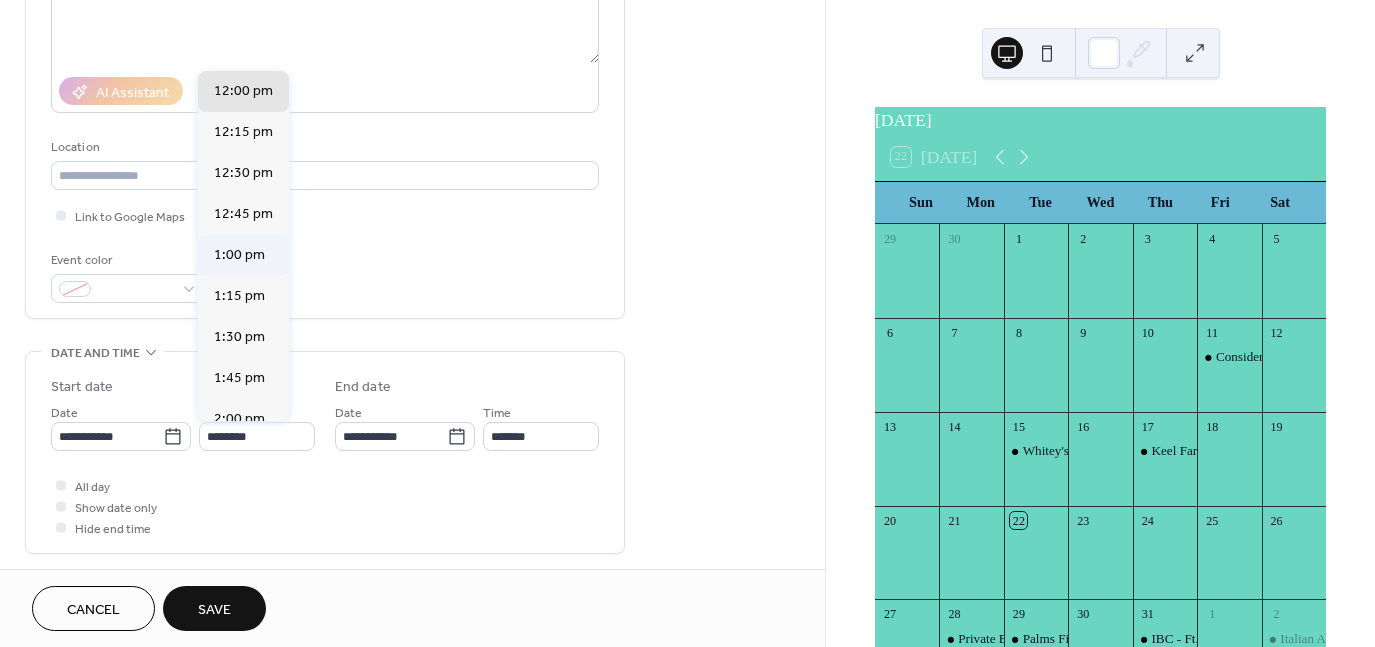 type on "*******" 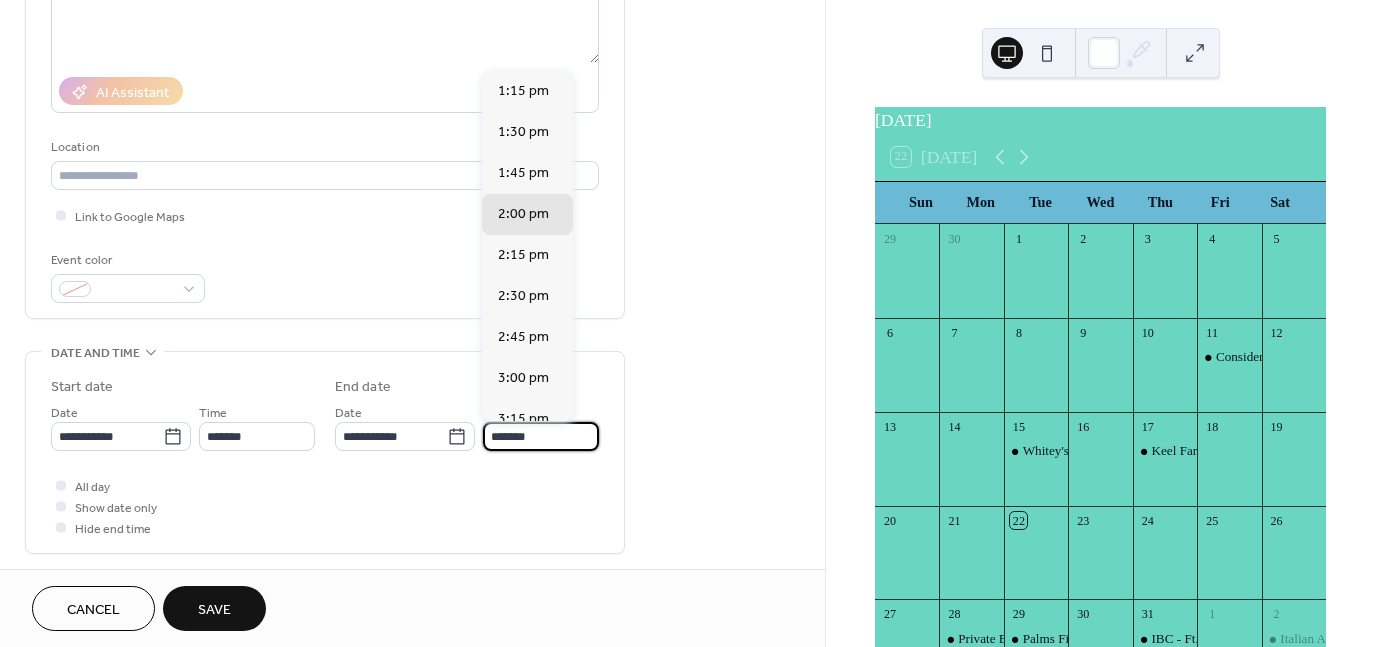 click on "*******" at bounding box center [541, 436] 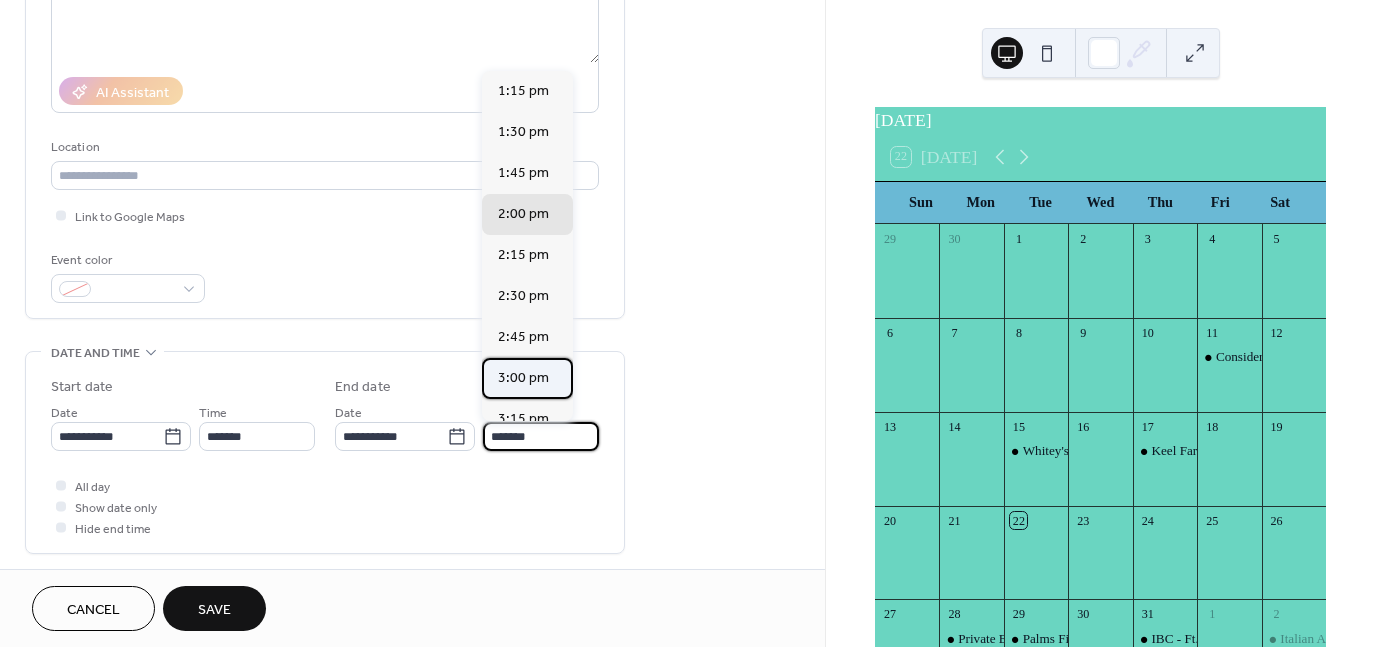 click on "3:00 pm" at bounding box center (523, 378) 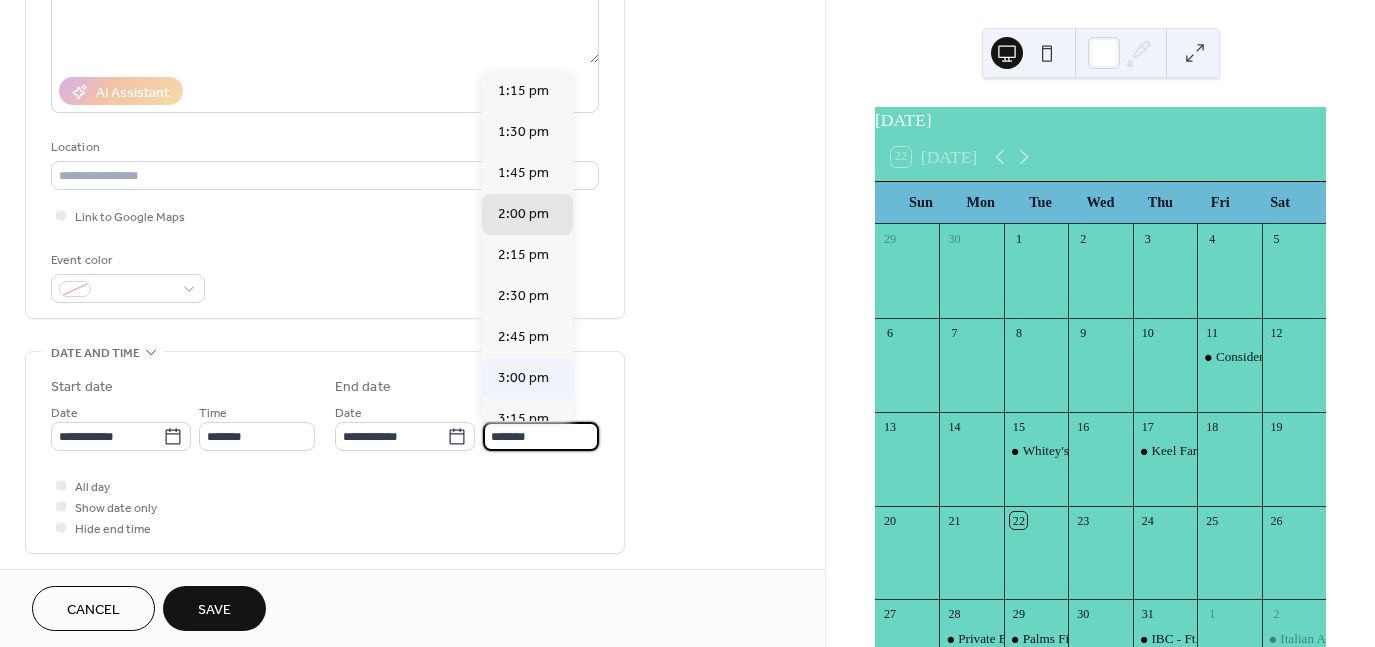 type on "*******" 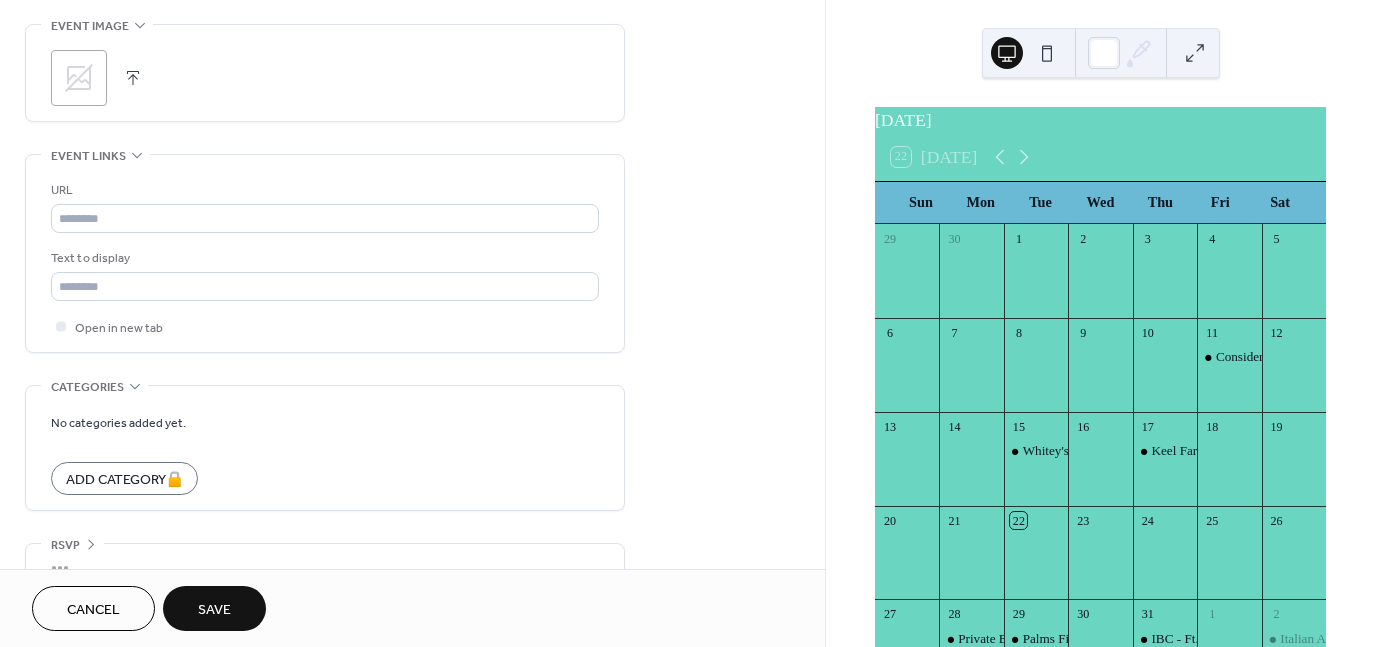 scroll, scrollTop: 998, scrollLeft: 0, axis: vertical 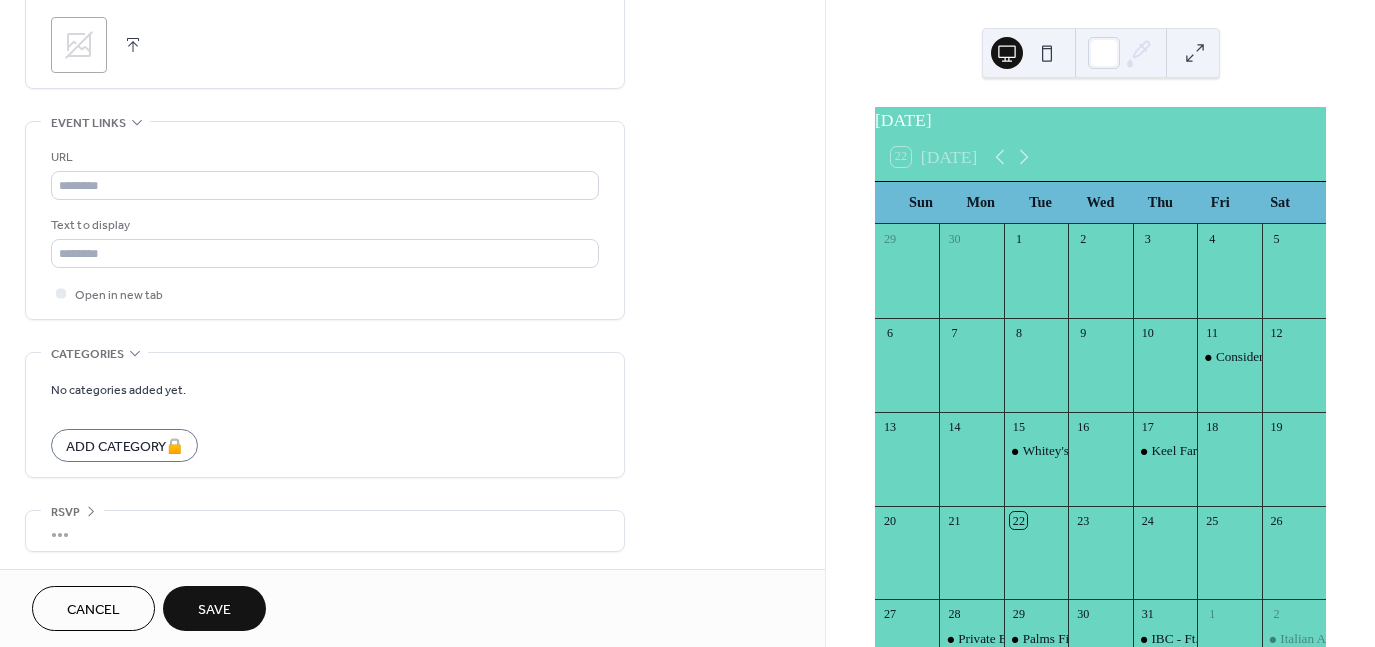 click on "Save" at bounding box center [214, 610] 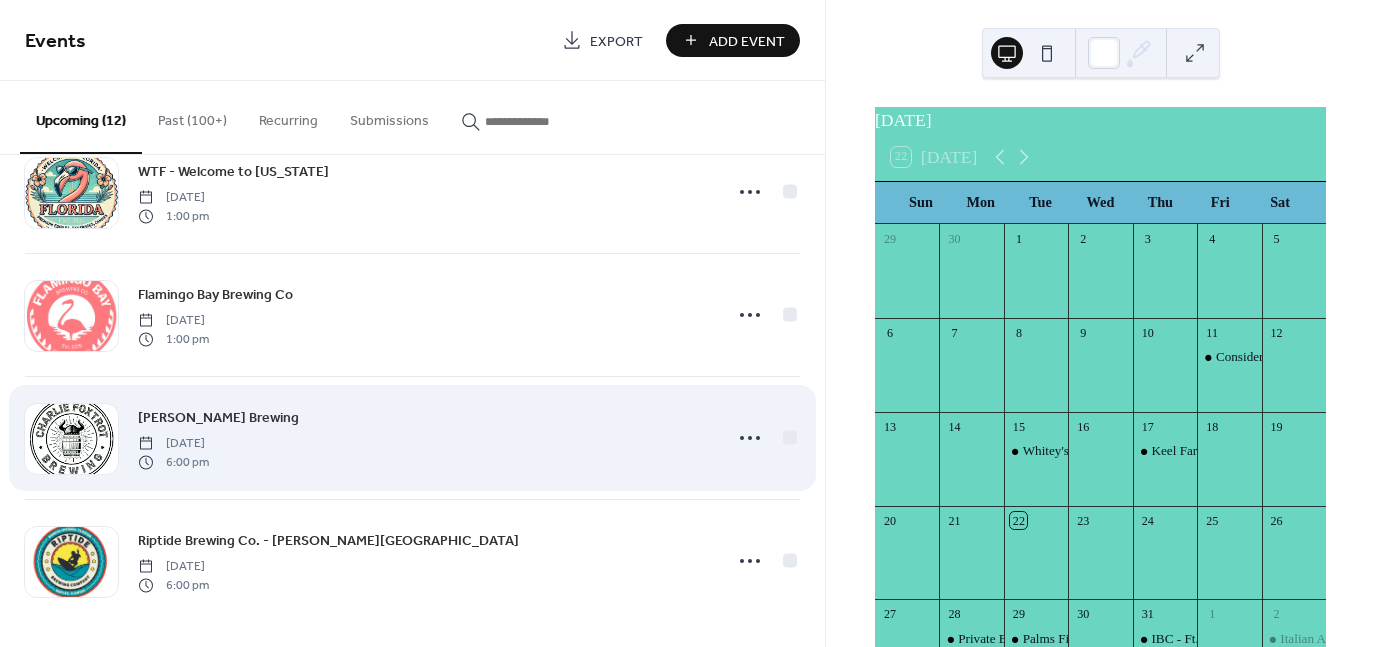 scroll, scrollTop: 1040, scrollLeft: 0, axis: vertical 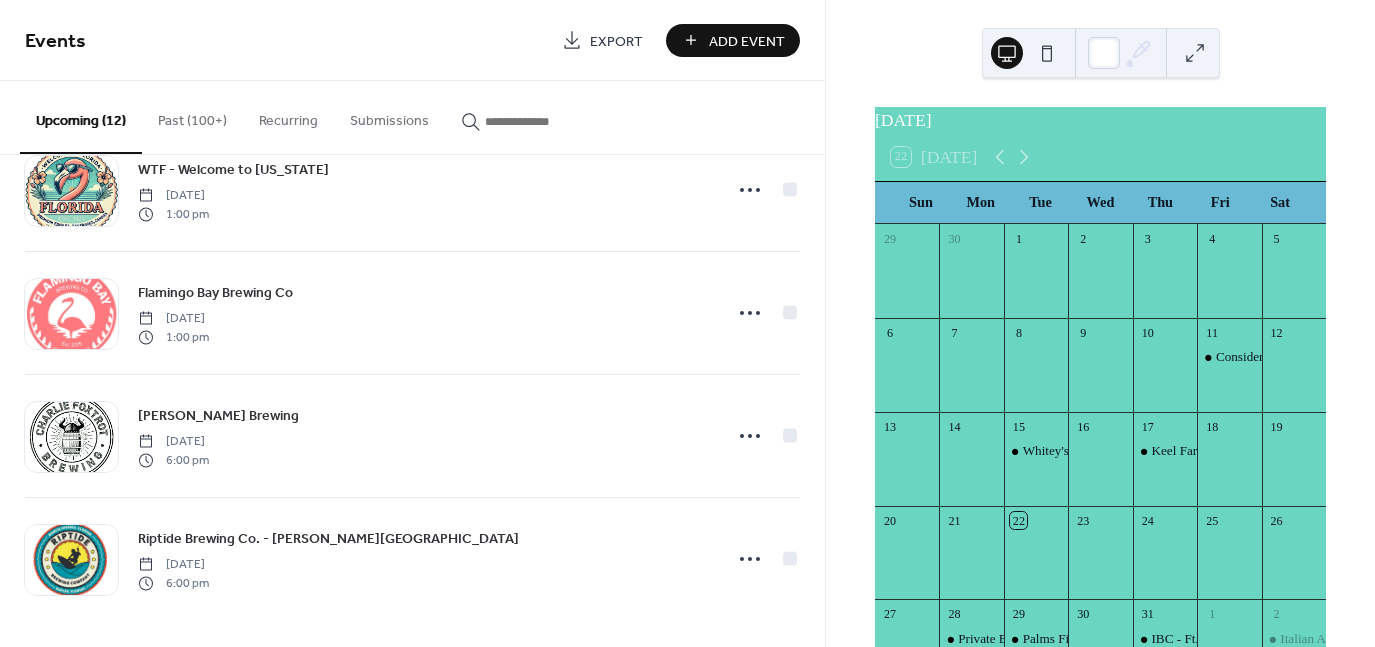 click on "Add Event" at bounding box center (747, 41) 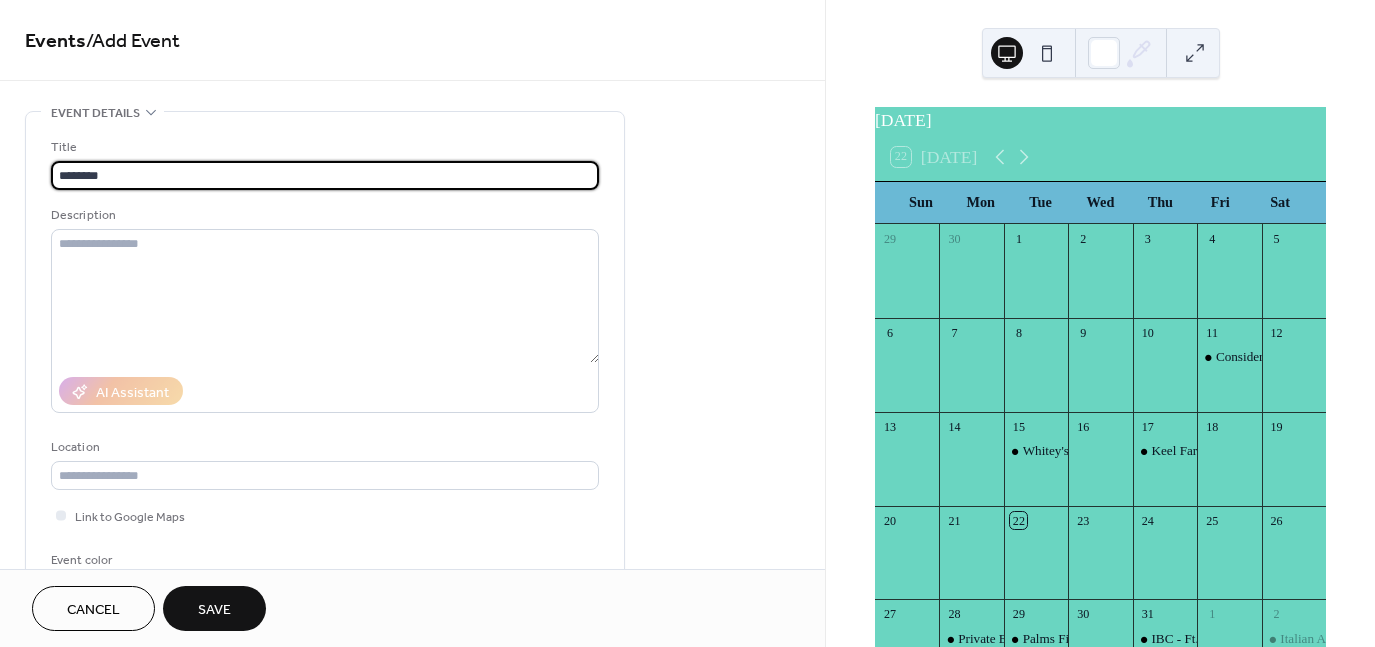 type on "**********" 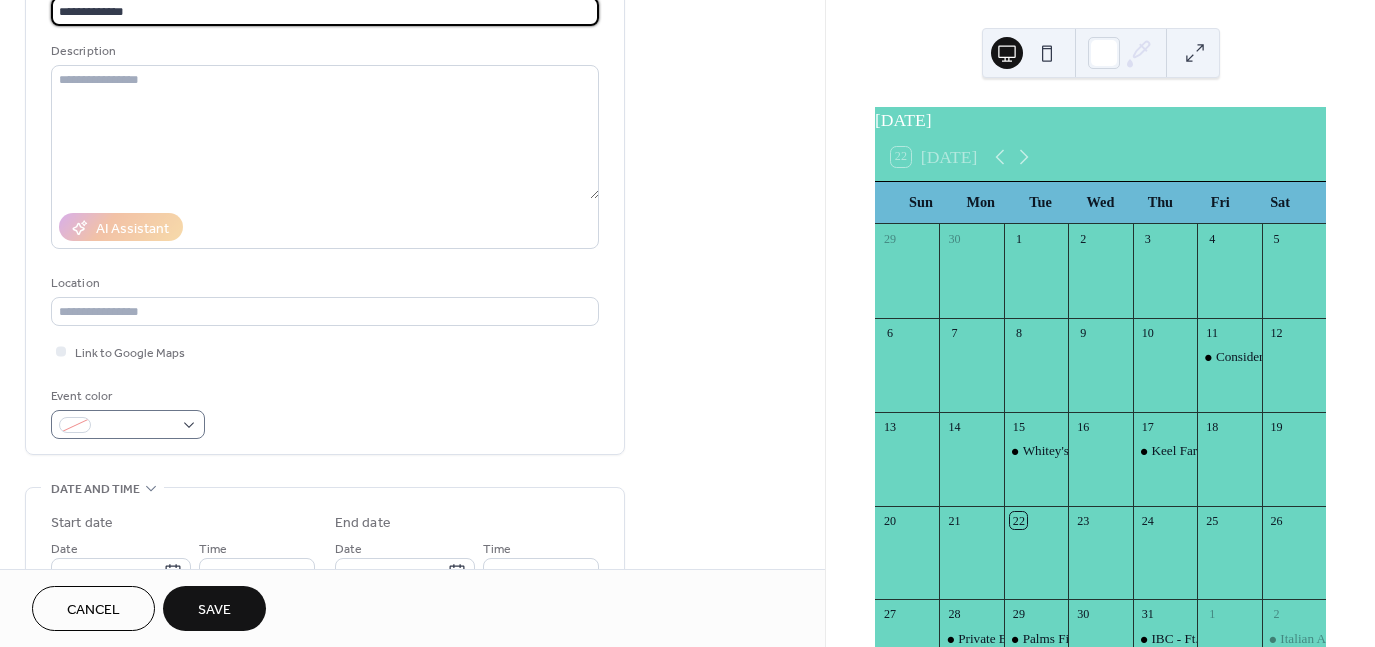scroll, scrollTop: 200, scrollLeft: 0, axis: vertical 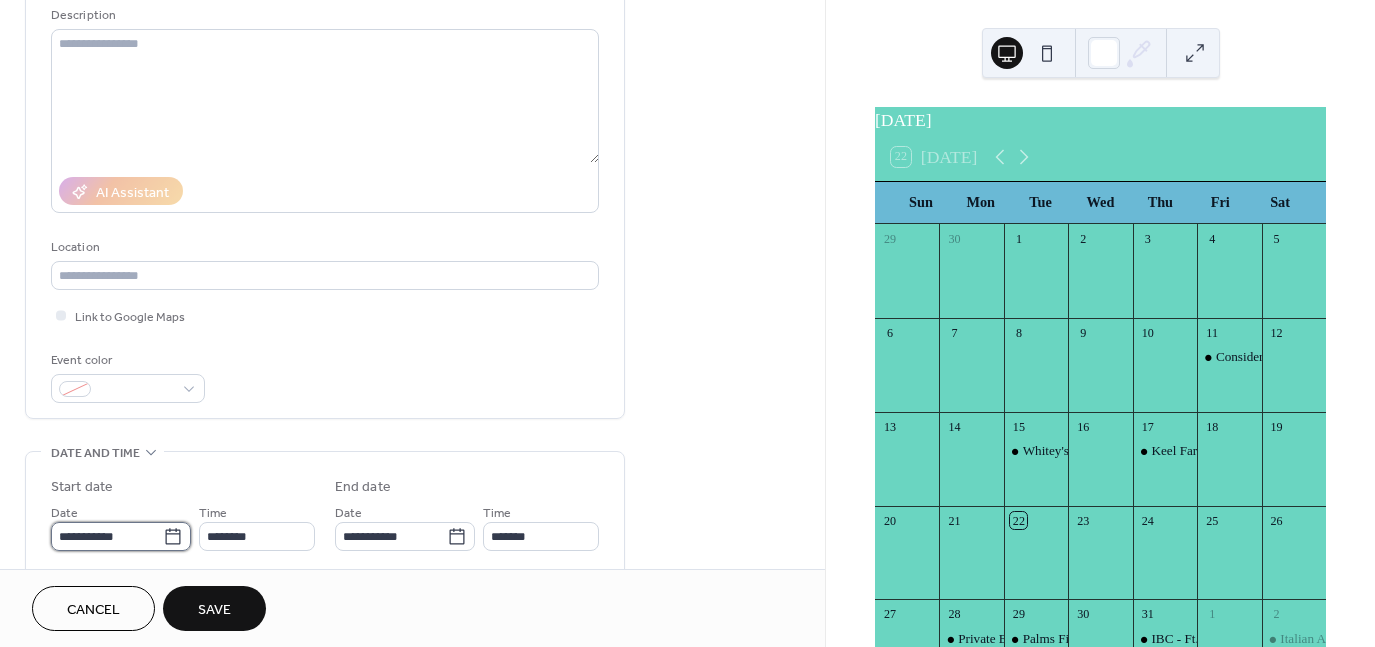 click on "**********" at bounding box center (107, 536) 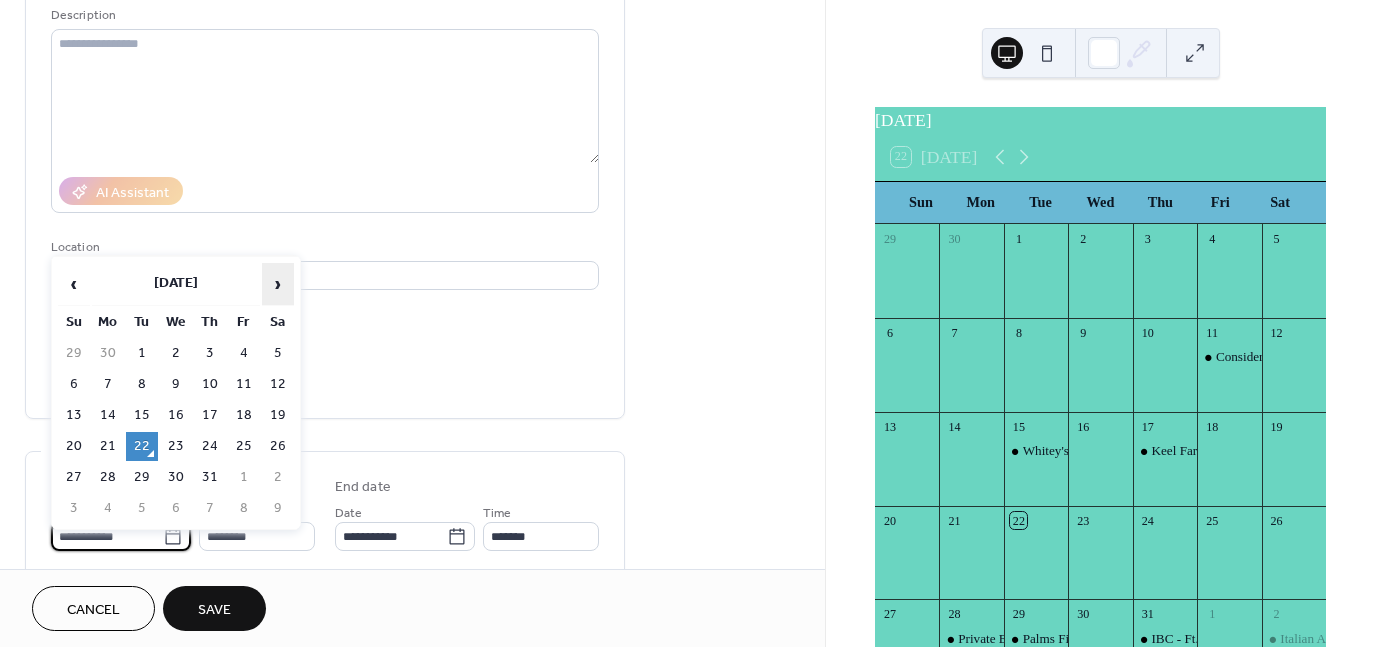 click on "›" at bounding box center [278, 284] 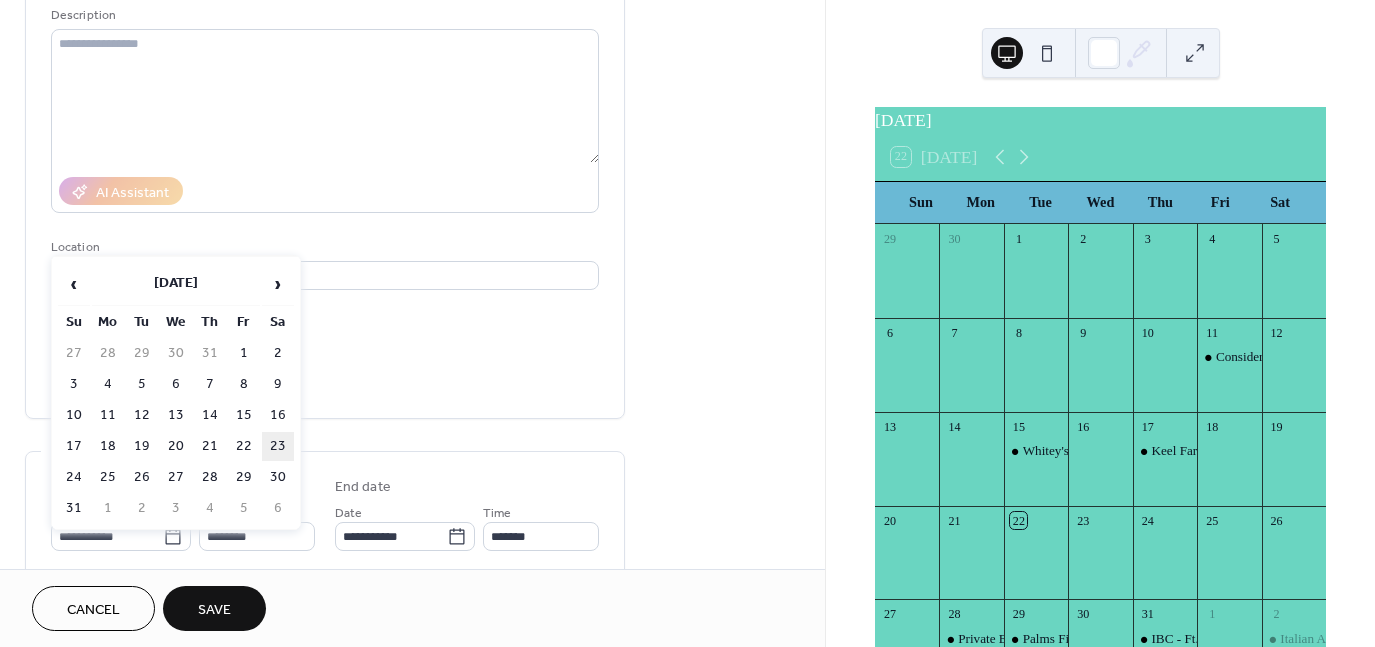 click on "23" at bounding box center (278, 446) 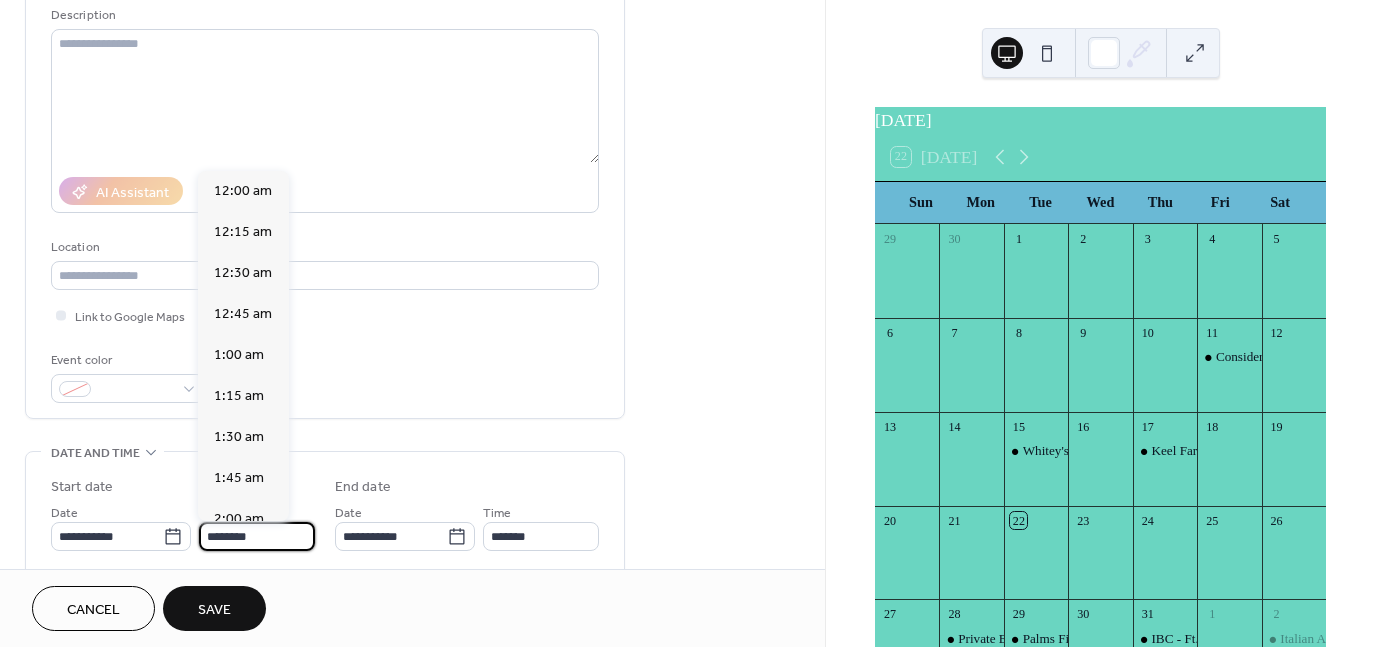 click on "********" at bounding box center [257, 536] 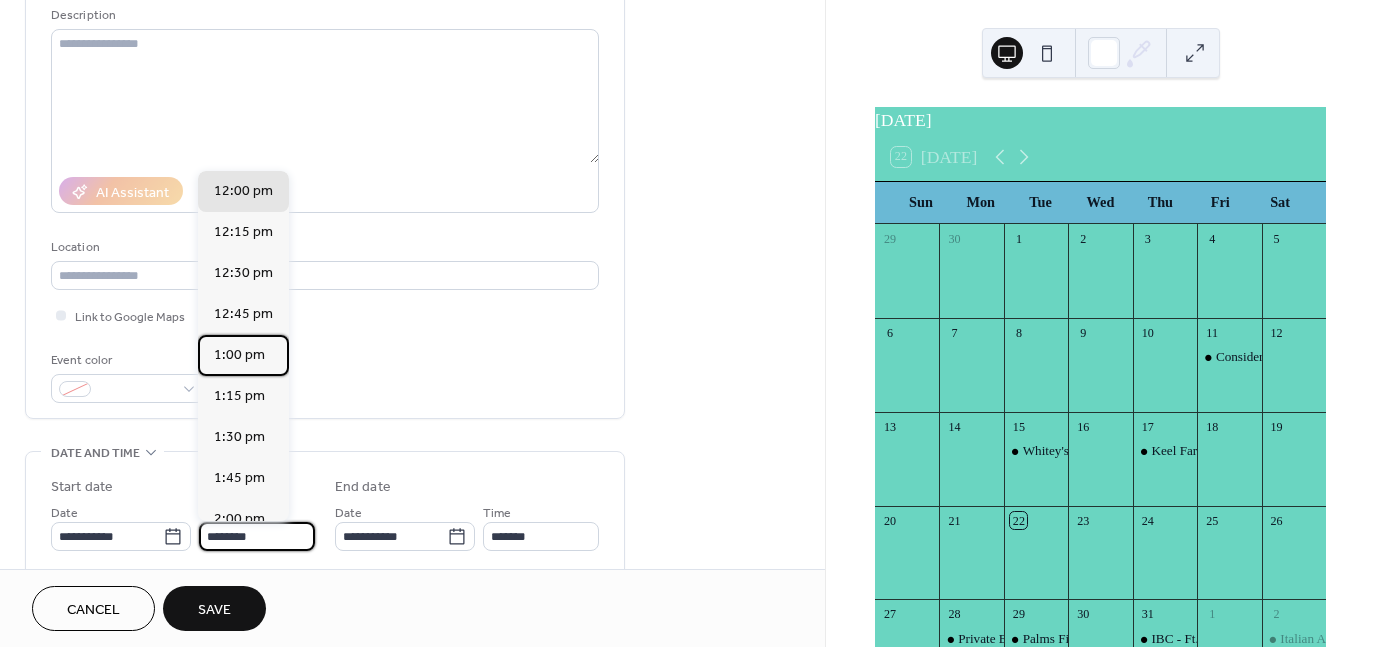 click on "1:00 pm" at bounding box center (239, 355) 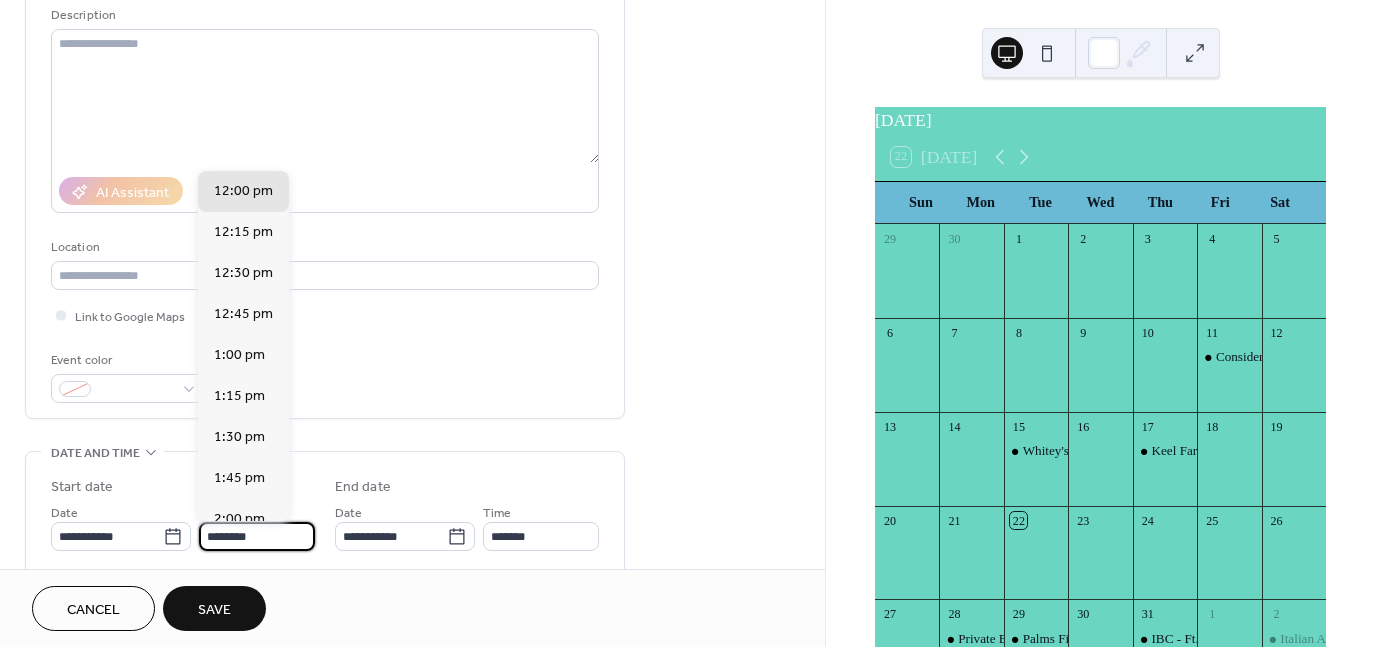 type on "*******" 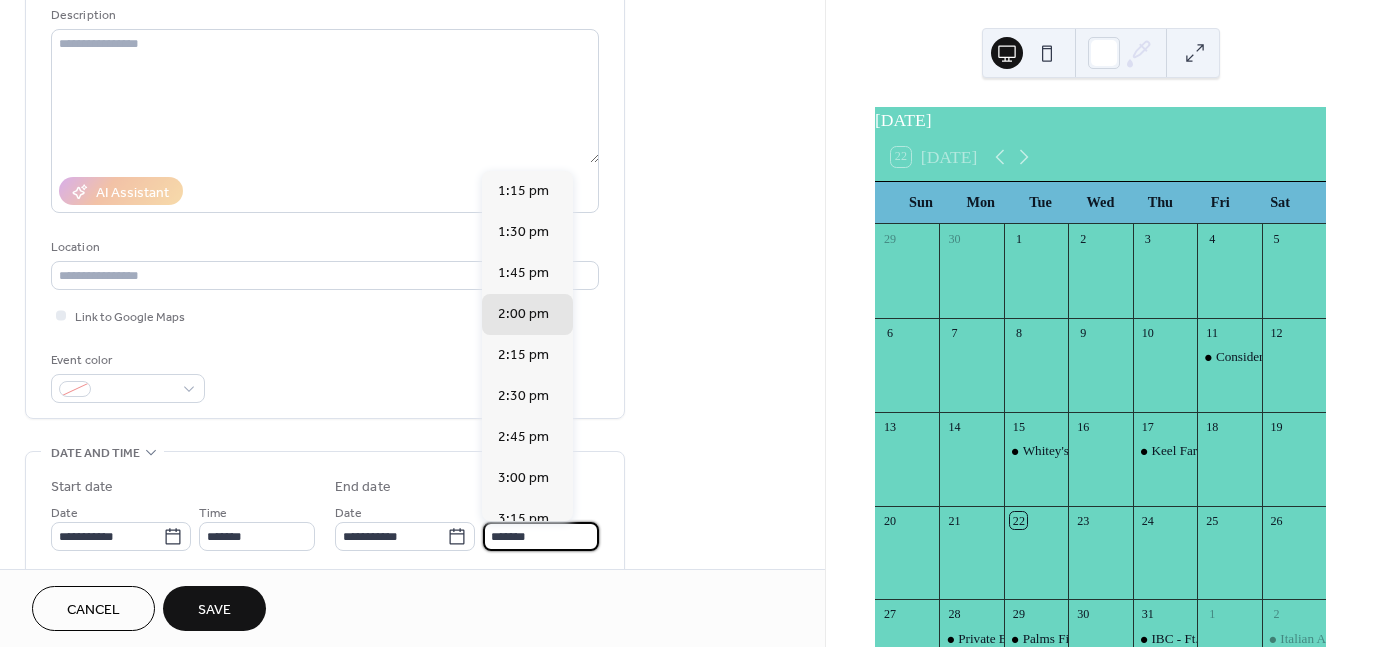 click on "*******" at bounding box center (541, 536) 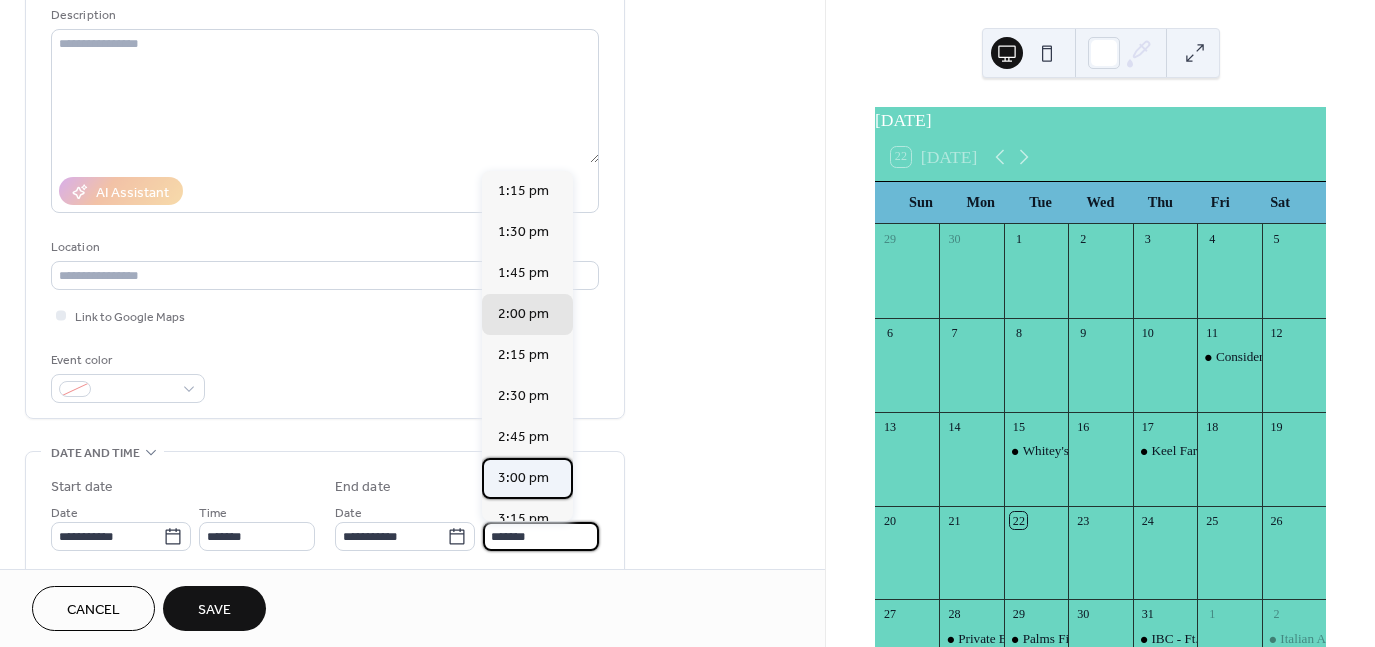 click on "3:00 pm" at bounding box center [523, 478] 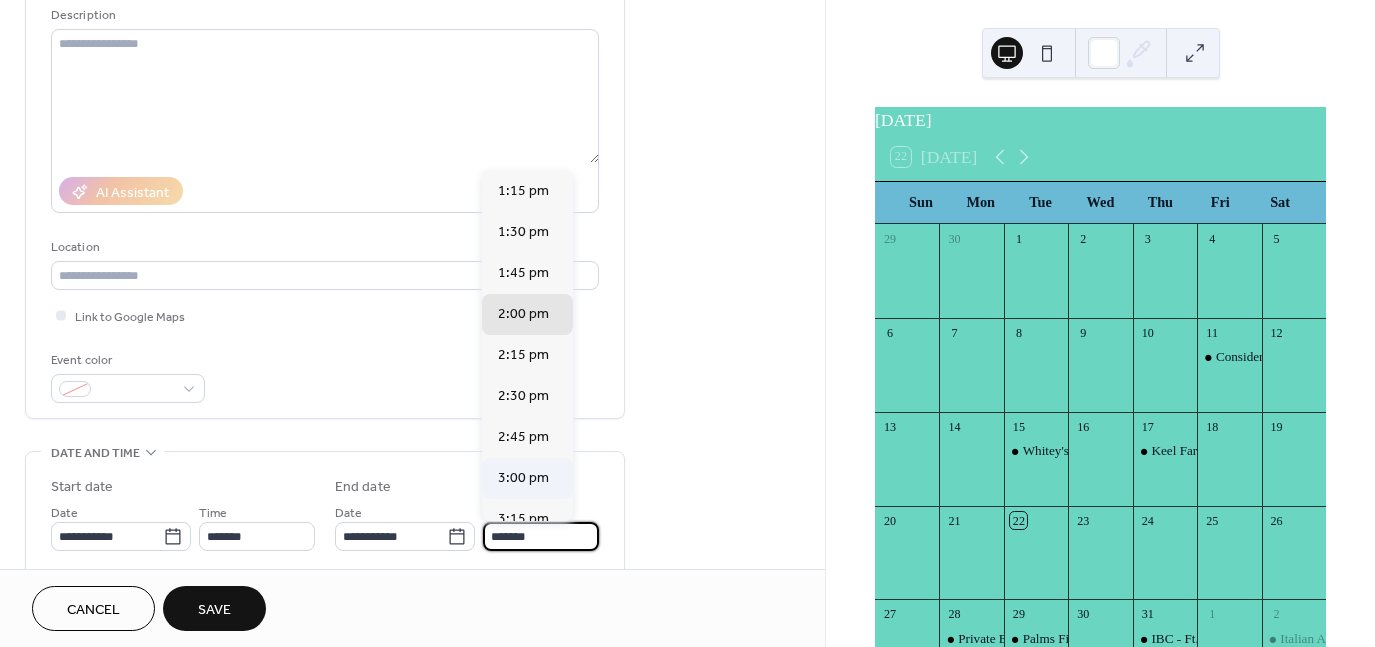 type on "*******" 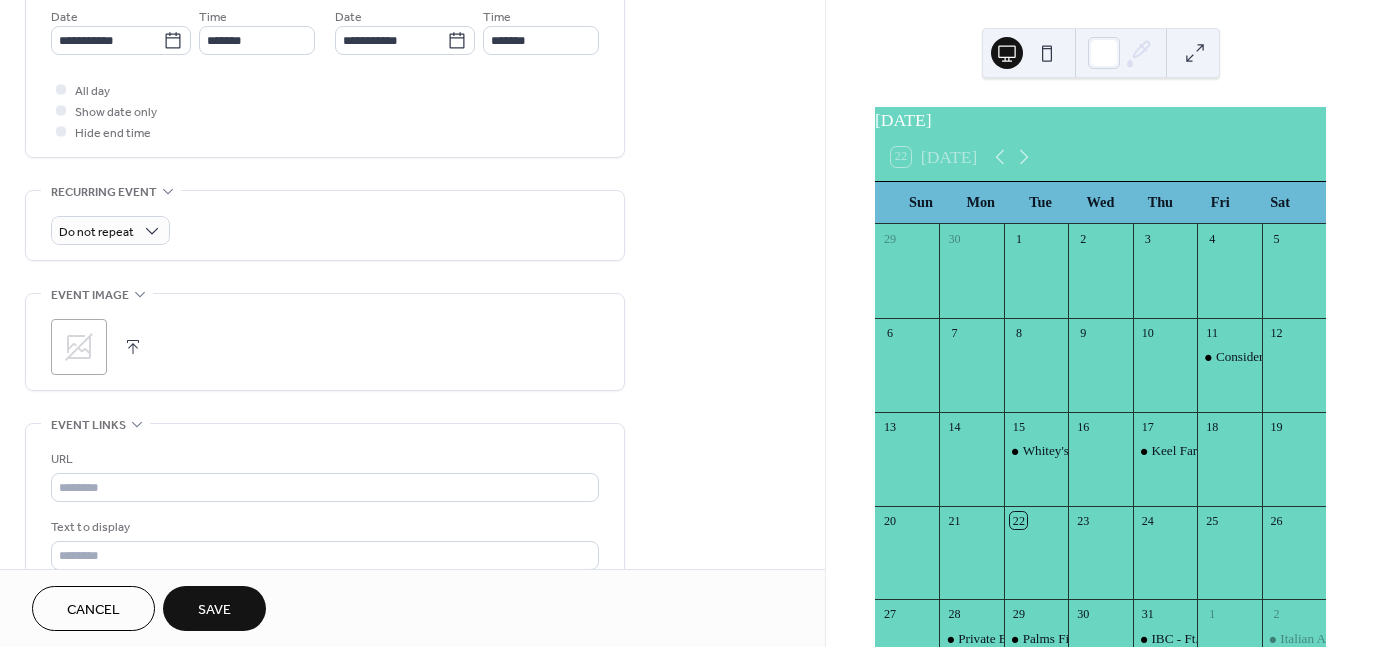 scroll, scrollTop: 700, scrollLeft: 0, axis: vertical 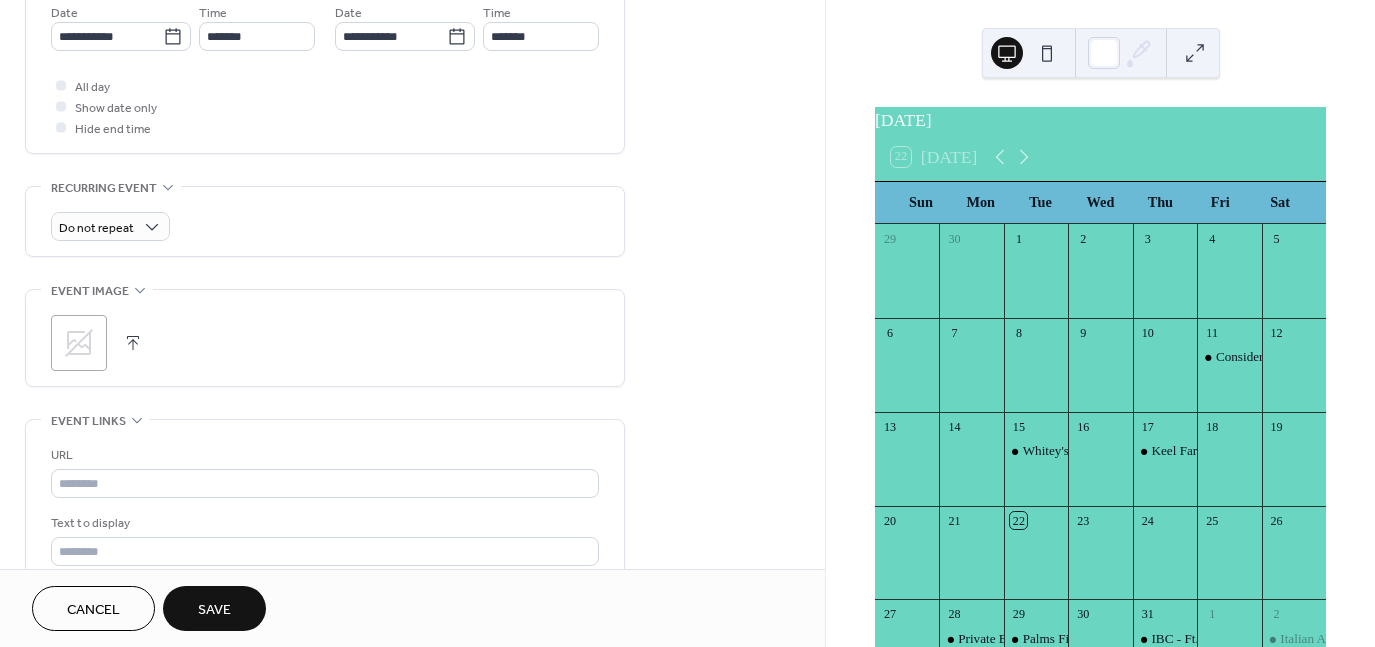 click at bounding box center (133, 343) 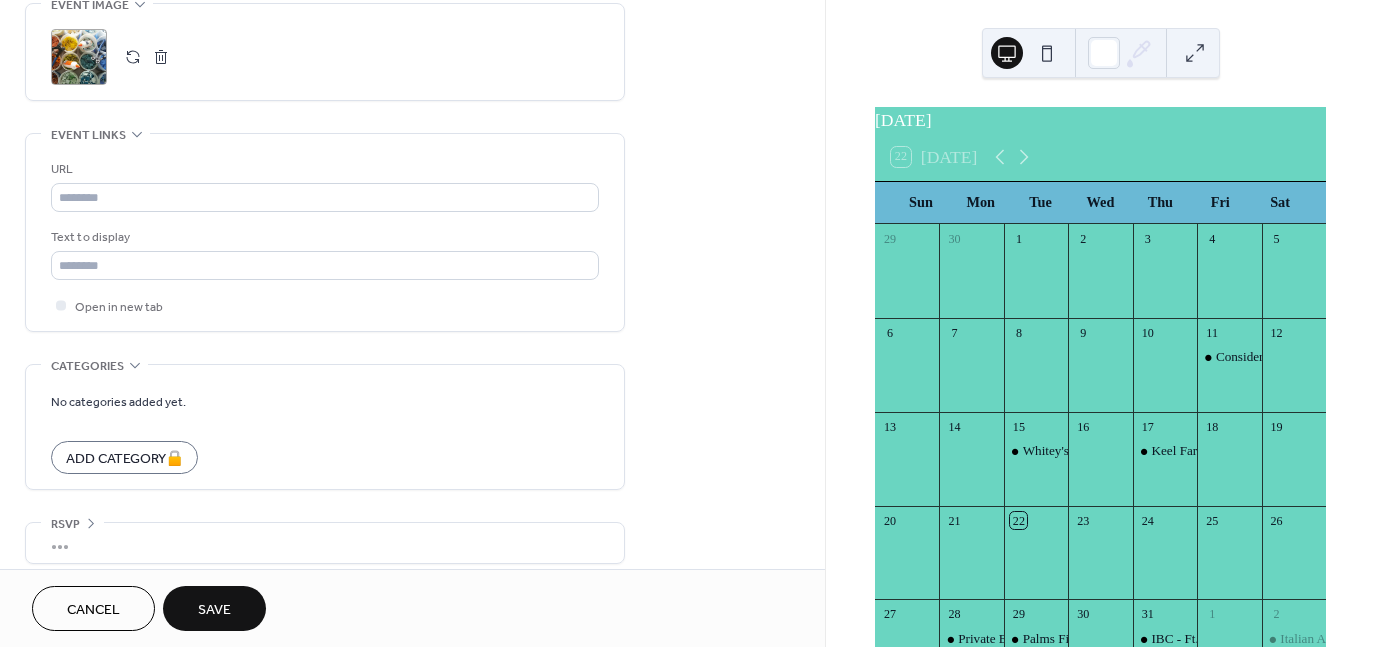 scroll, scrollTop: 998, scrollLeft: 0, axis: vertical 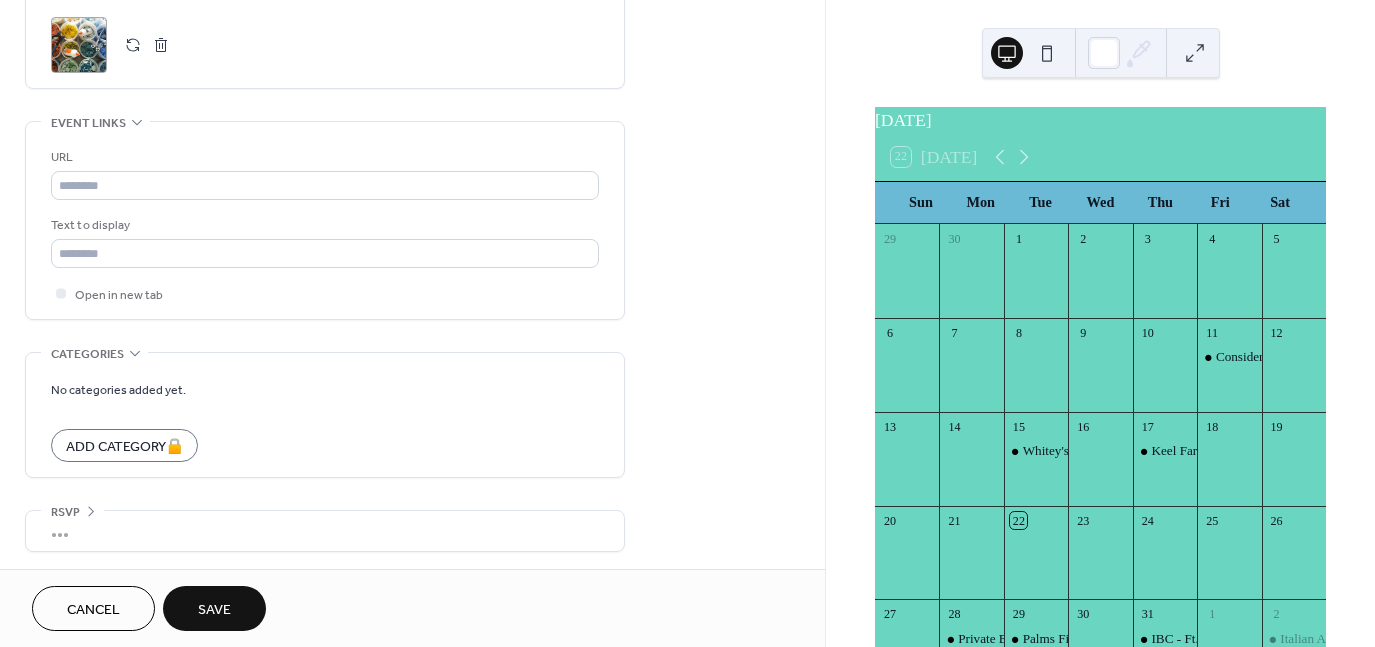 click on "Save" at bounding box center [214, 610] 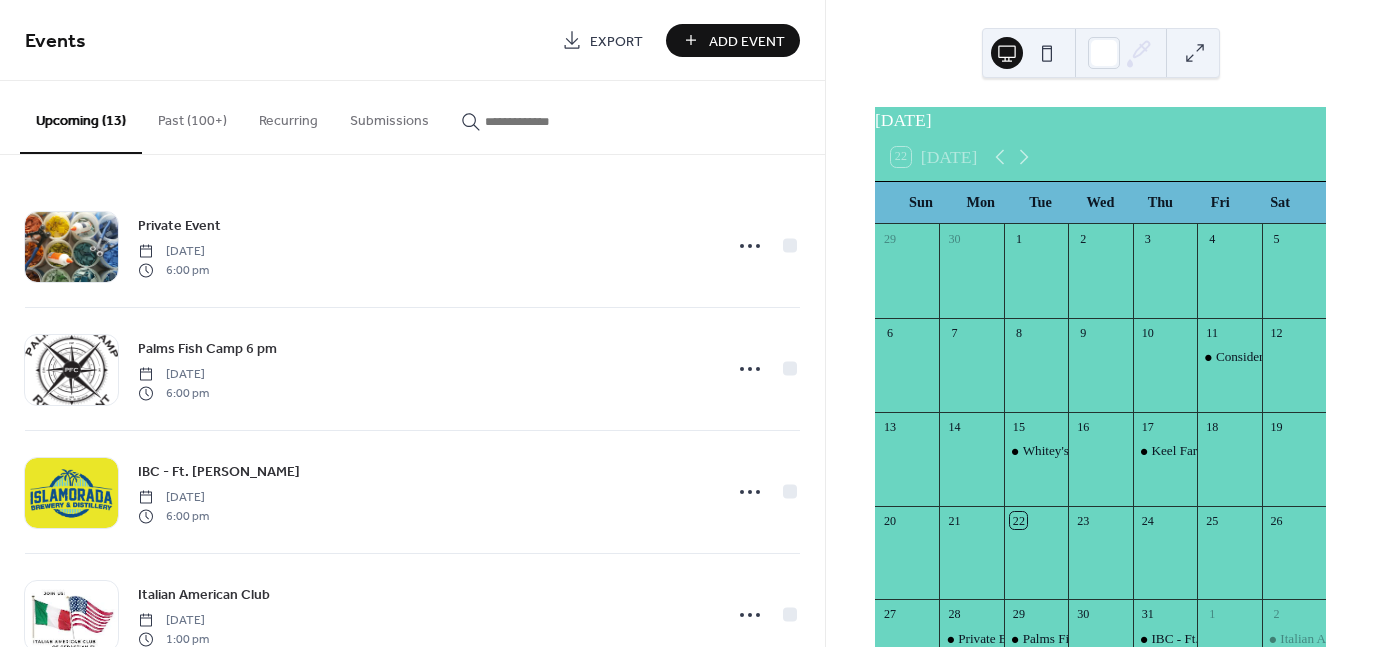 click on "Past (100+)" at bounding box center [192, 116] 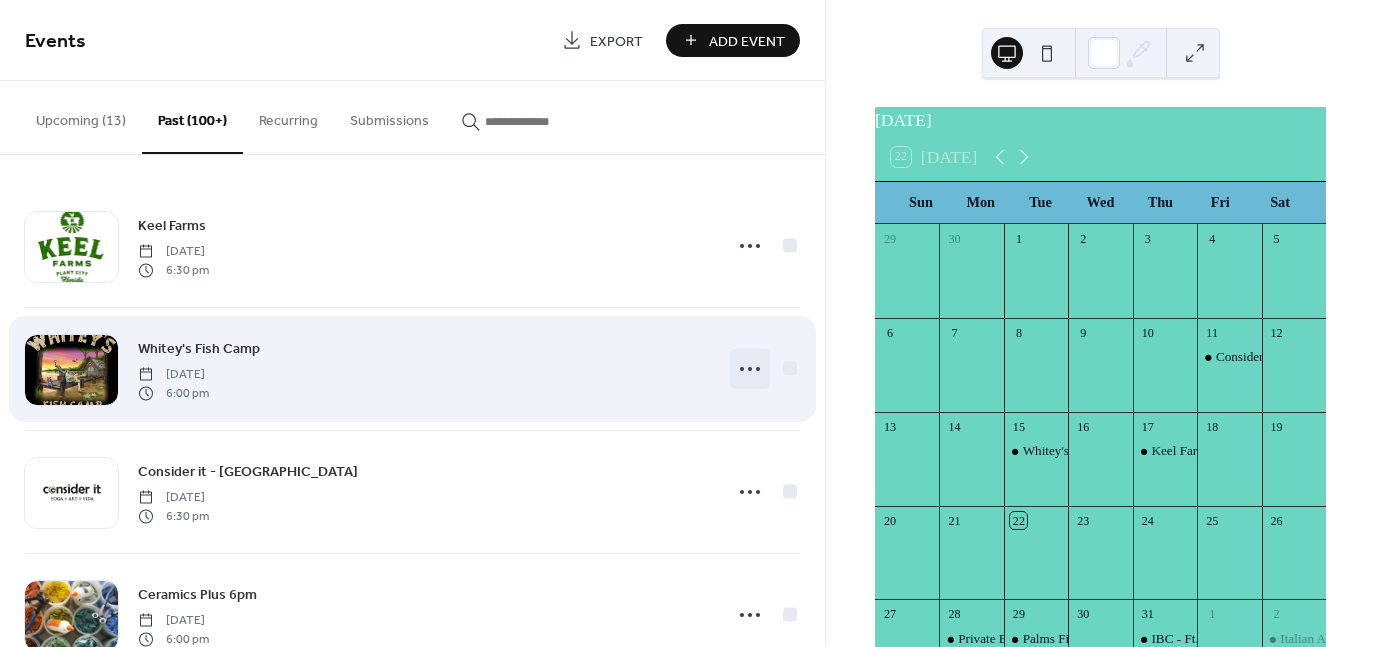 click 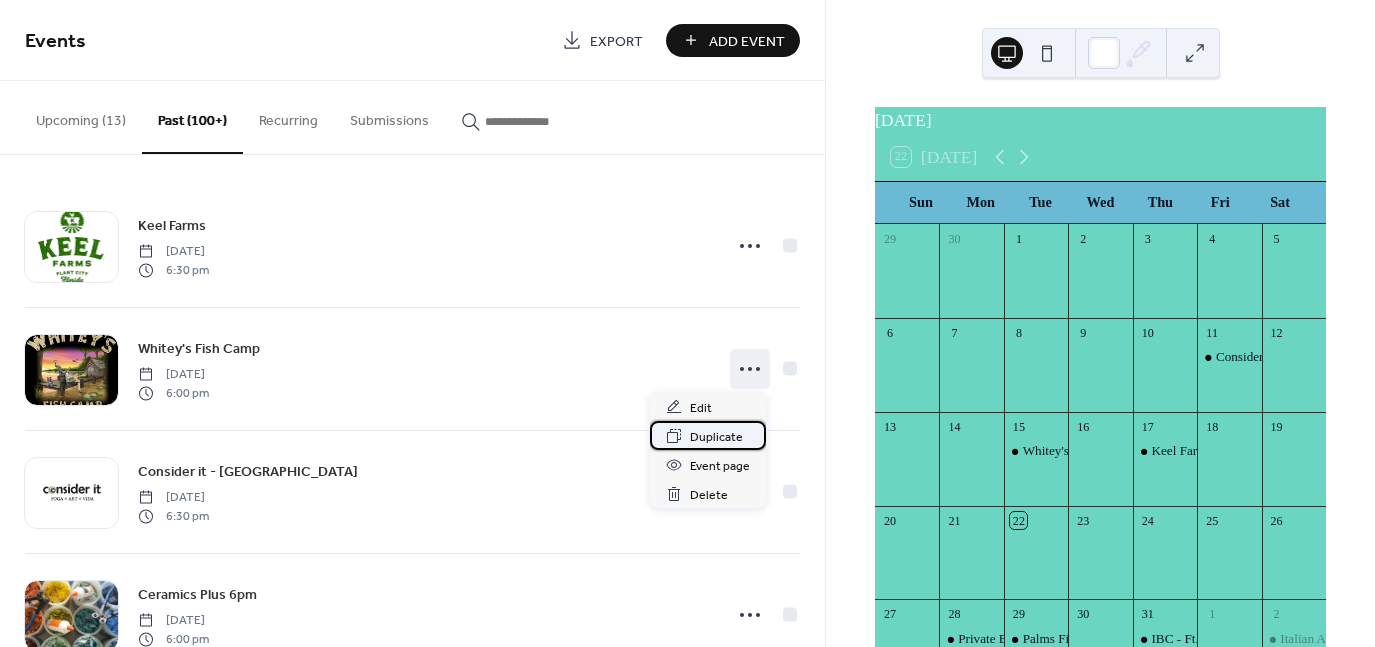 click on "Duplicate" at bounding box center [716, 437] 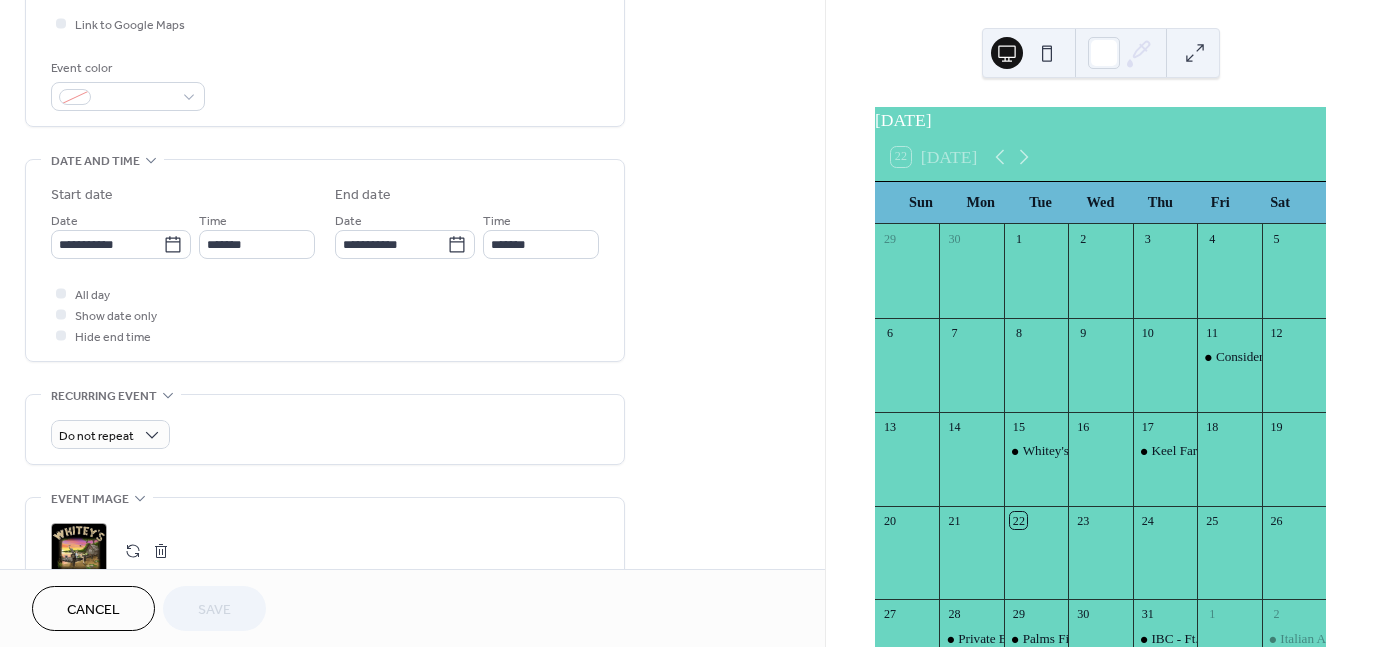 scroll, scrollTop: 500, scrollLeft: 0, axis: vertical 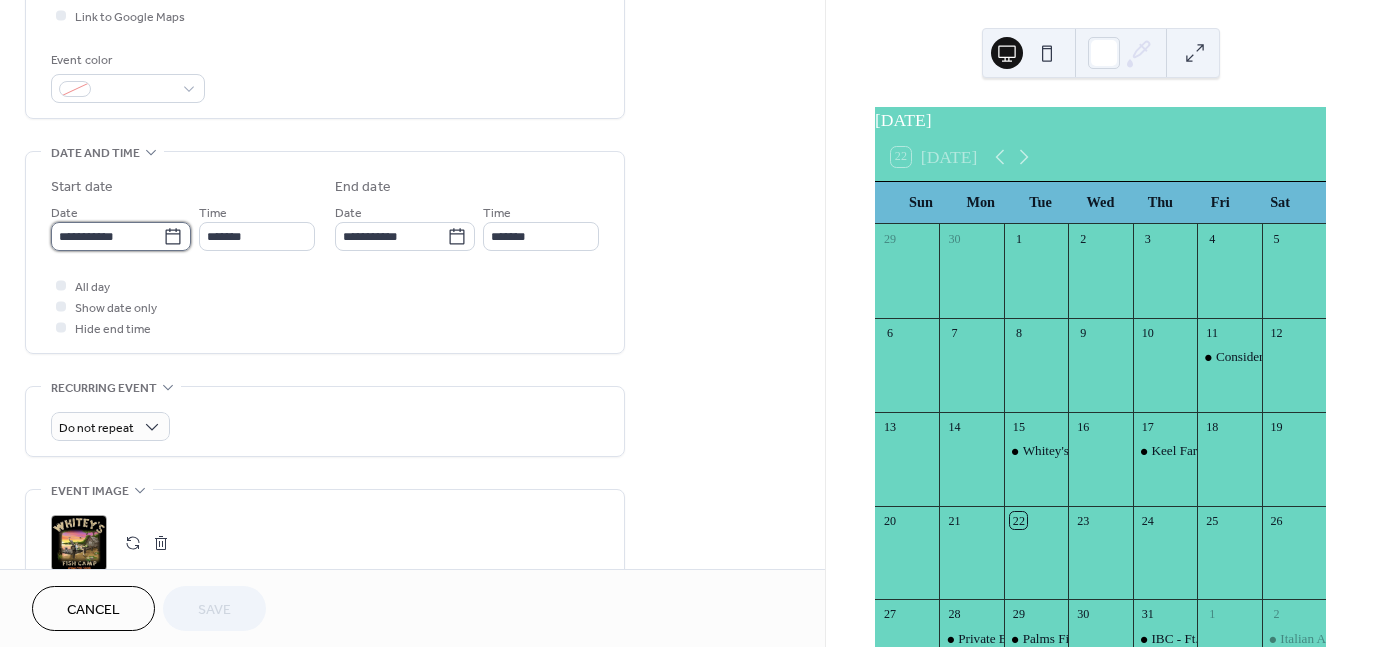 click on "**********" at bounding box center [107, 236] 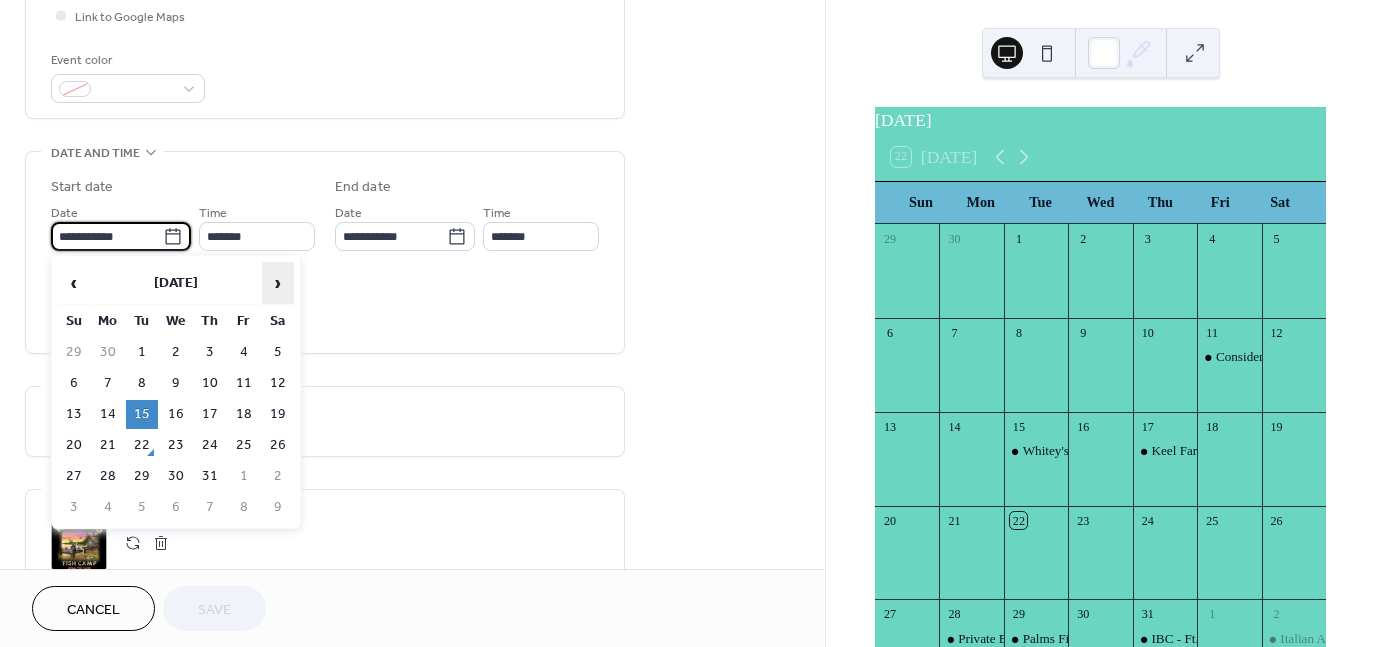 click on "›" at bounding box center (278, 283) 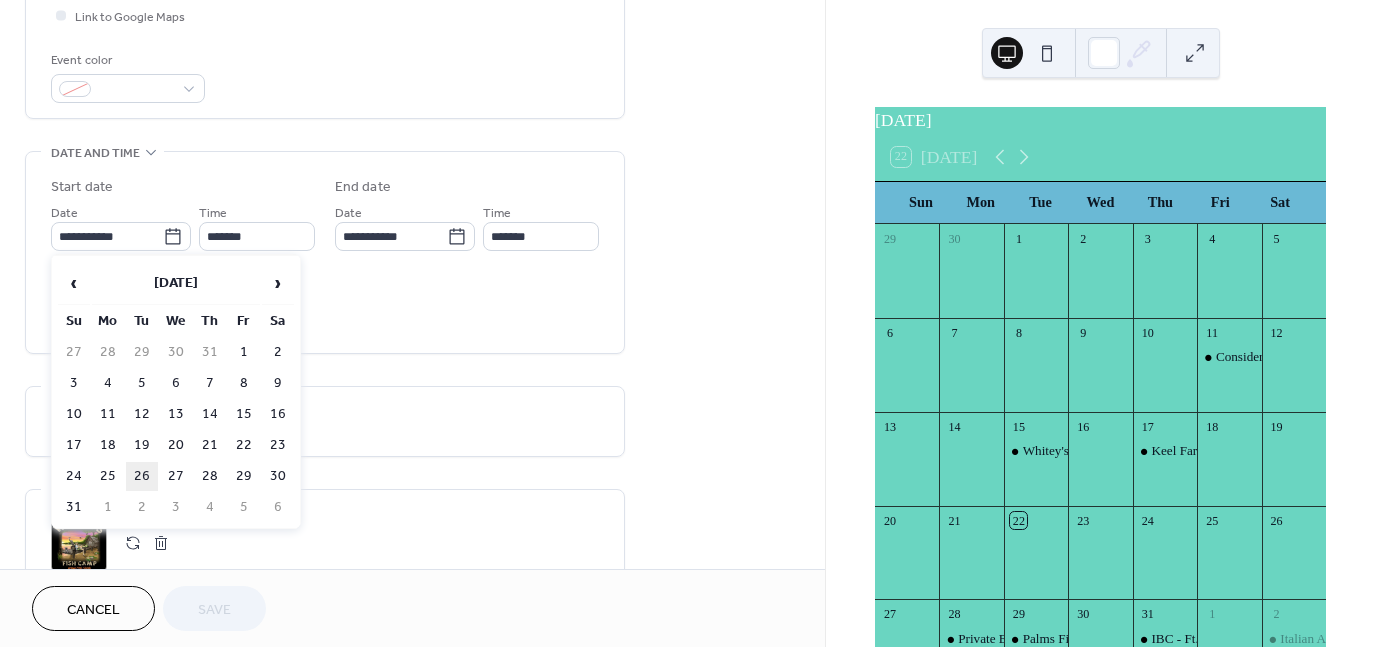 click on "26" at bounding box center [142, 476] 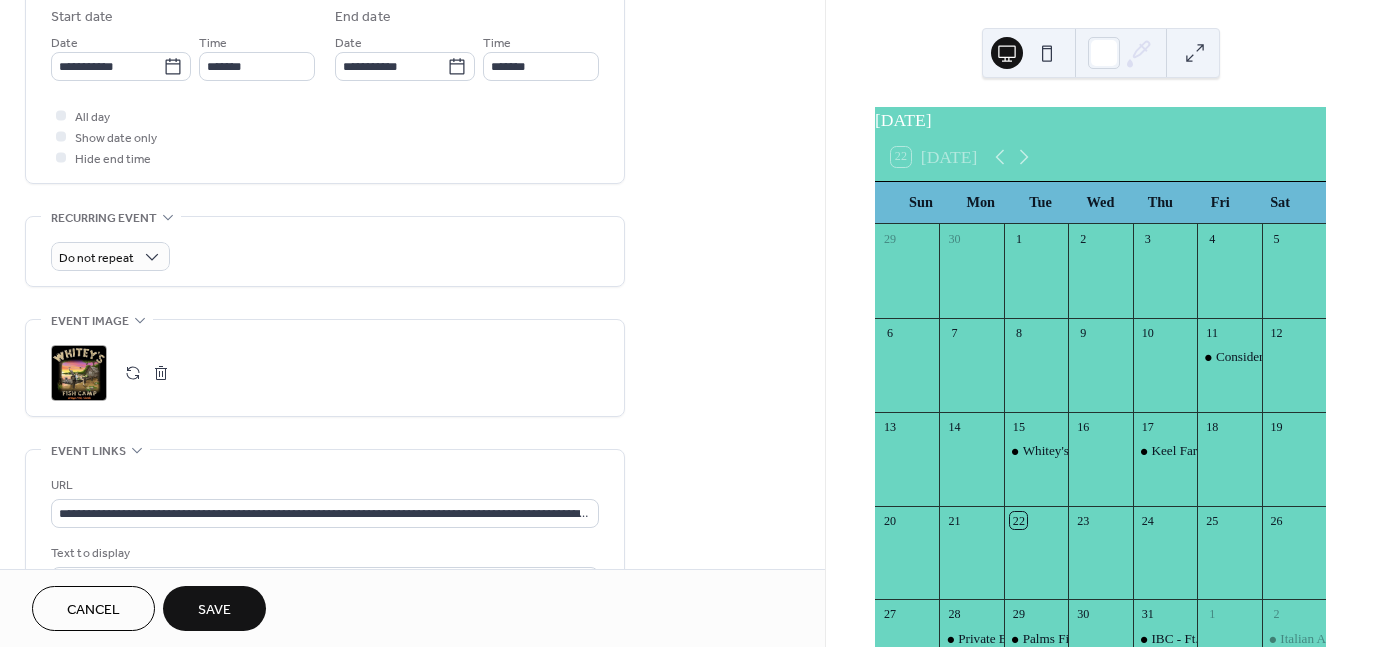 scroll, scrollTop: 800, scrollLeft: 0, axis: vertical 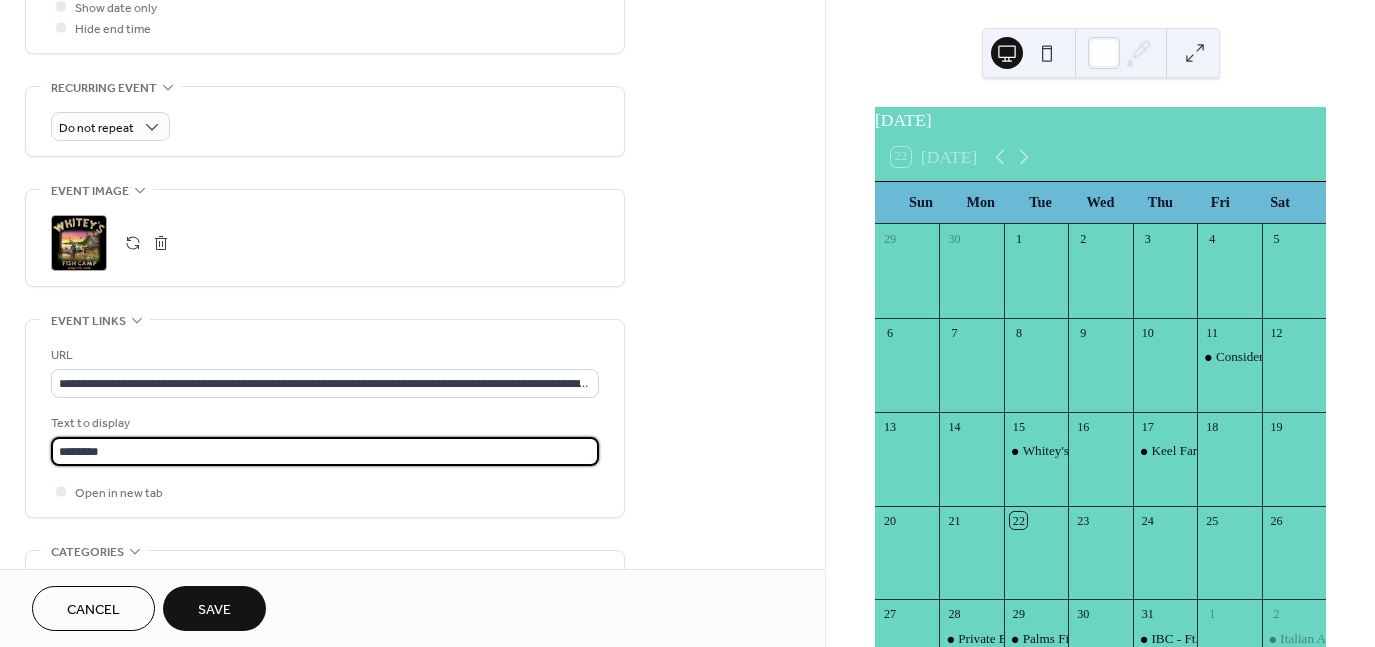 drag, startPoint x: 130, startPoint y: 447, endPoint x: 60, endPoint y: 447, distance: 70 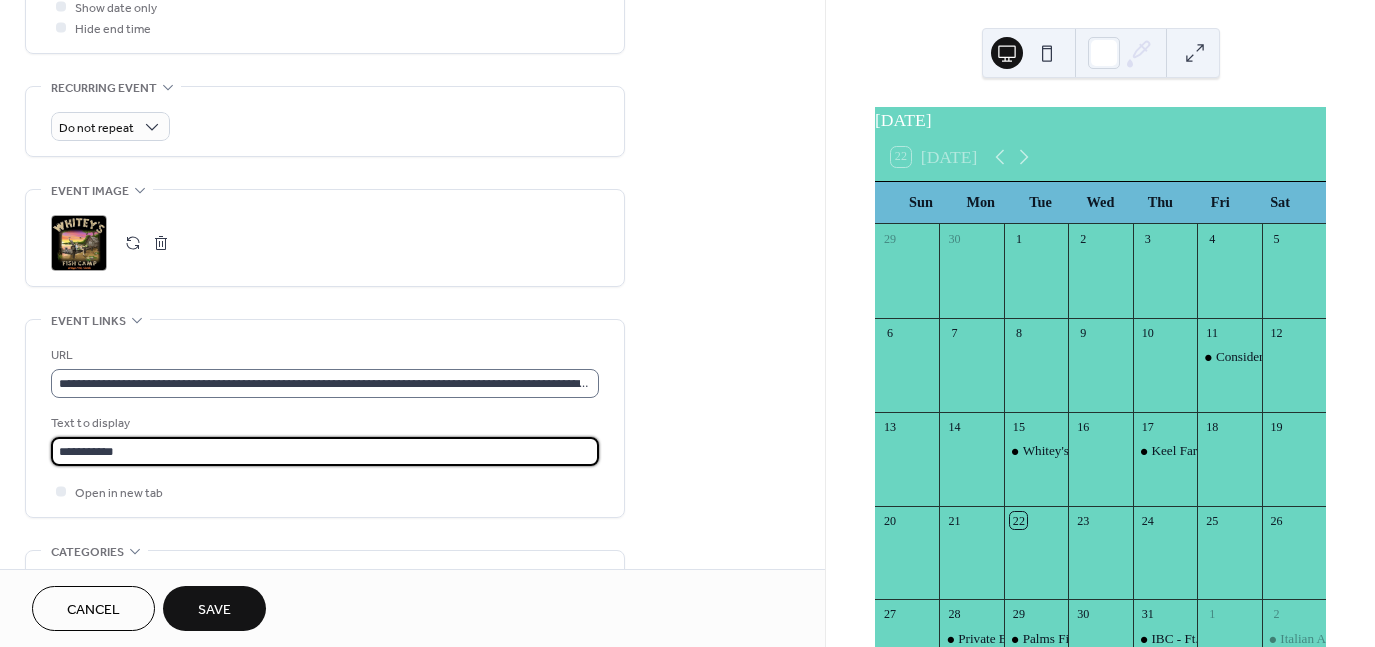 type on "**********" 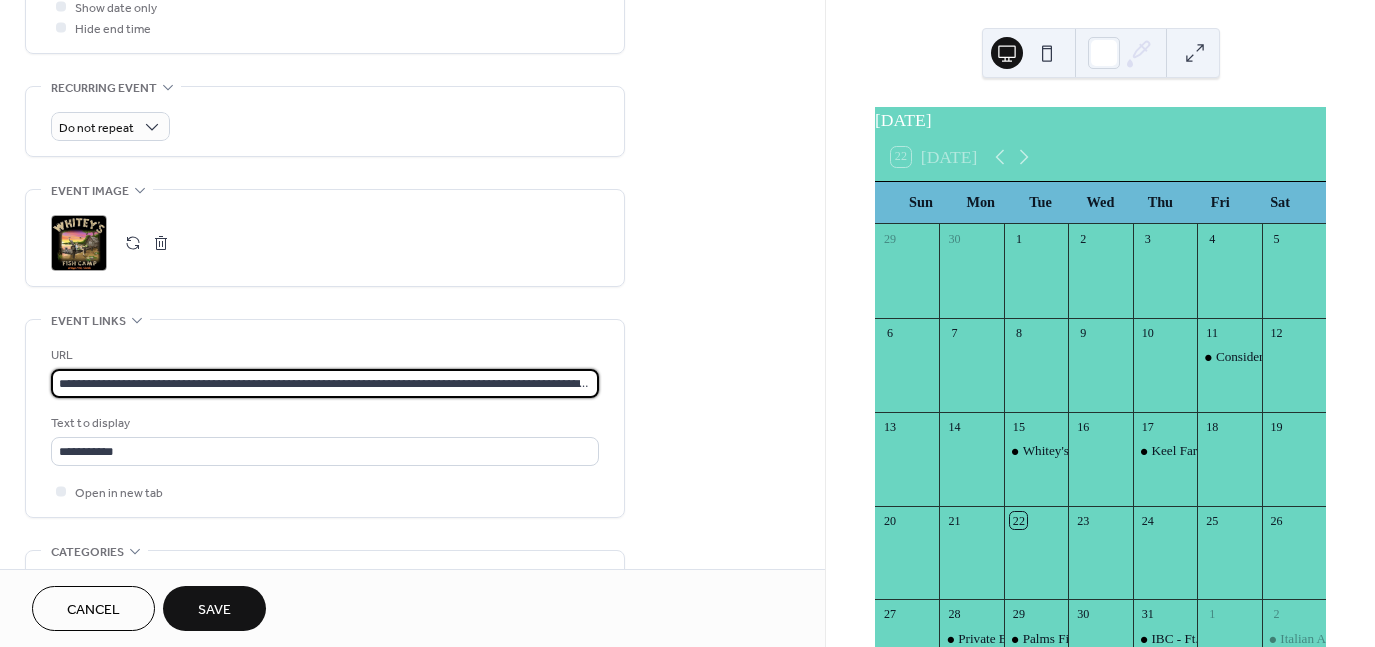 click on "**********" at bounding box center [325, 383] 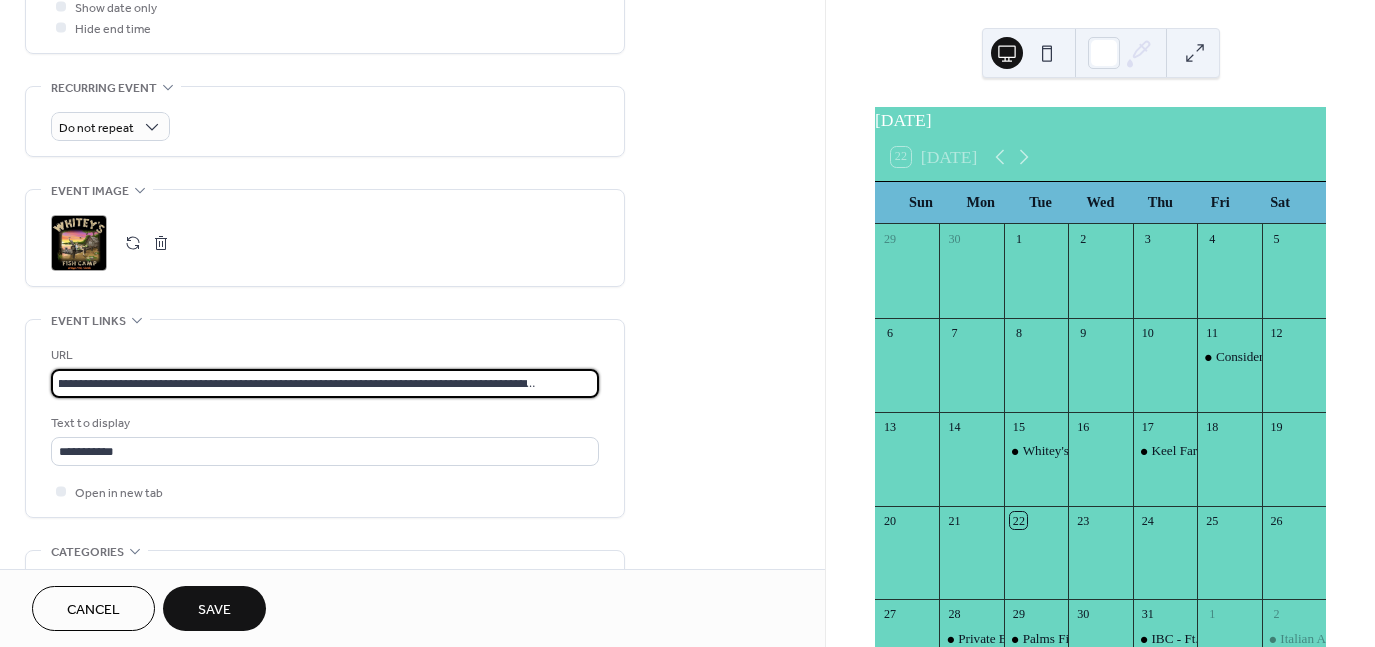 drag, startPoint x: 58, startPoint y: 377, endPoint x: 1362, endPoint y: 353, distance: 1304.2208 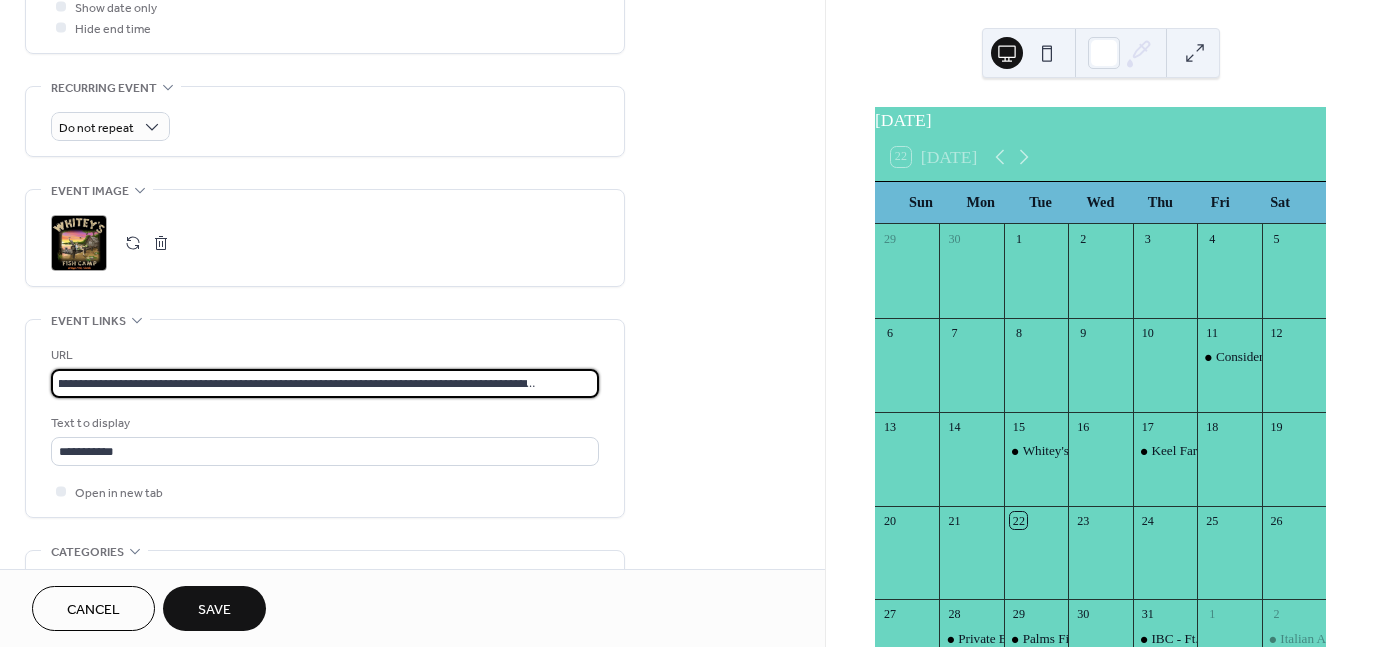 click on "**********" at bounding box center (687, 323) 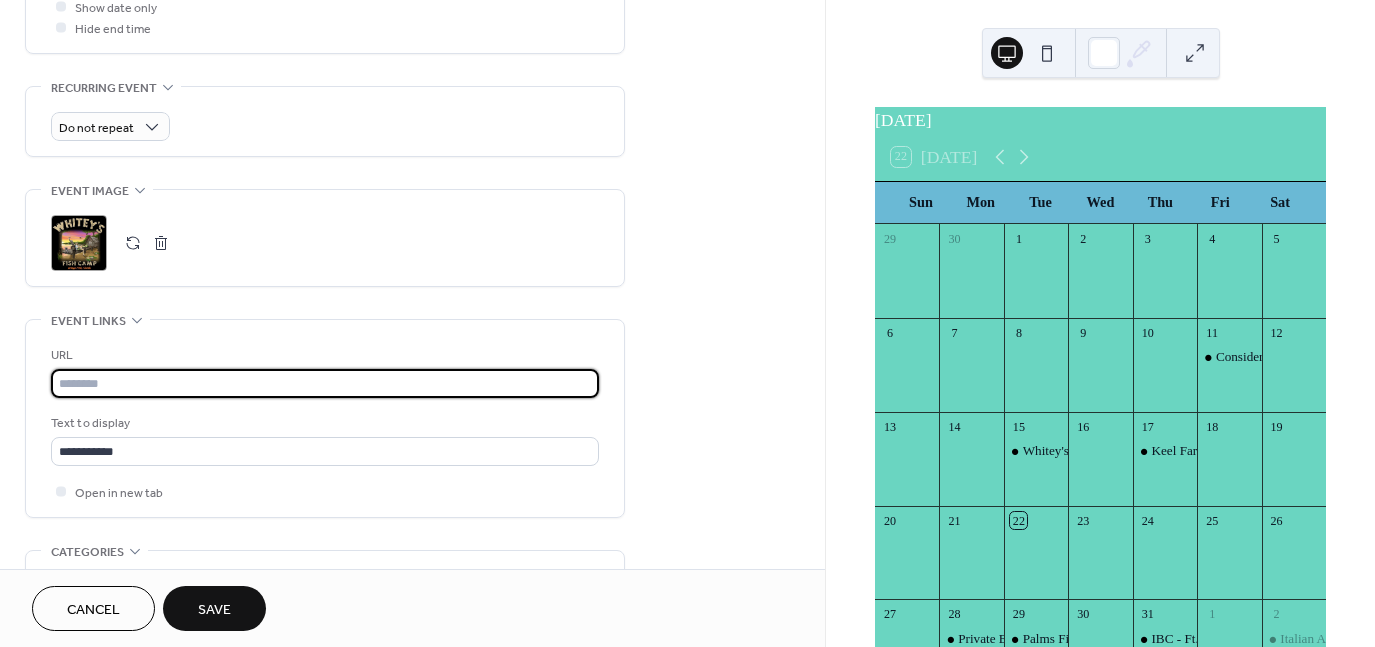 scroll, scrollTop: 0, scrollLeft: 0, axis: both 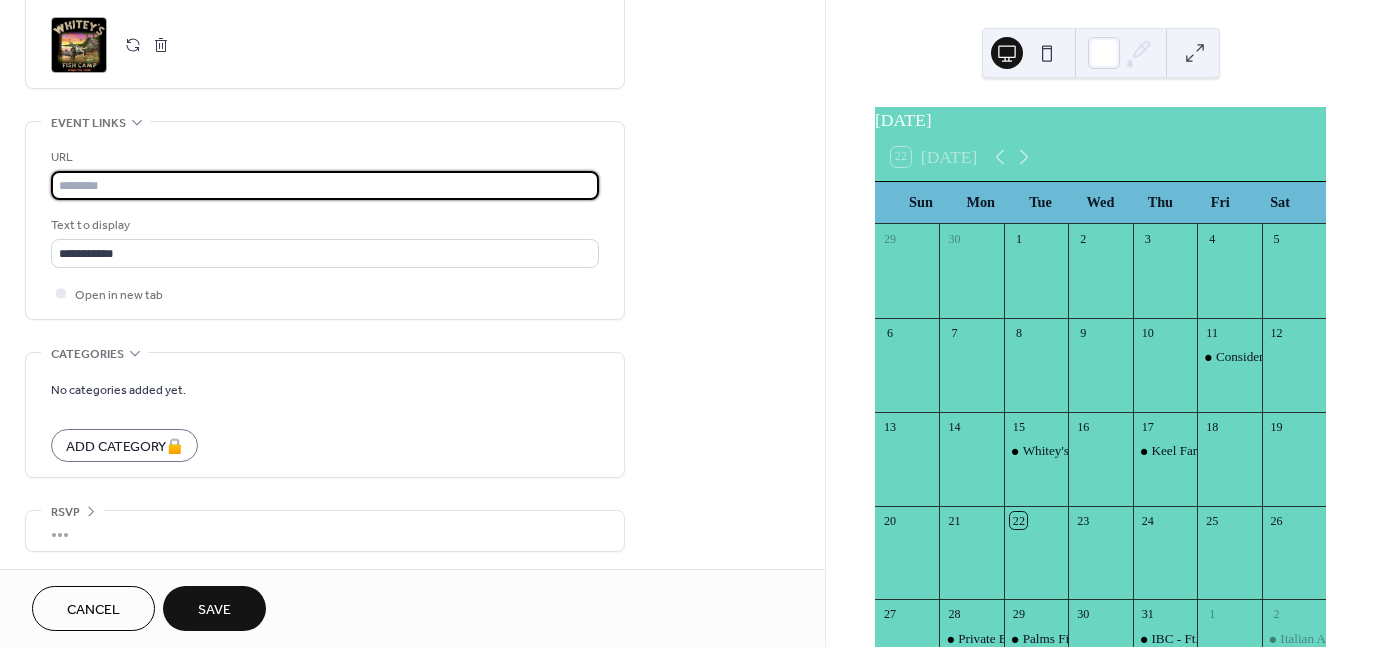 type 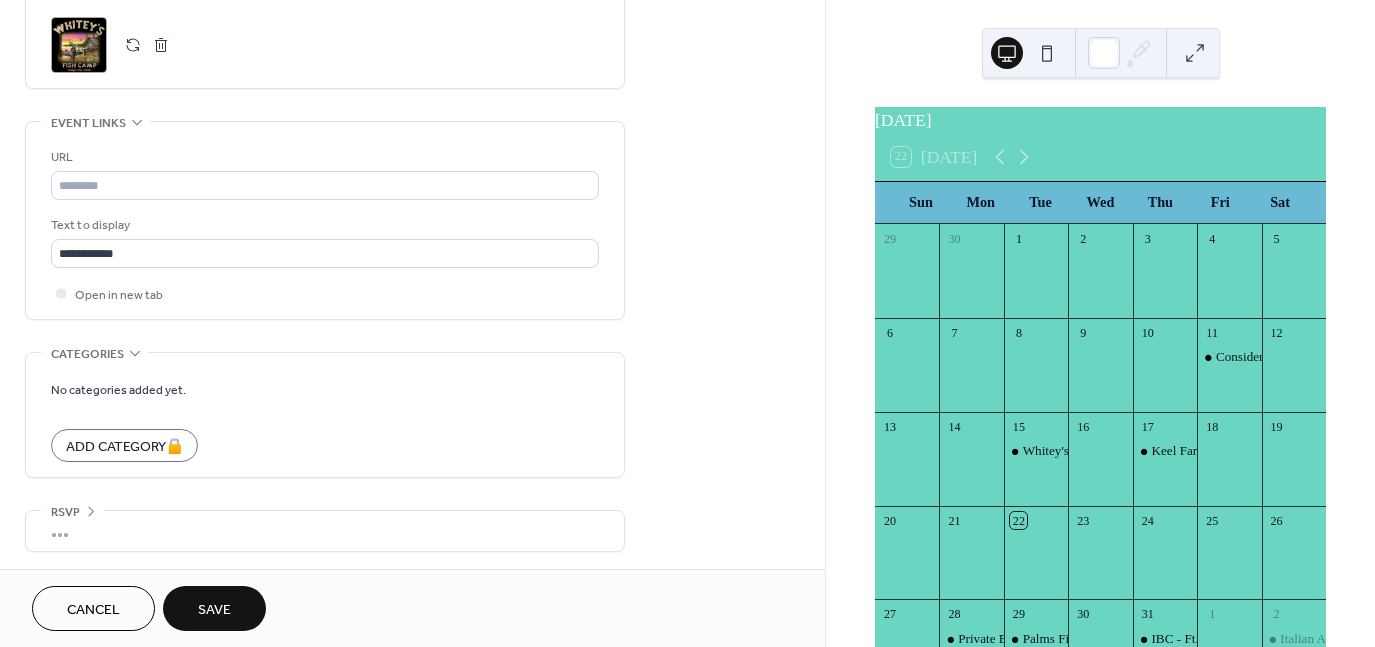 click on "Save" at bounding box center (214, 610) 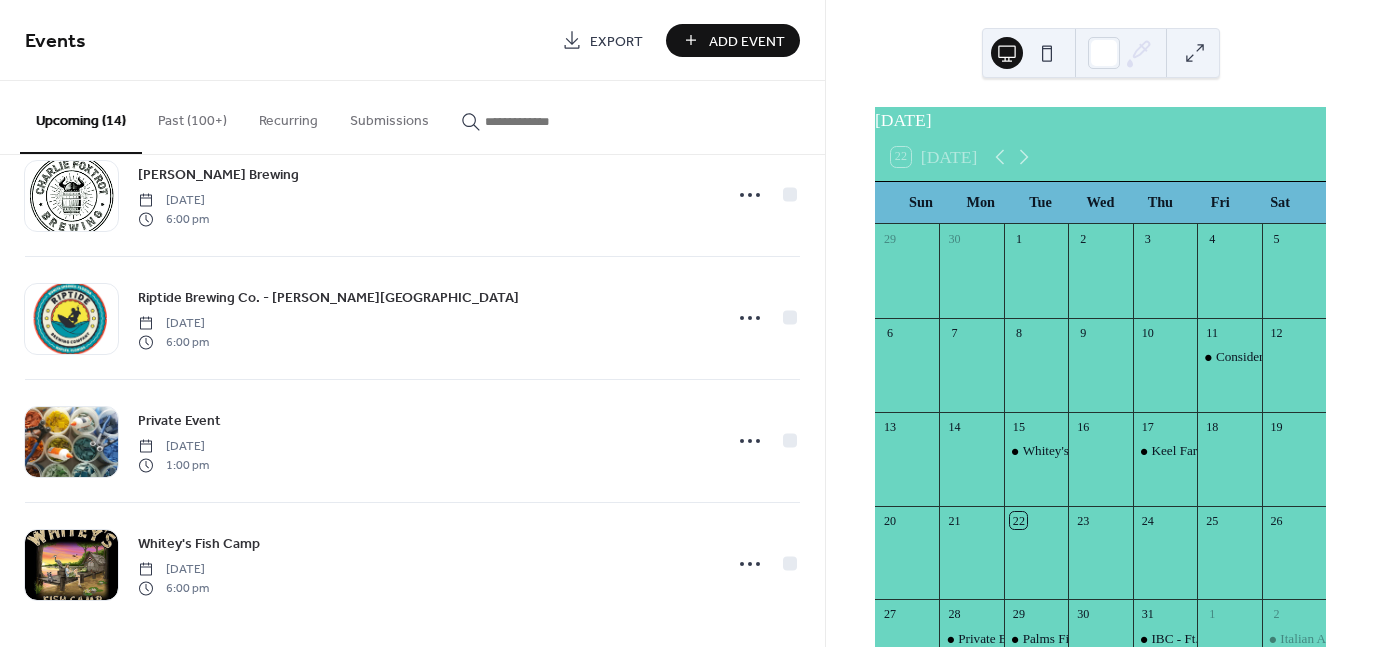 scroll, scrollTop: 1285, scrollLeft: 0, axis: vertical 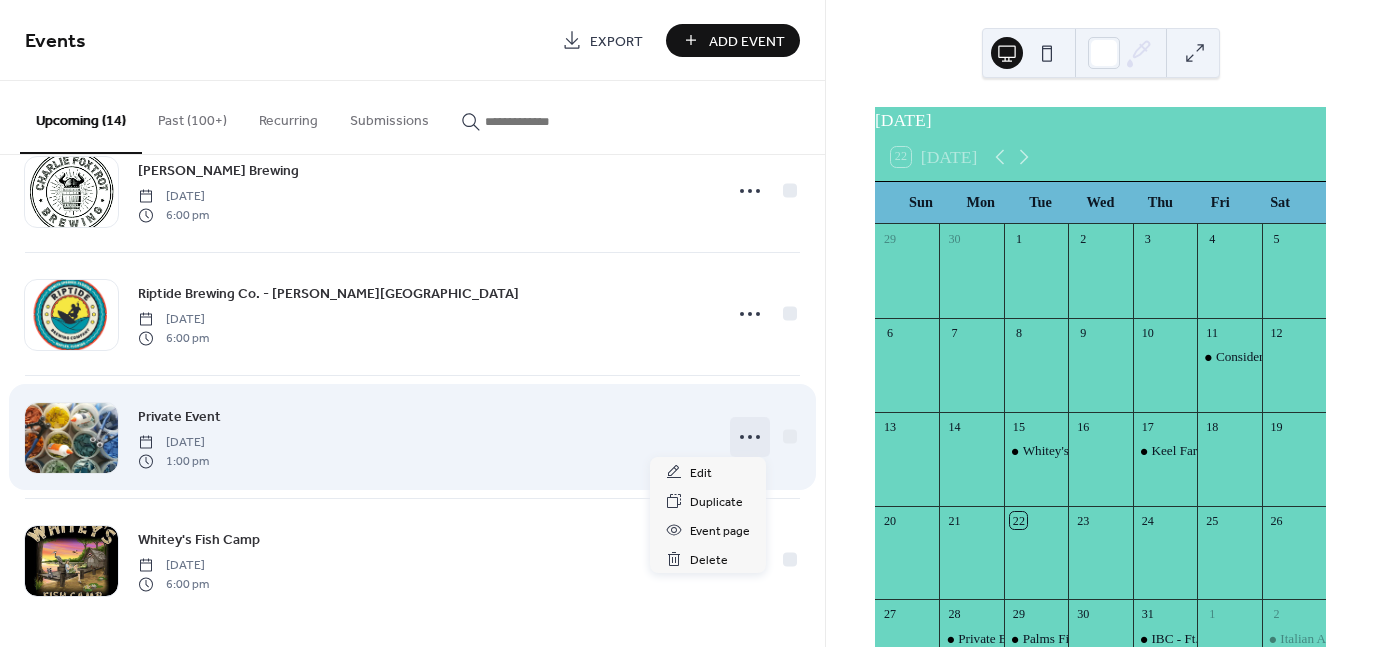click 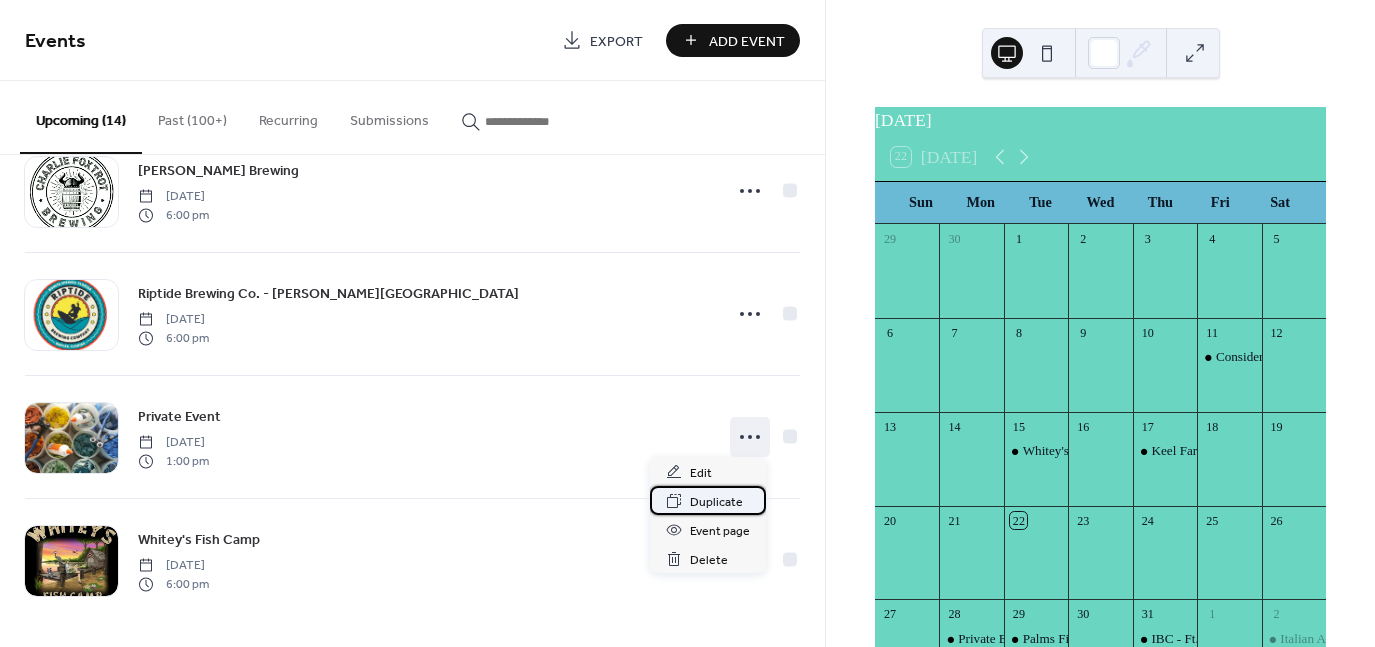 click on "Duplicate" at bounding box center (716, 502) 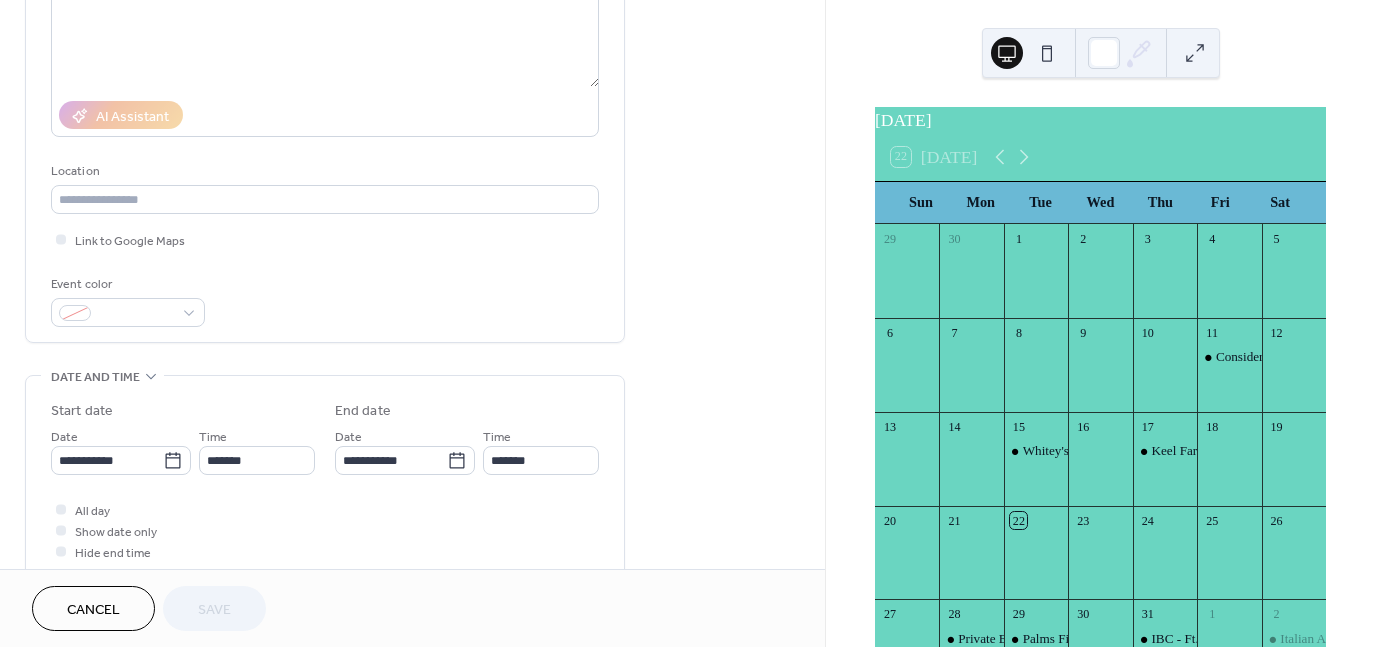 scroll, scrollTop: 300, scrollLeft: 0, axis: vertical 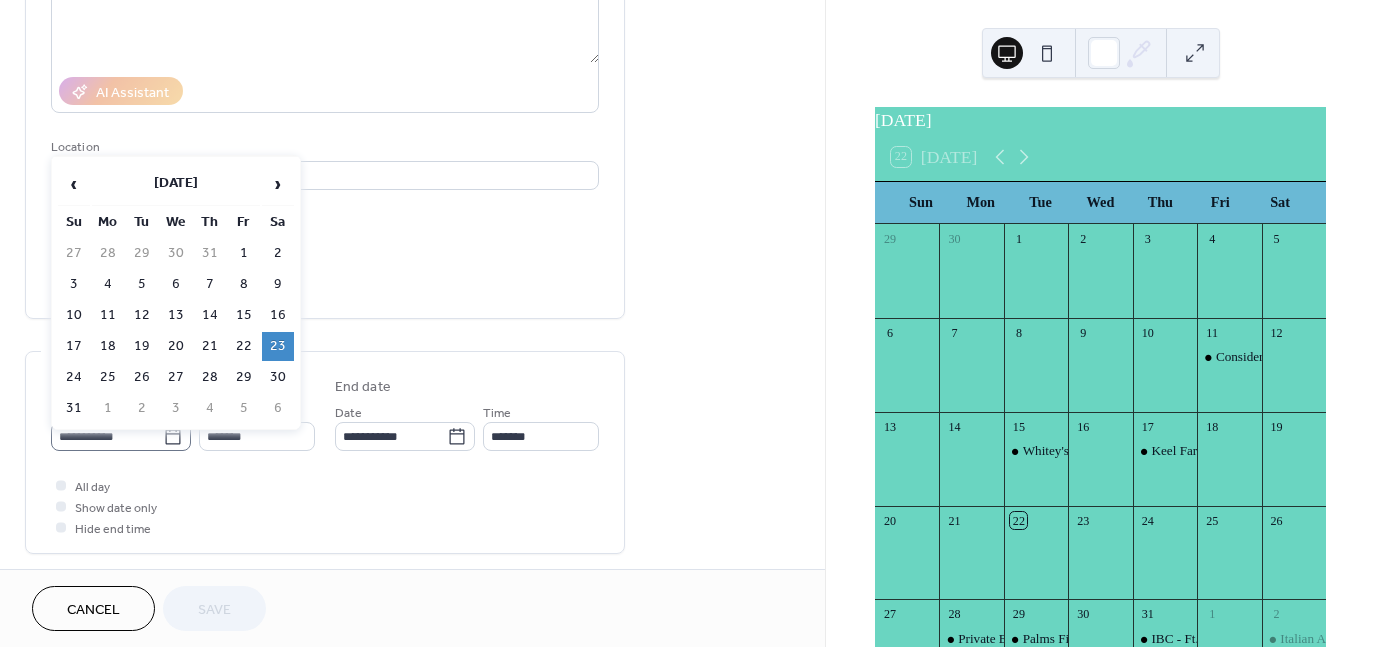 click 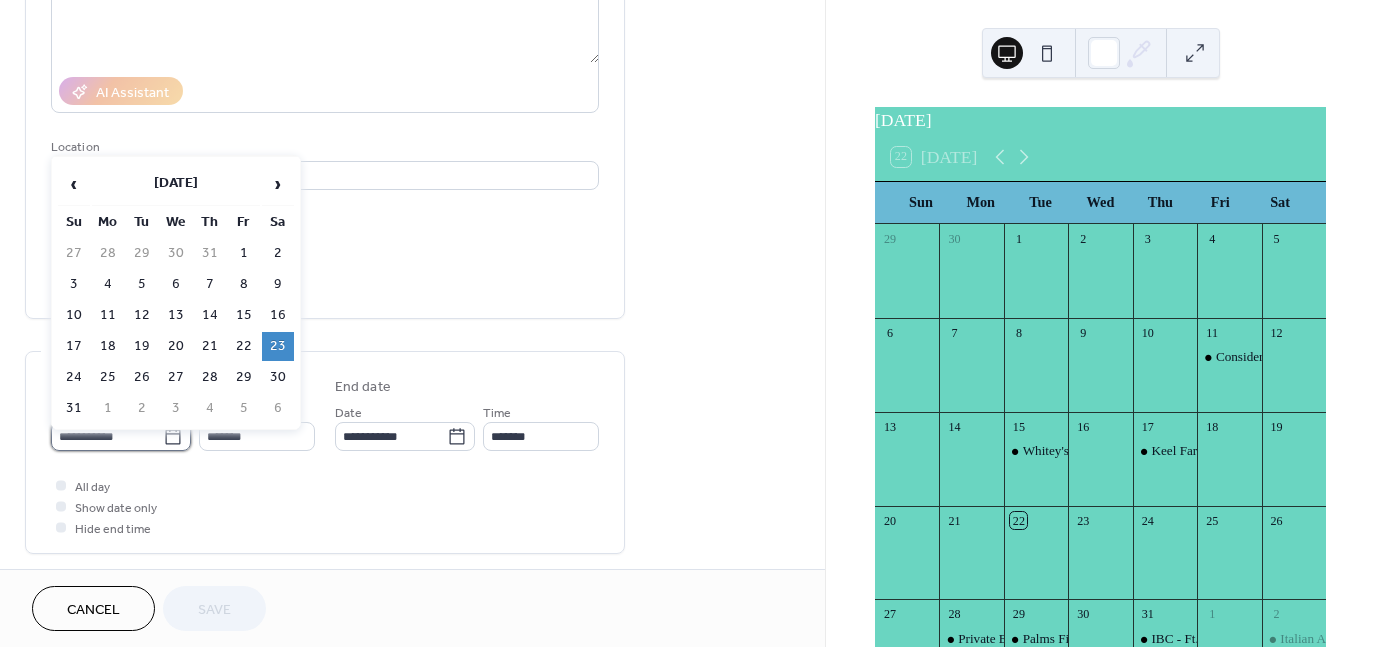 click on "**********" at bounding box center [107, 436] 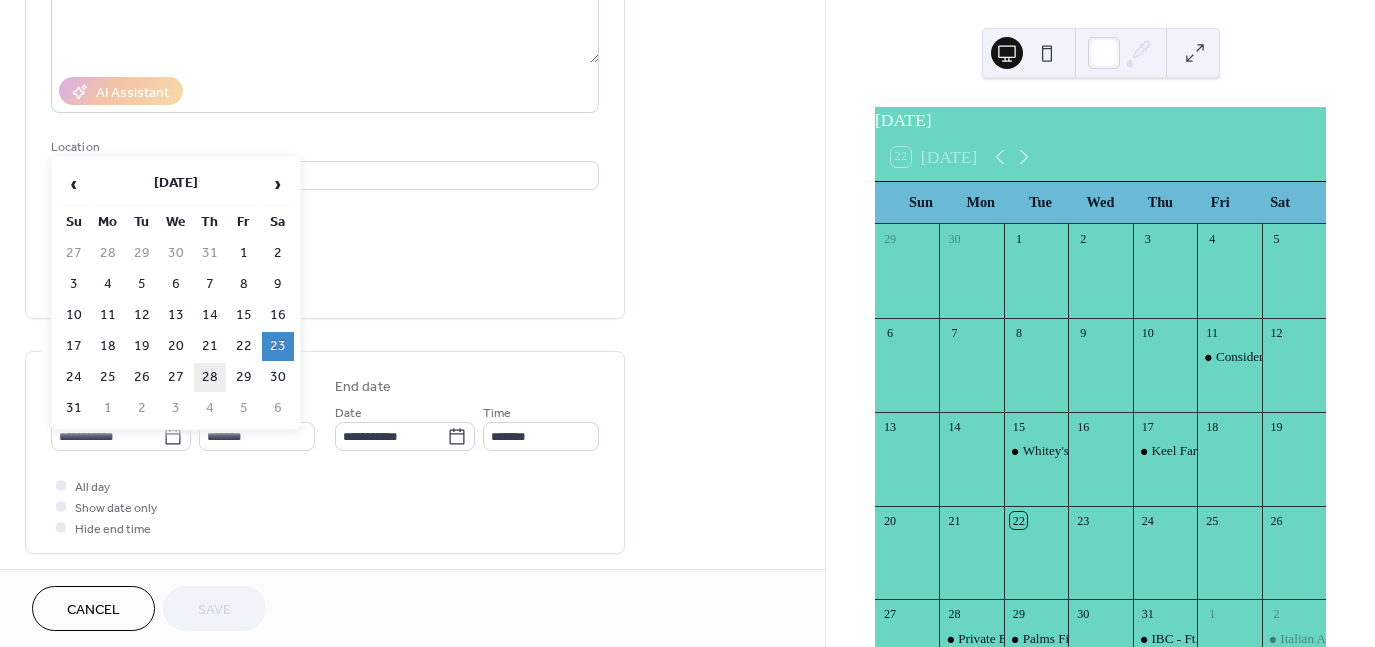 click on "28" at bounding box center [210, 377] 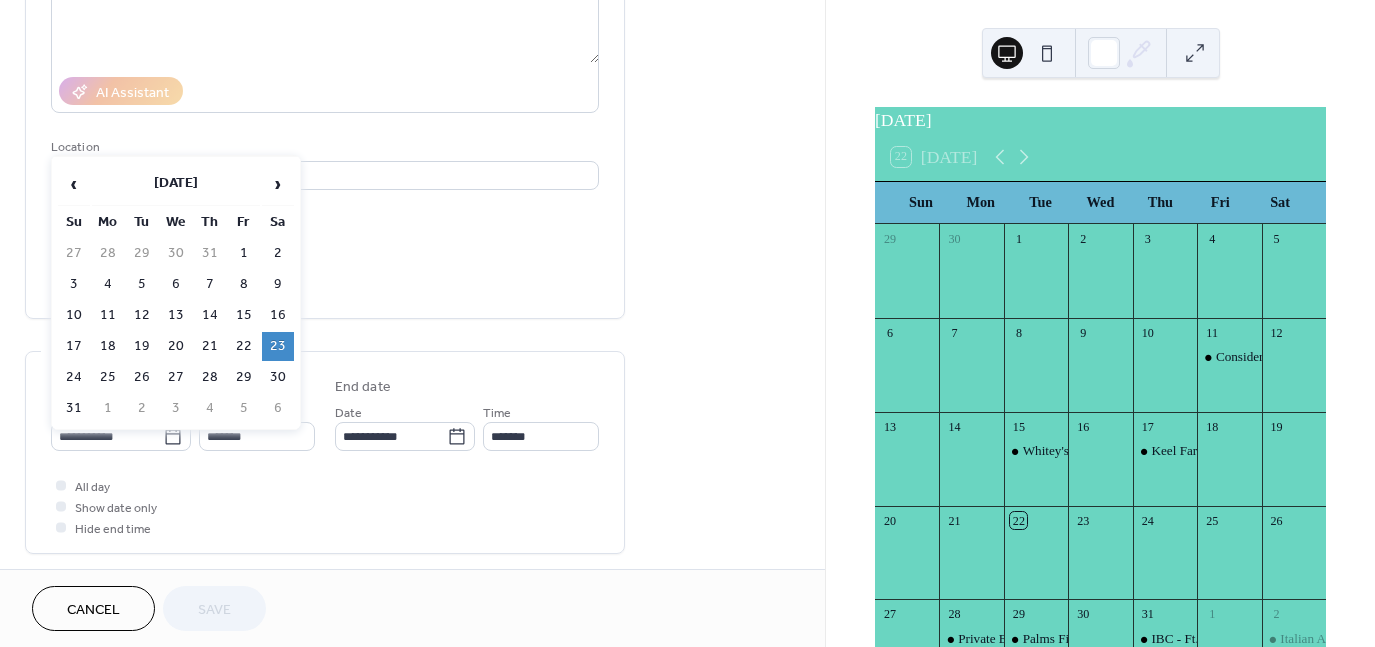 type on "**********" 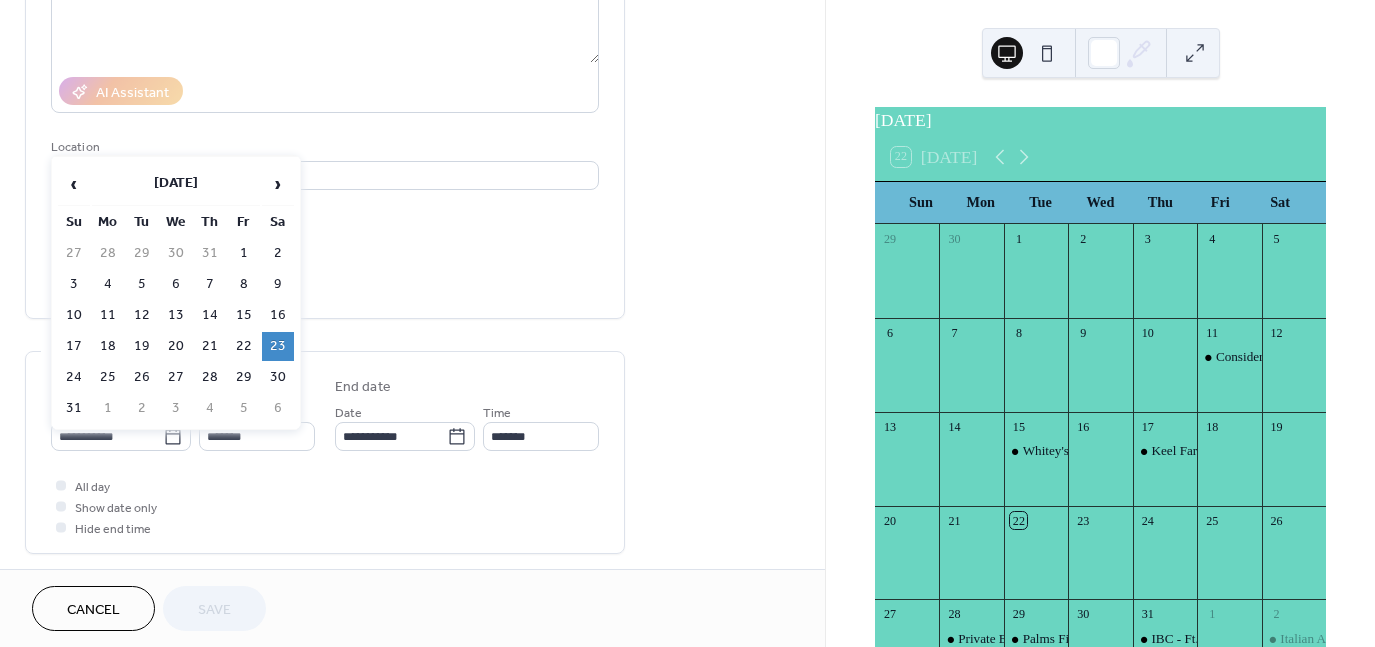 type on "**********" 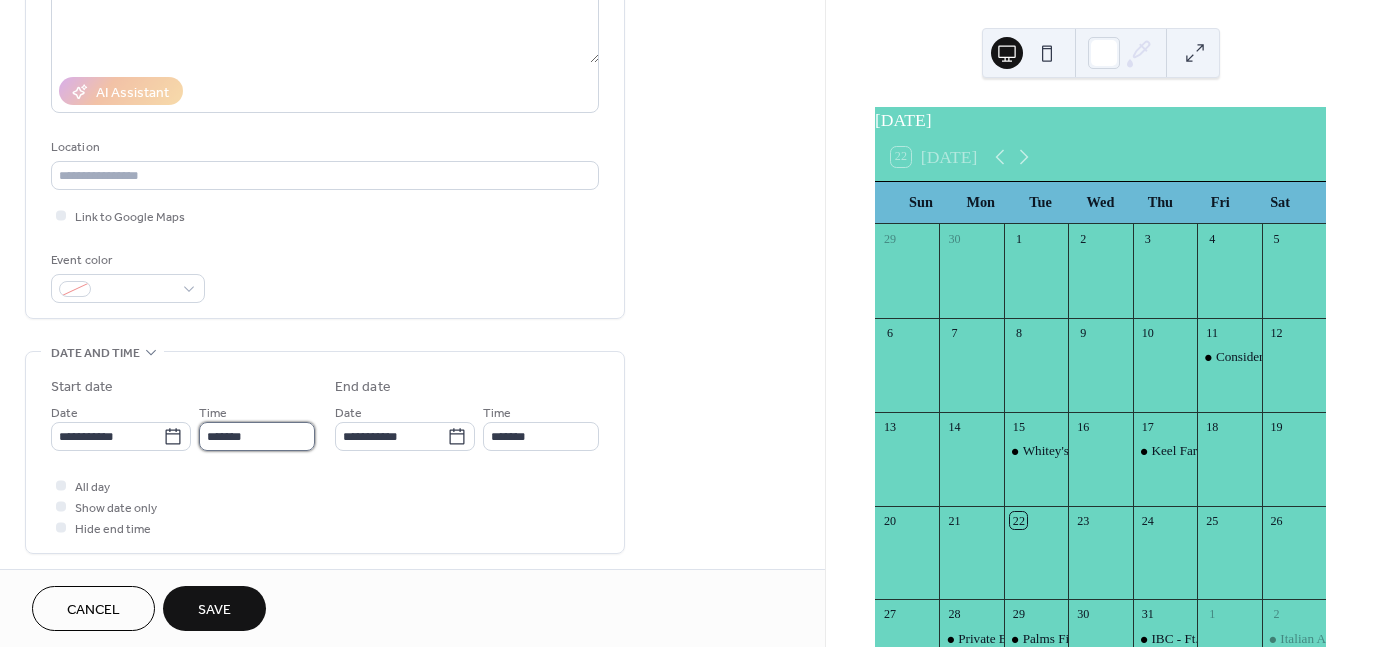 click on "*******" at bounding box center [257, 436] 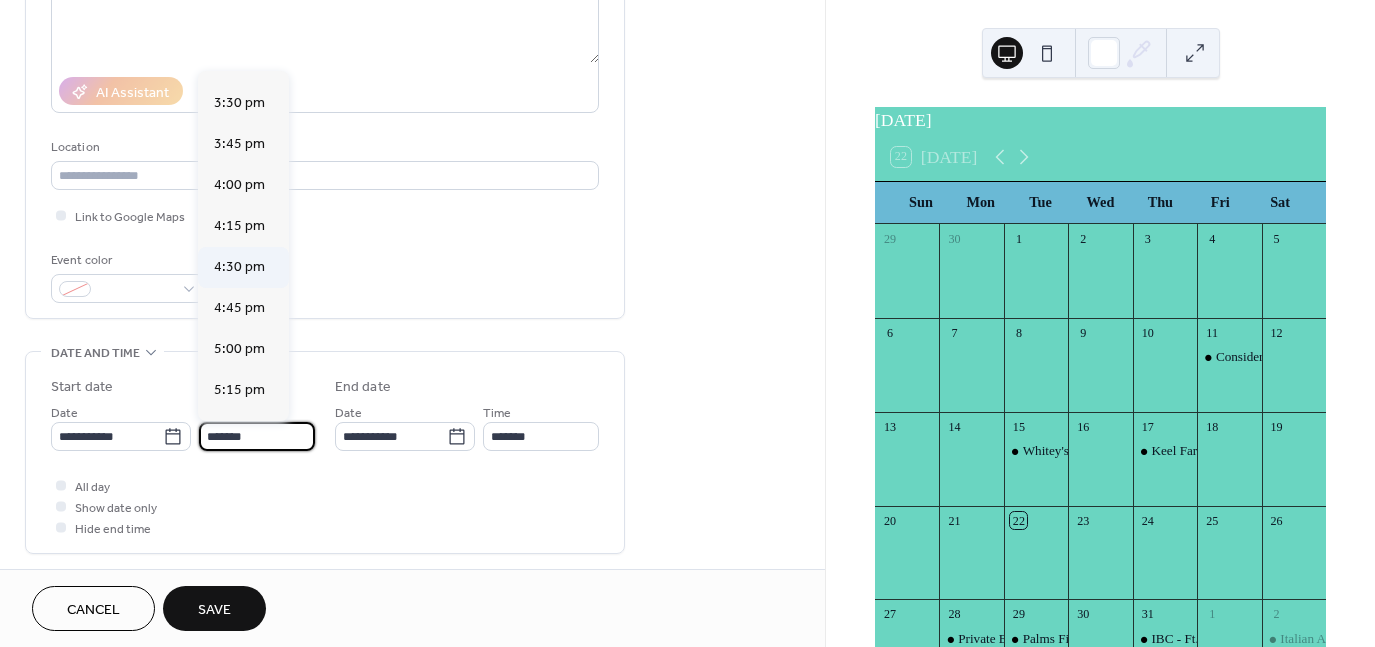 scroll, scrollTop: 2532, scrollLeft: 0, axis: vertical 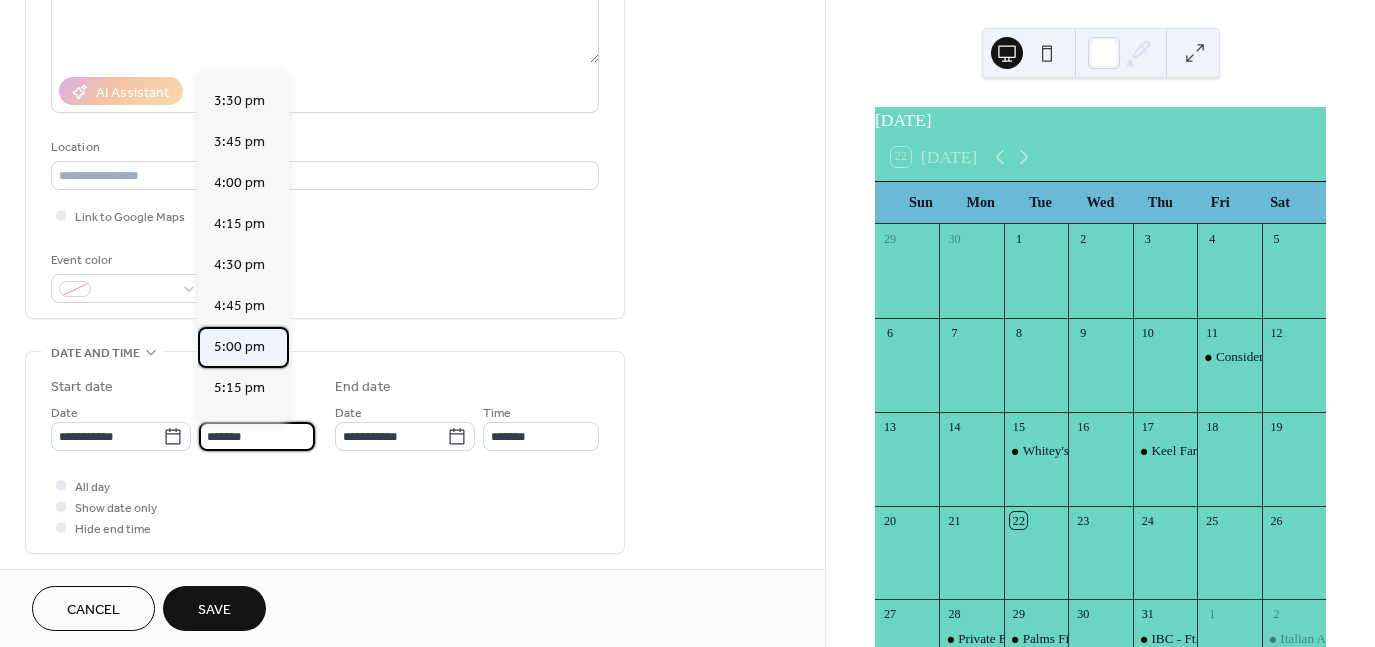 click on "5:00 pm" at bounding box center (239, 347) 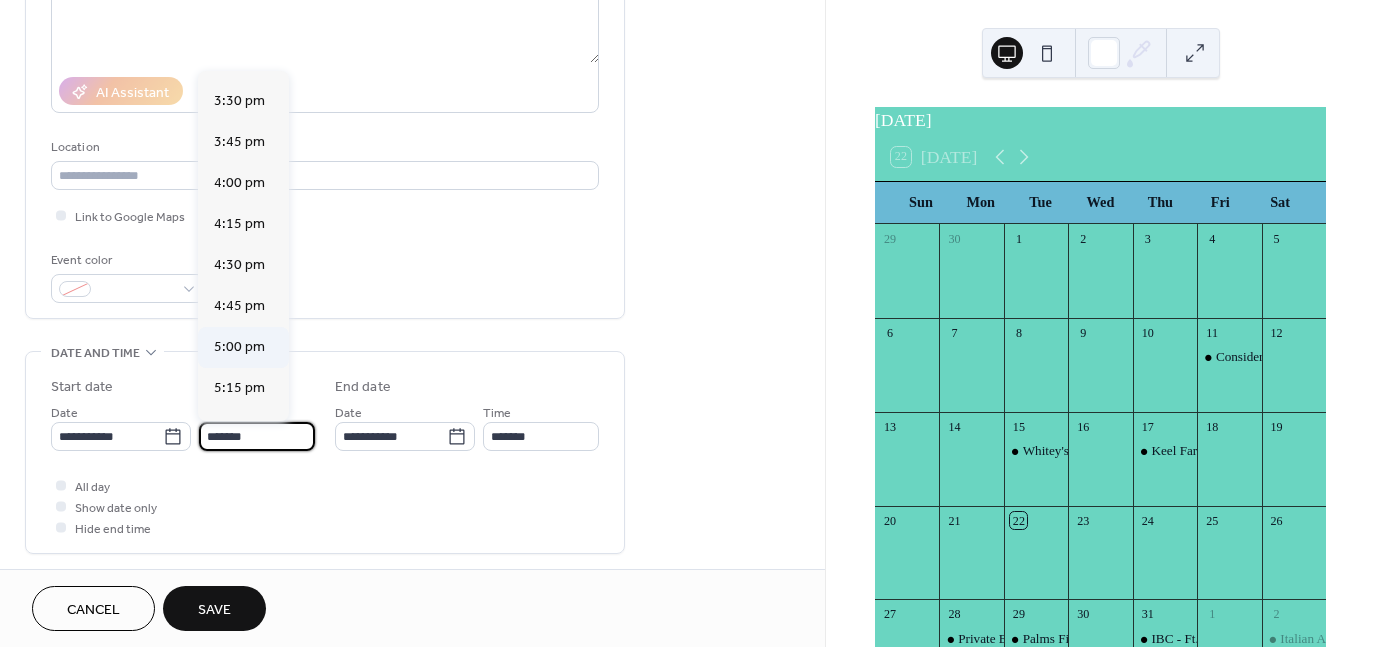 type on "*******" 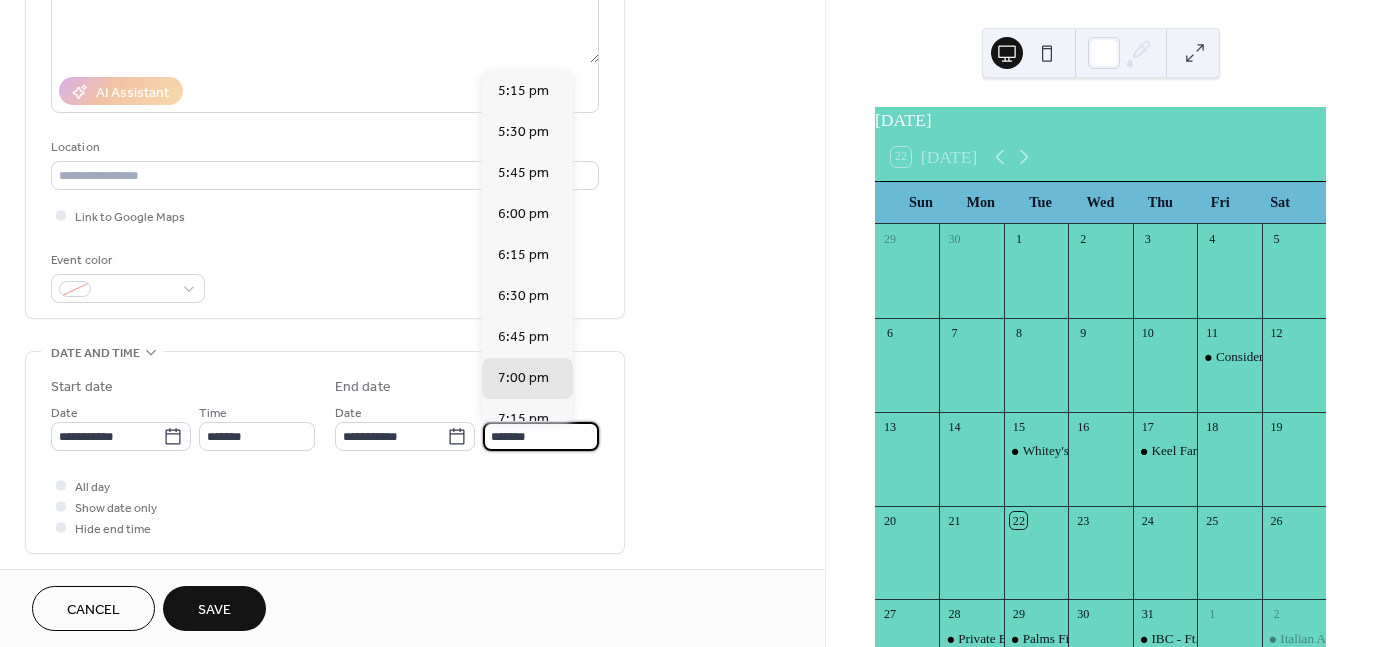 click on "*******" at bounding box center [541, 436] 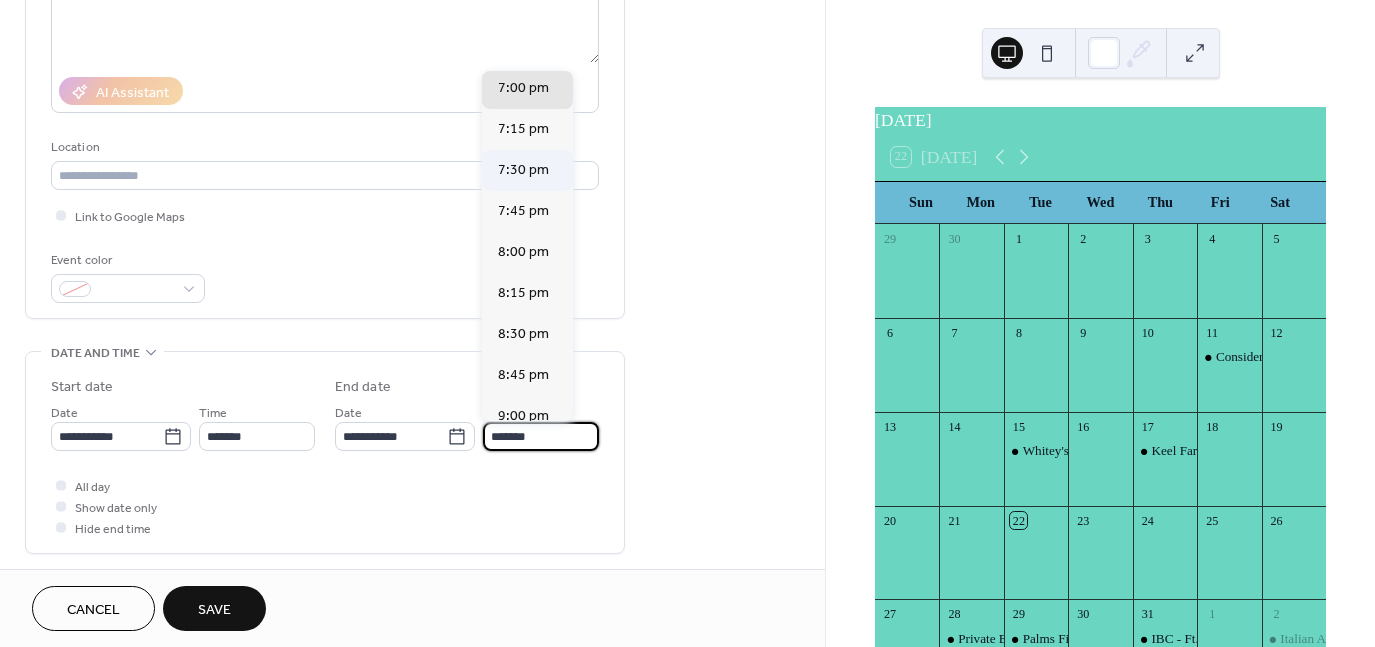 scroll, scrollTop: 300, scrollLeft: 0, axis: vertical 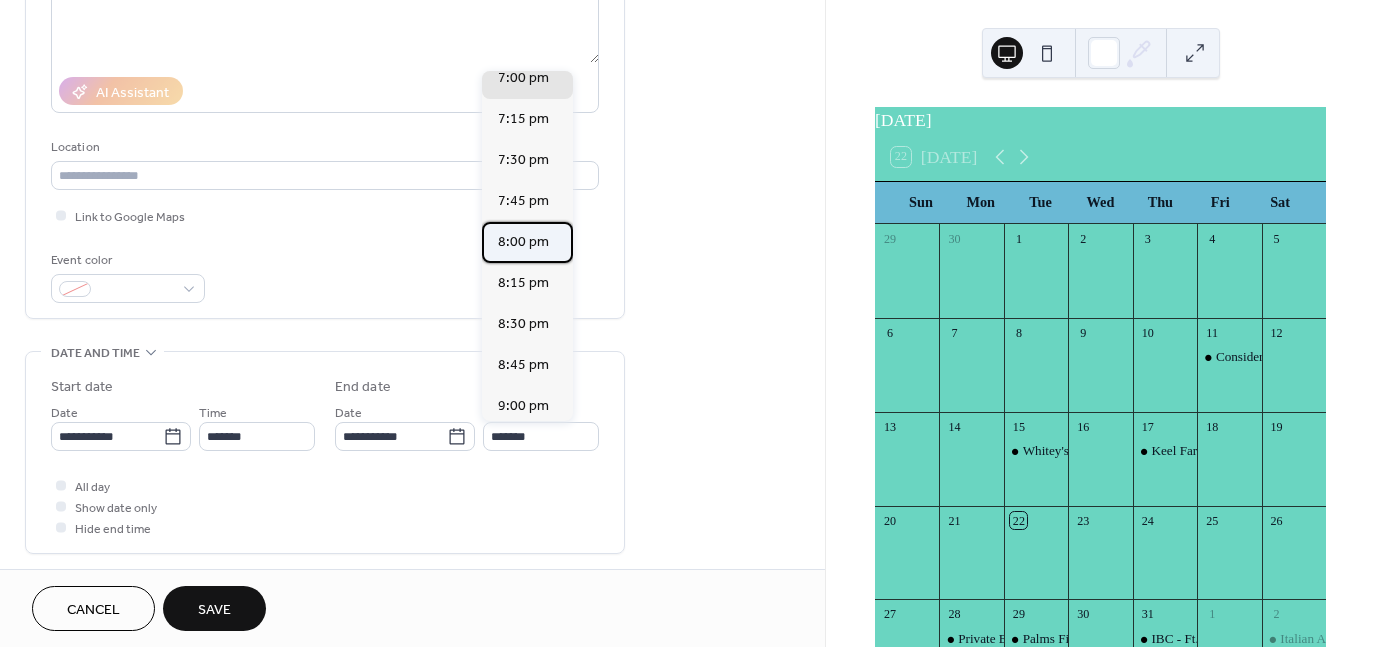 click on "8:00 pm" at bounding box center (523, 242) 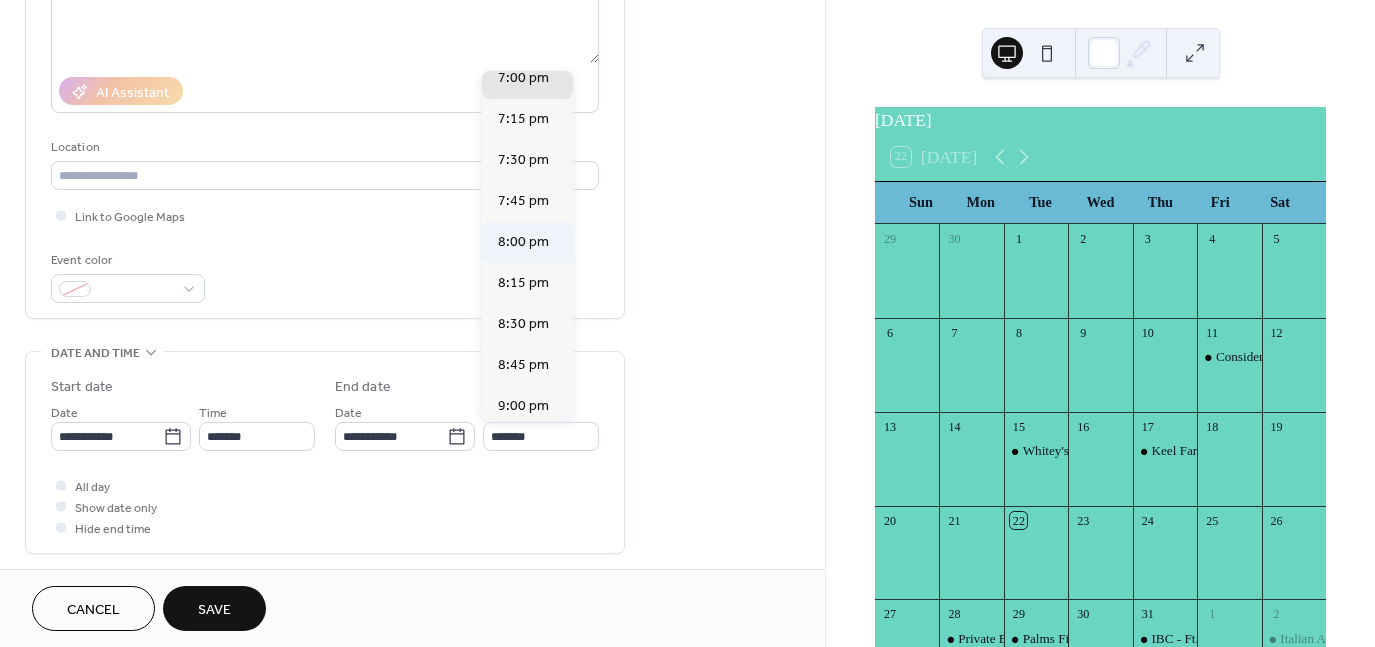 type on "*******" 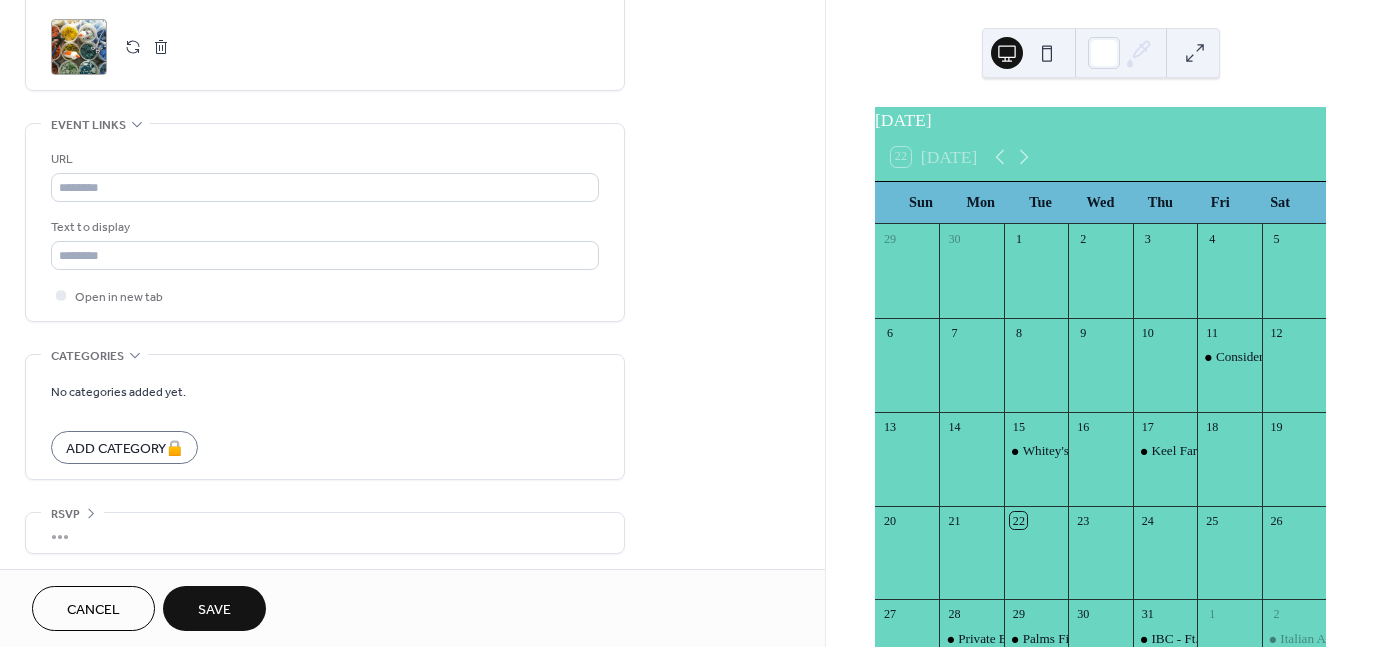 scroll, scrollTop: 998, scrollLeft: 0, axis: vertical 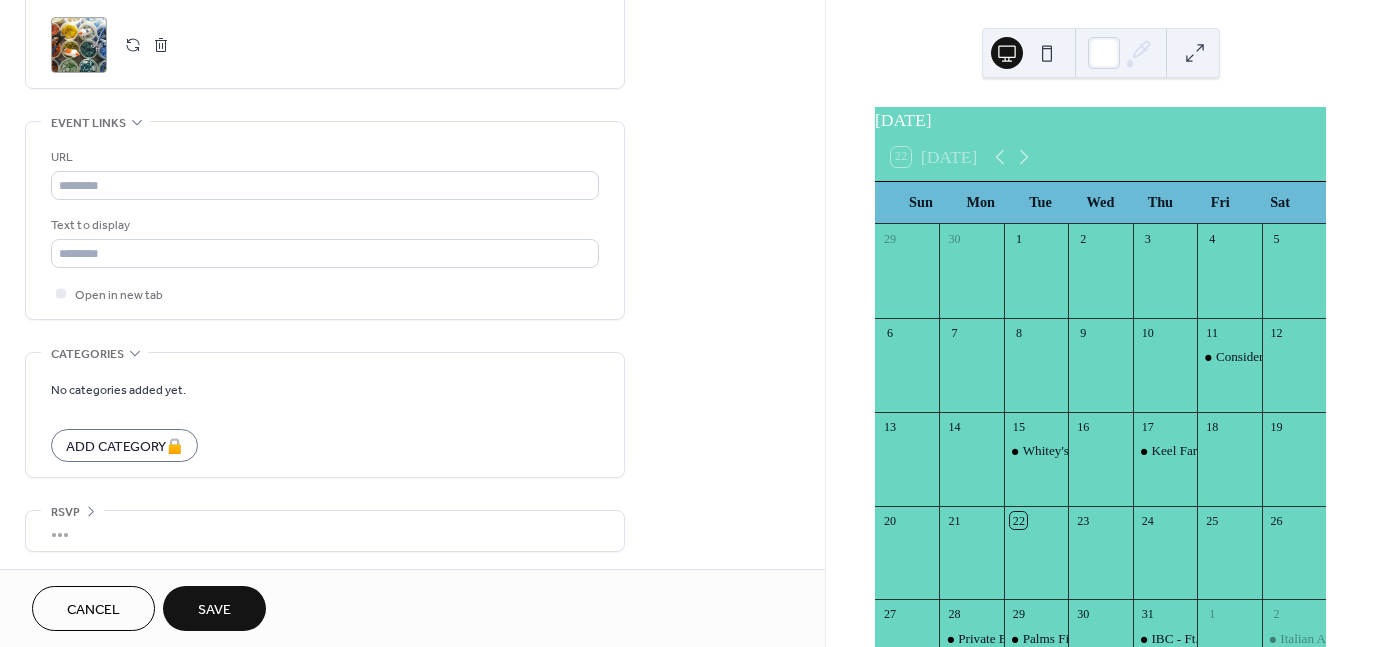 click on "Save" at bounding box center (214, 610) 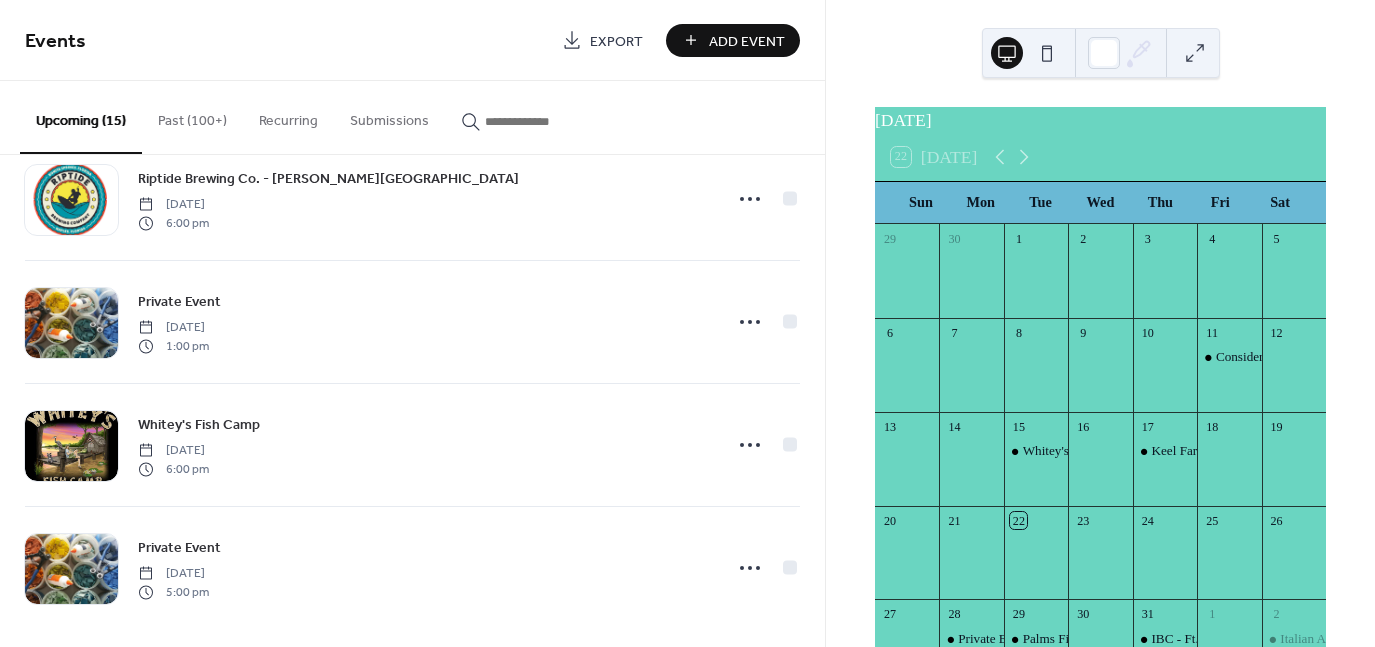 scroll, scrollTop: 1408, scrollLeft: 0, axis: vertical 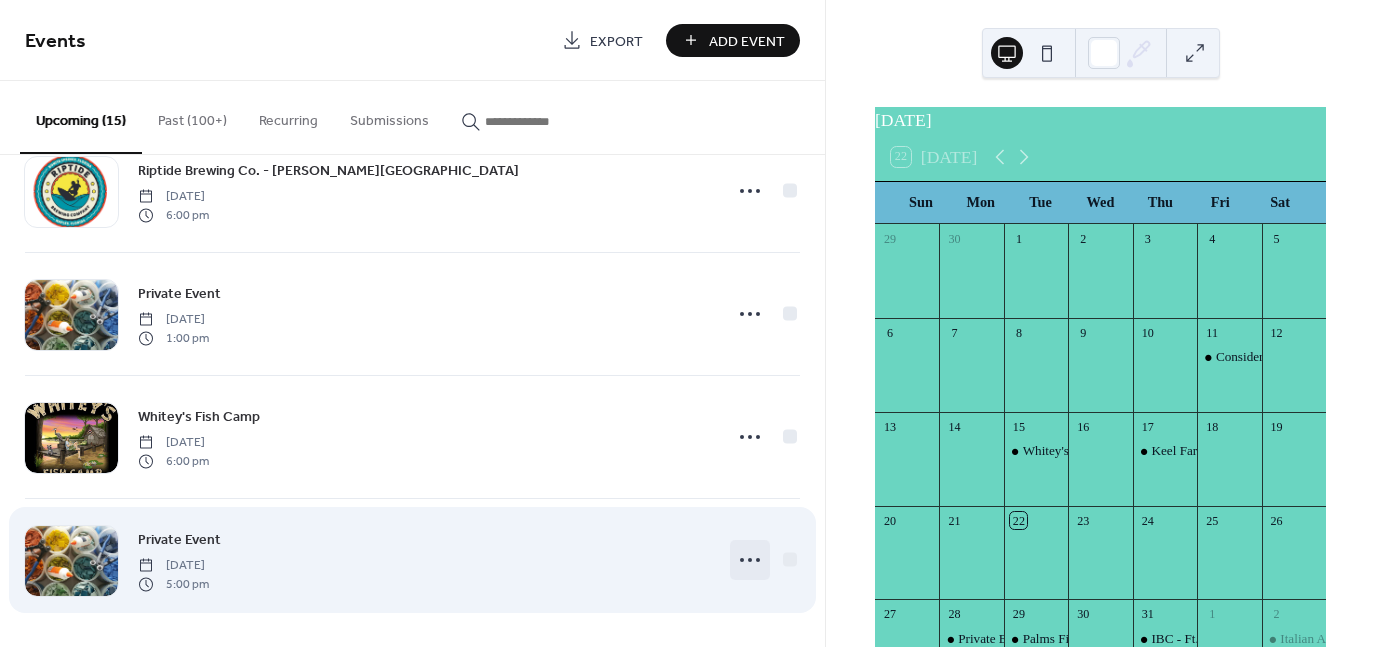 click 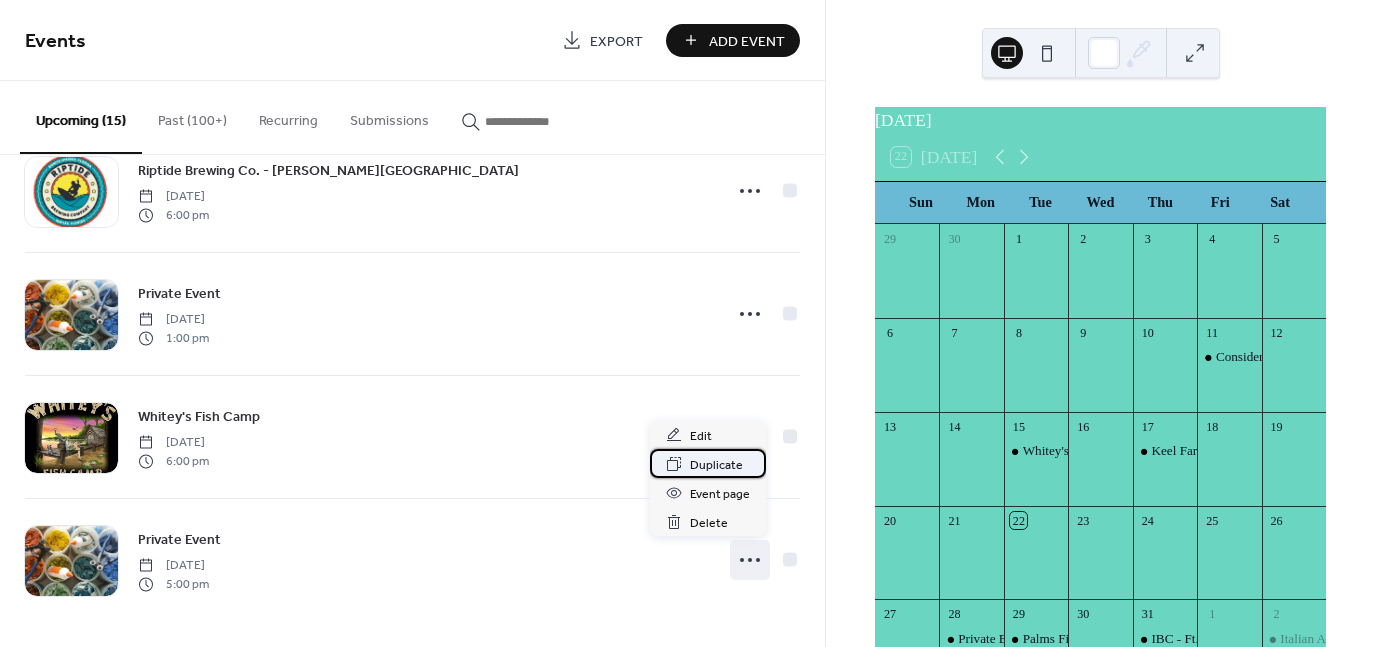 click on "Duplicate" at bounding box center (716, 465) 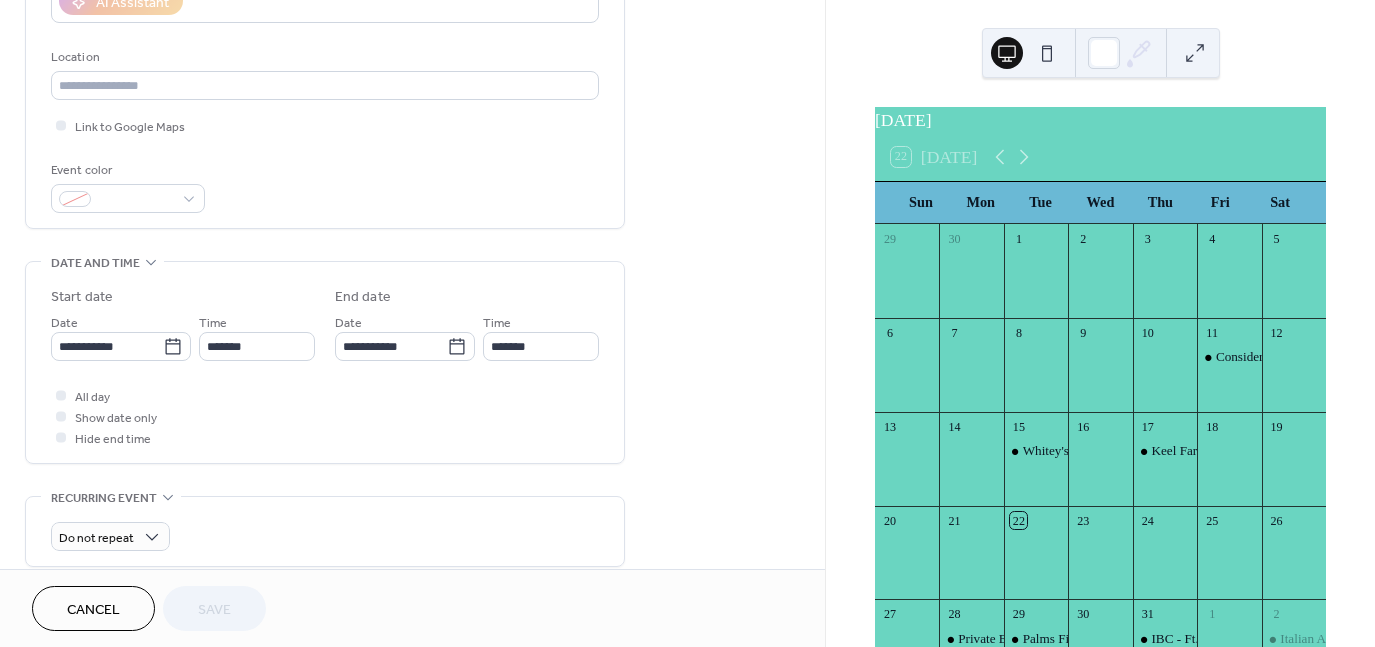 scroll, scrollTop: 400, scrollLeft: 0, axis: vertical 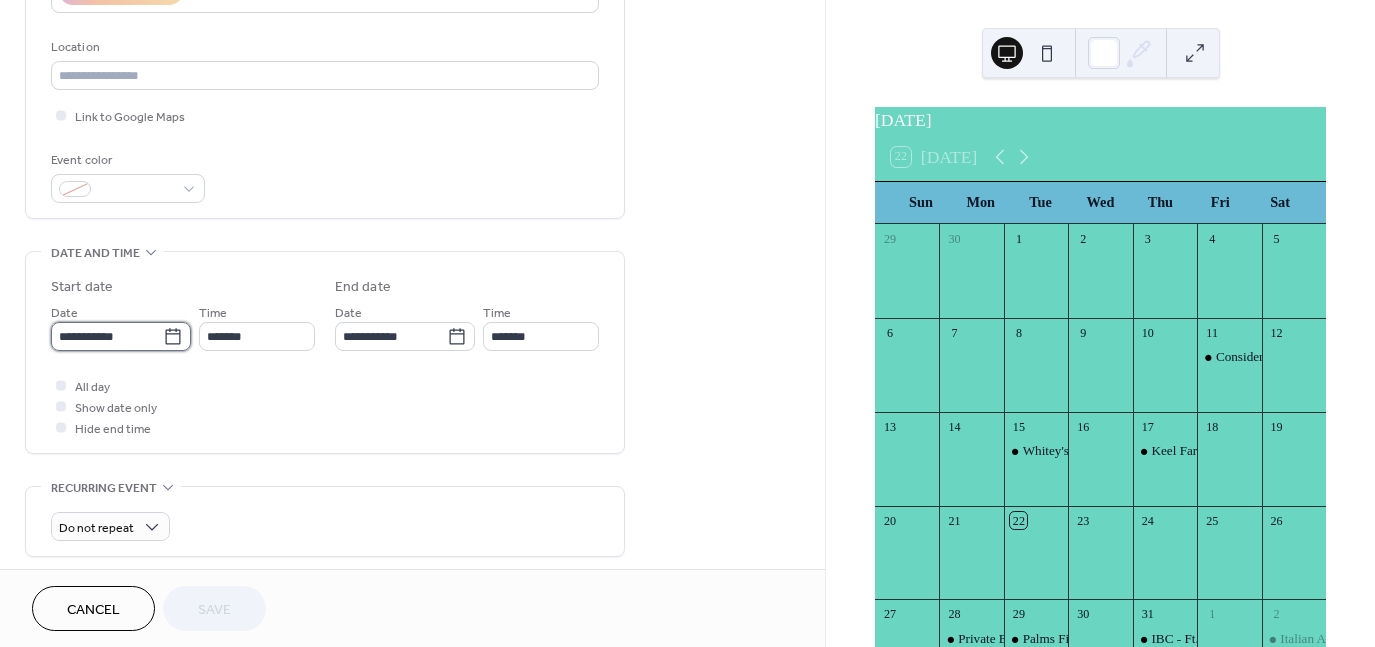 click on "**********" at bounding box center (107, 336) 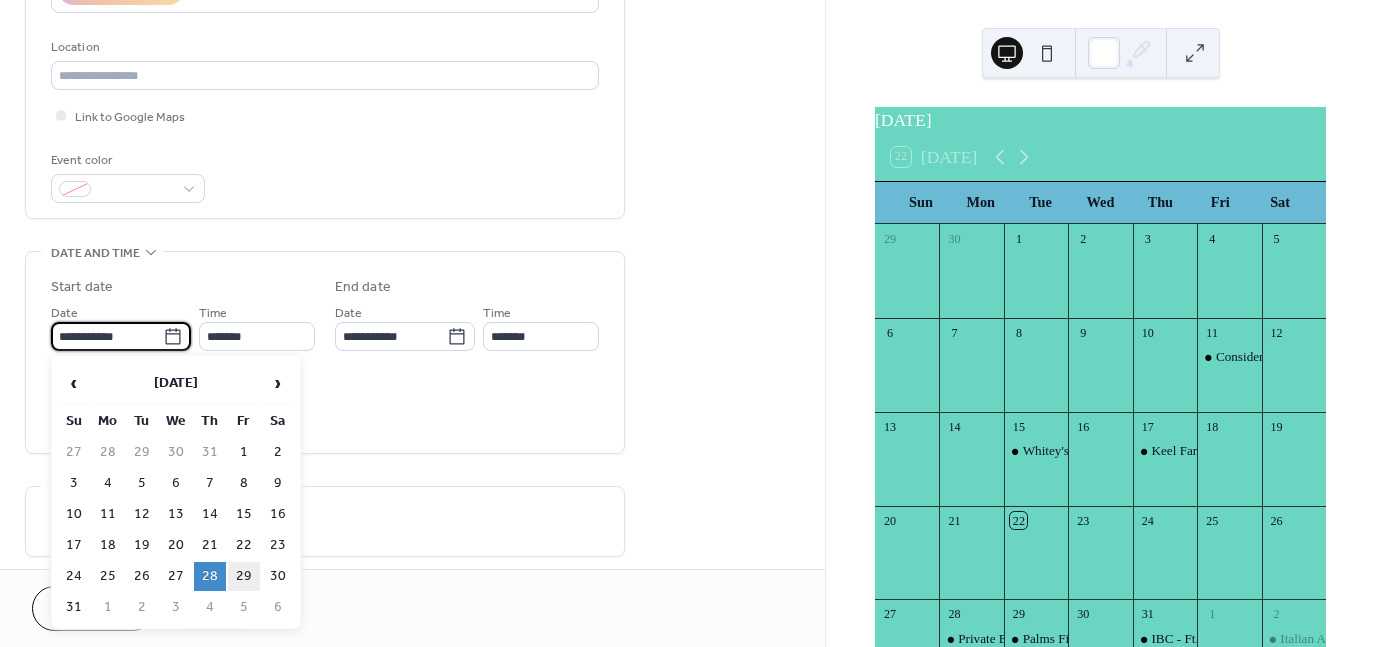click on "29" at bounding box center [244, 576] 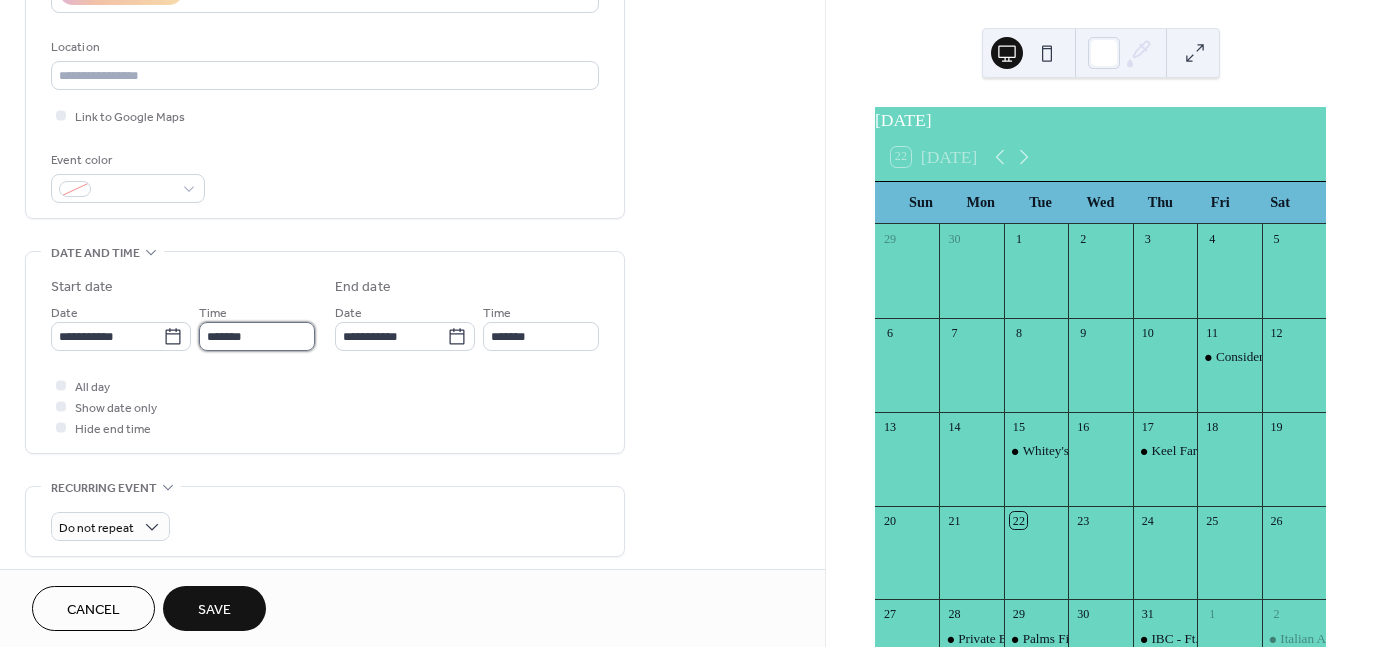 click on "*******" at bounding box center [257, 336] 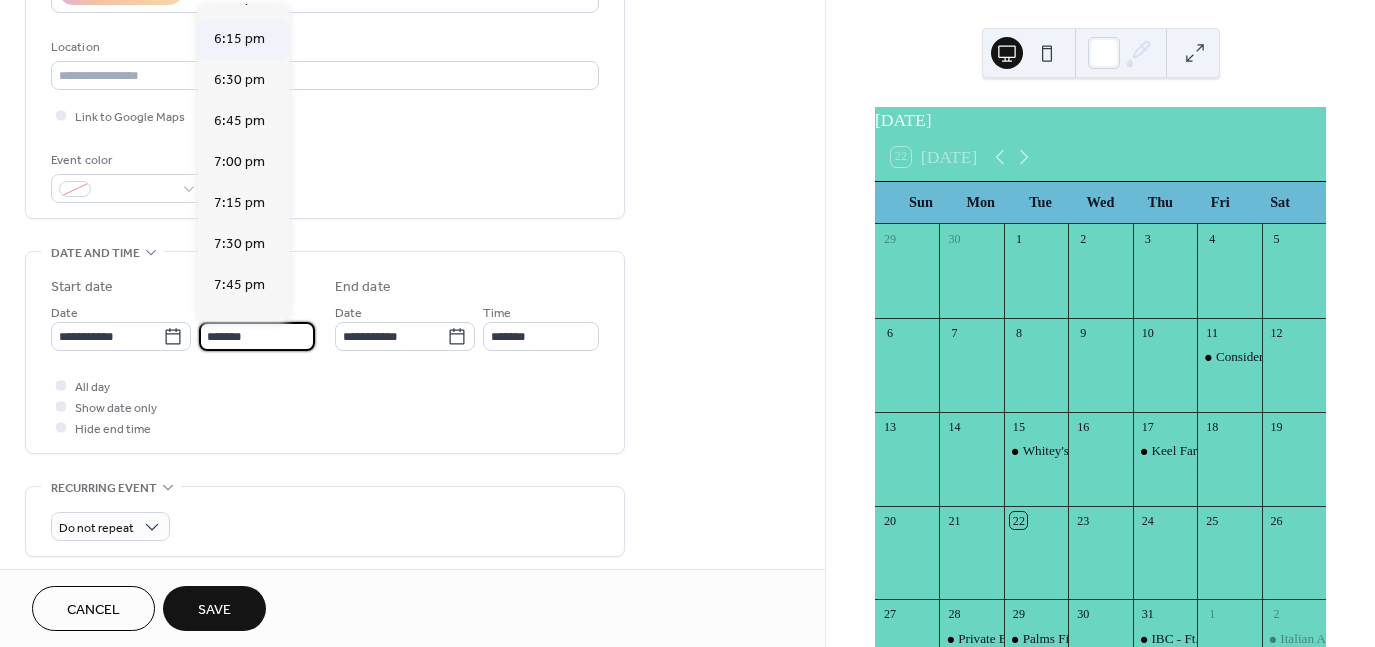 scroll, scrollTop: 2988, scrollLeft: 0, axis: vertical 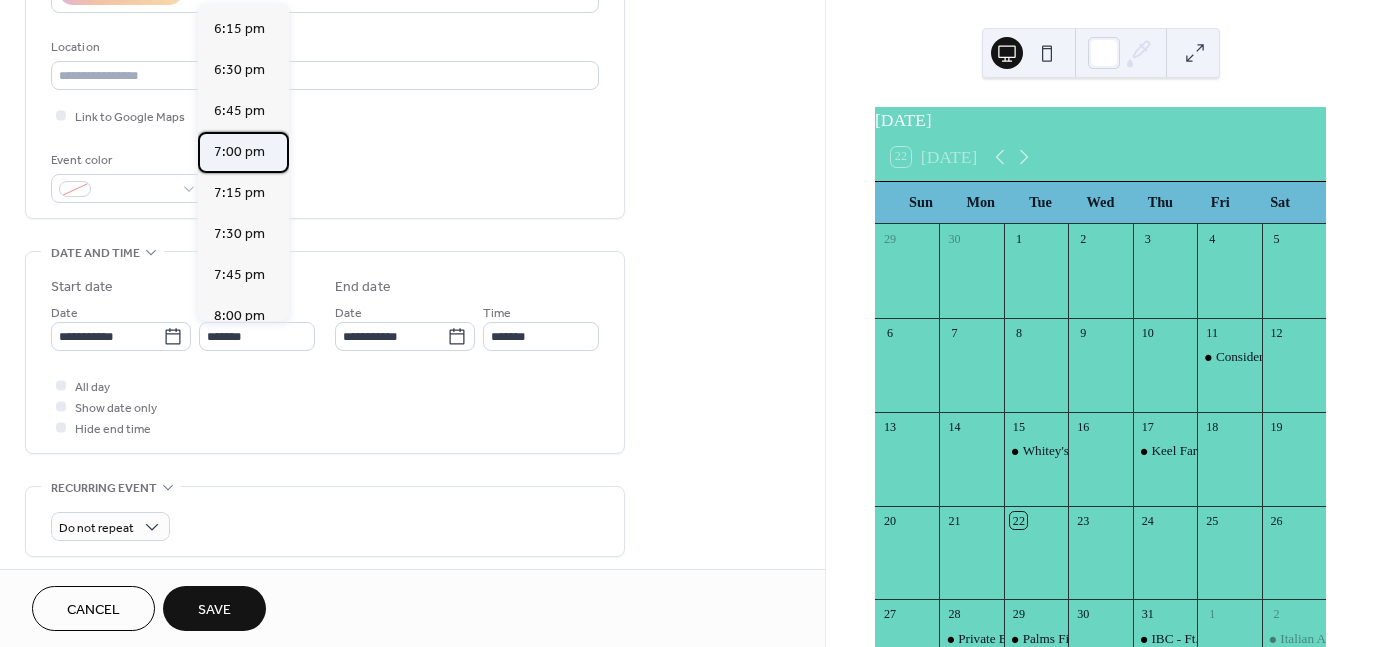 click on "7:00 pm" at bounding box center (239, 152) 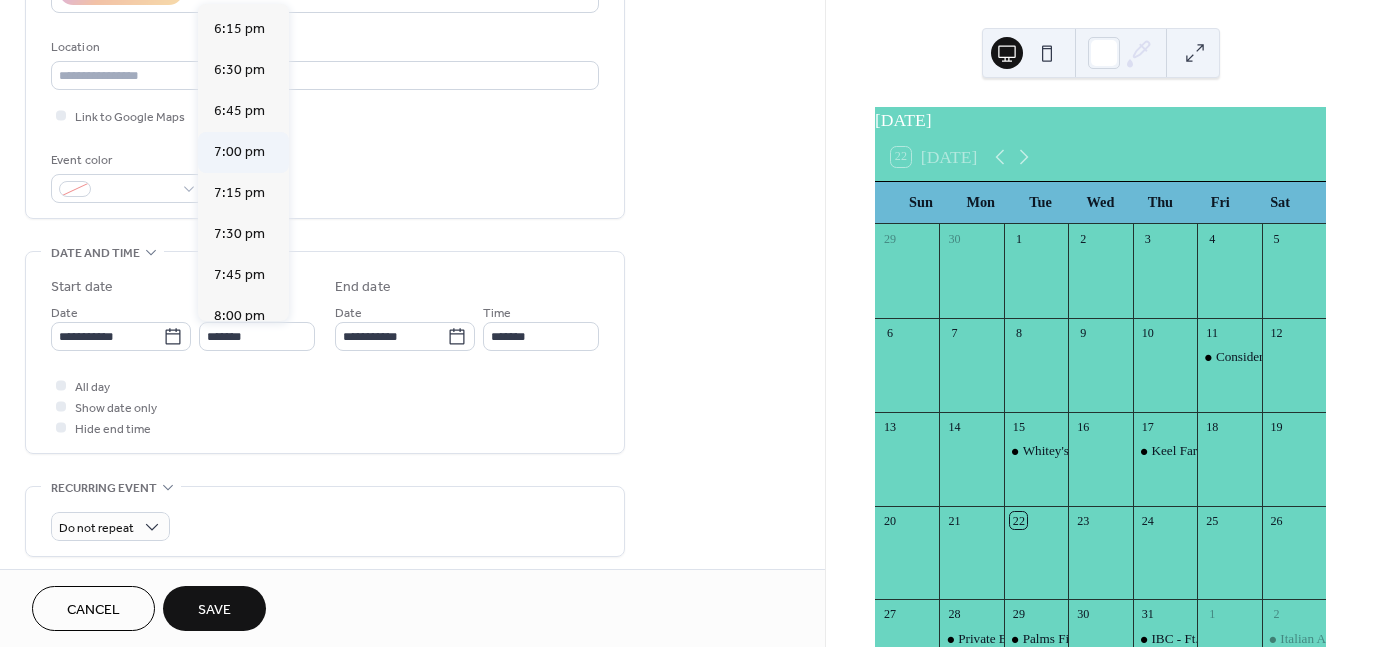 type on "*******" 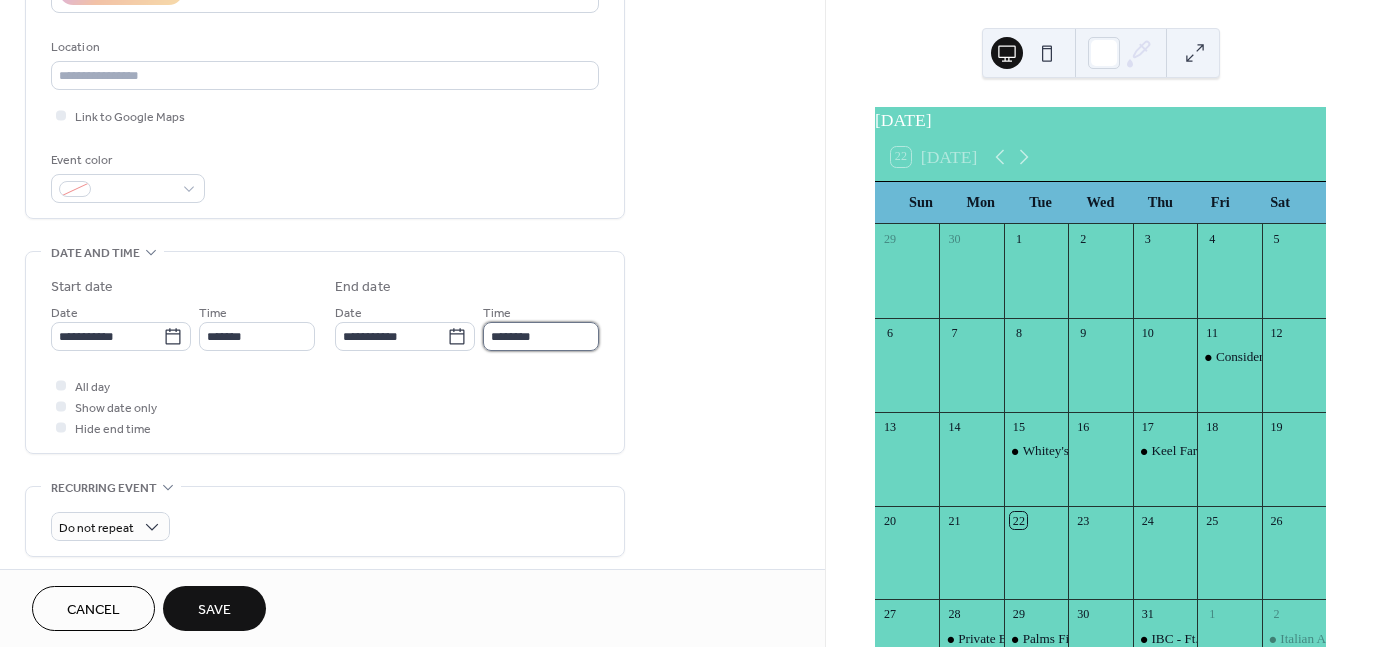 click on "********" at bounding box center (541, 336) 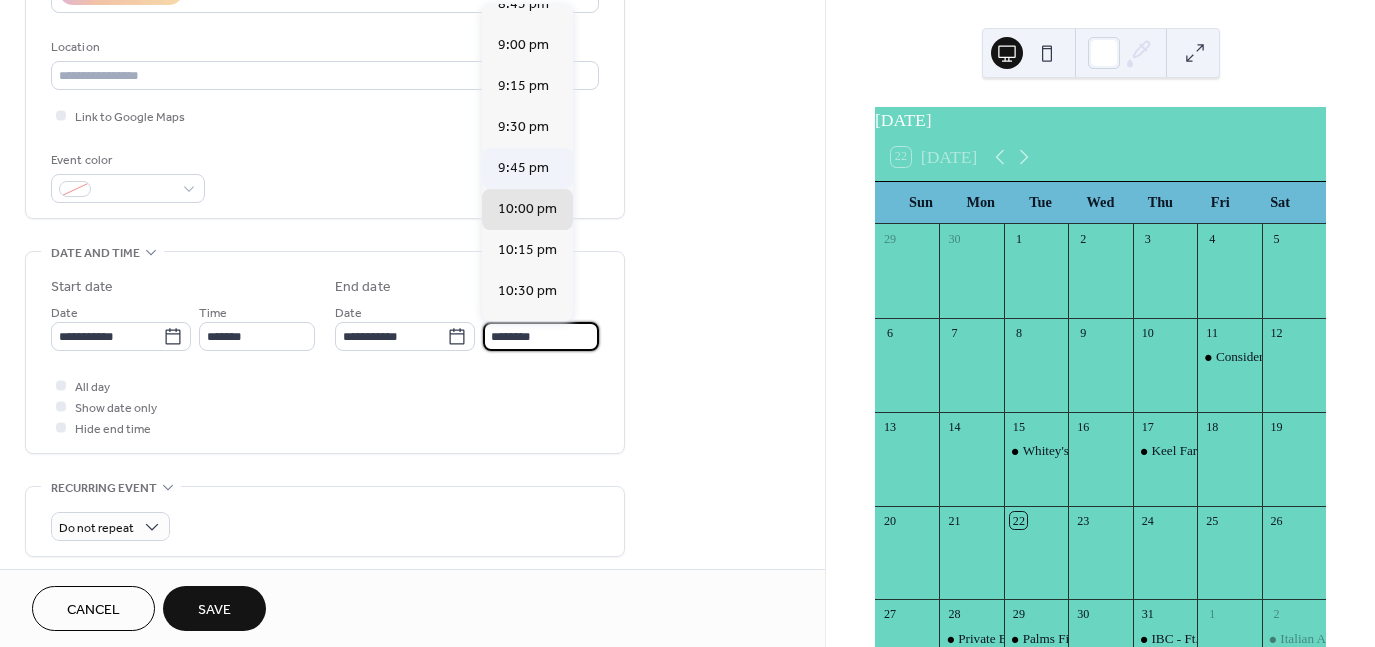 scroll, scrollTop: 261, scrollLeft: 0, axis: vertical 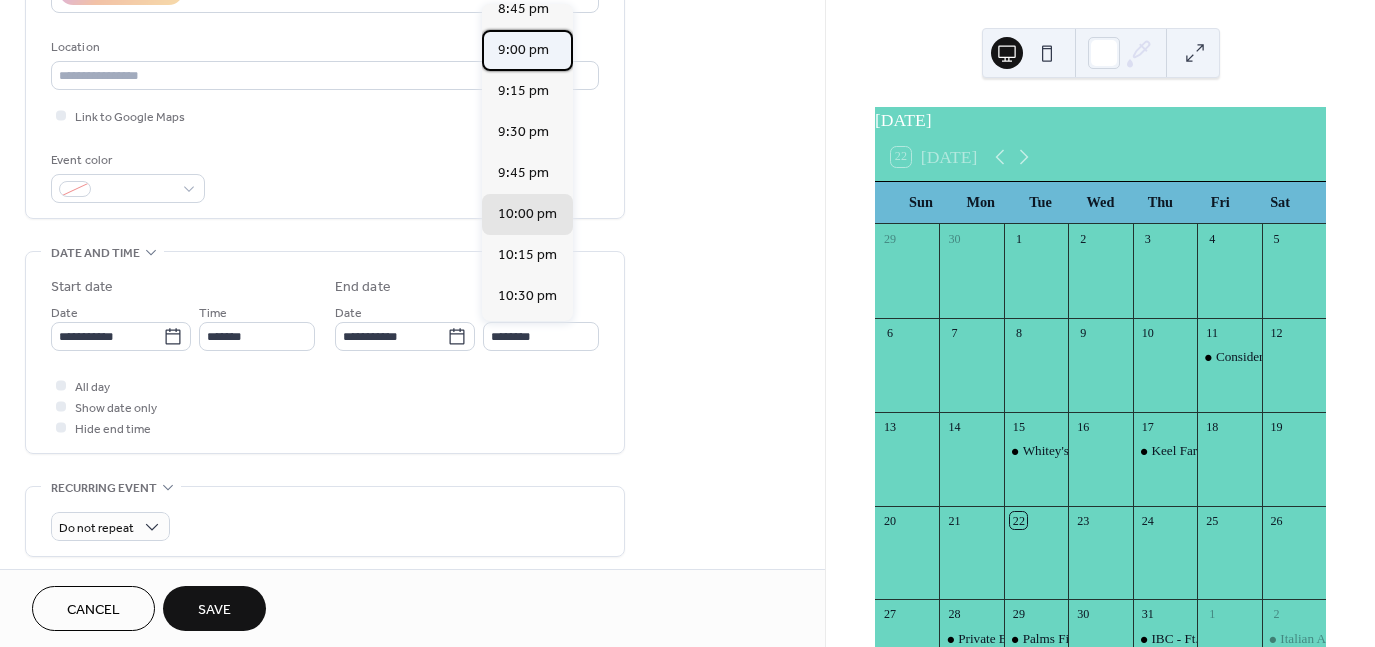click on "9:00 pm" at bounding box center (523, 50) 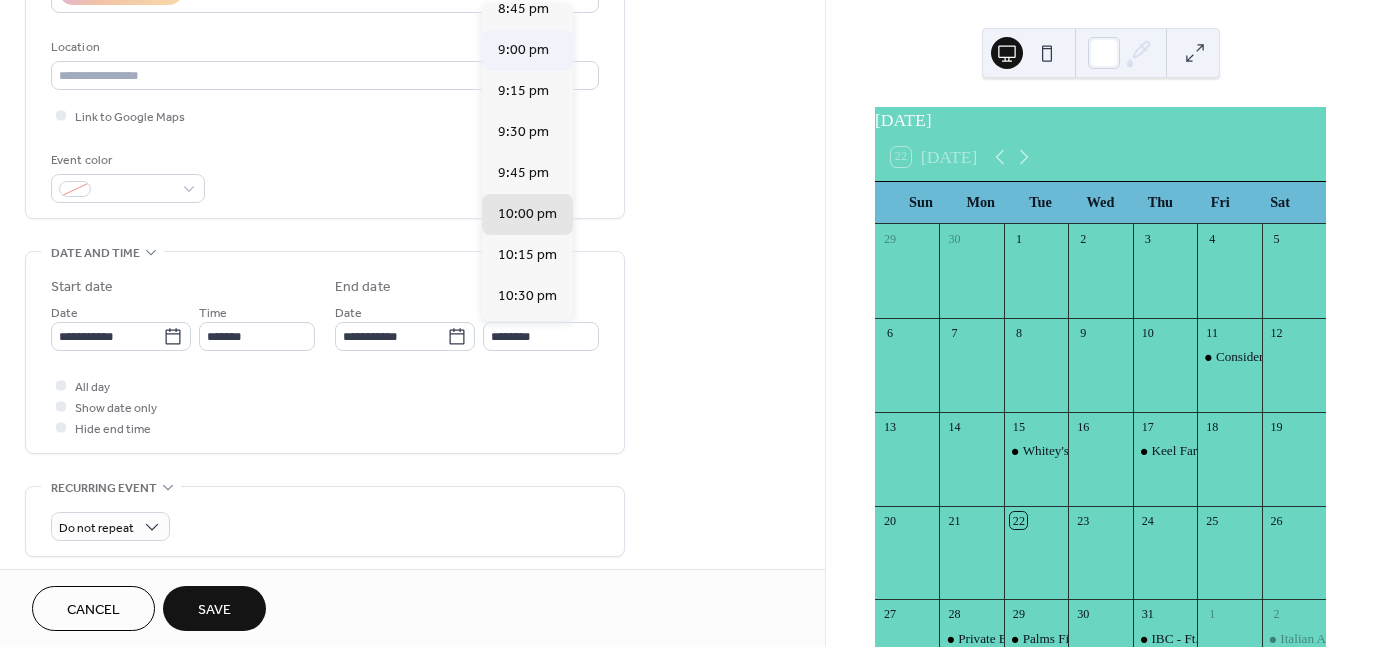 type on "*******" 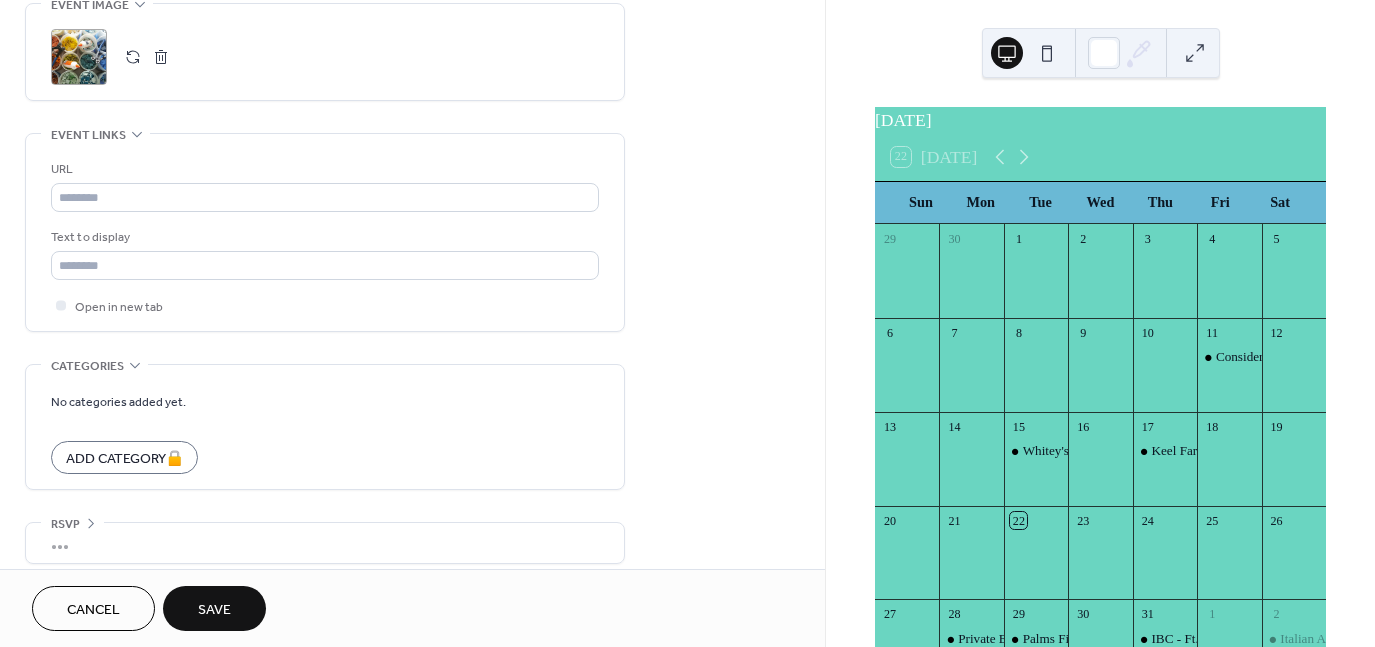 scroll, scrollTop: 998, scrollLeft: 0, axis: vertical 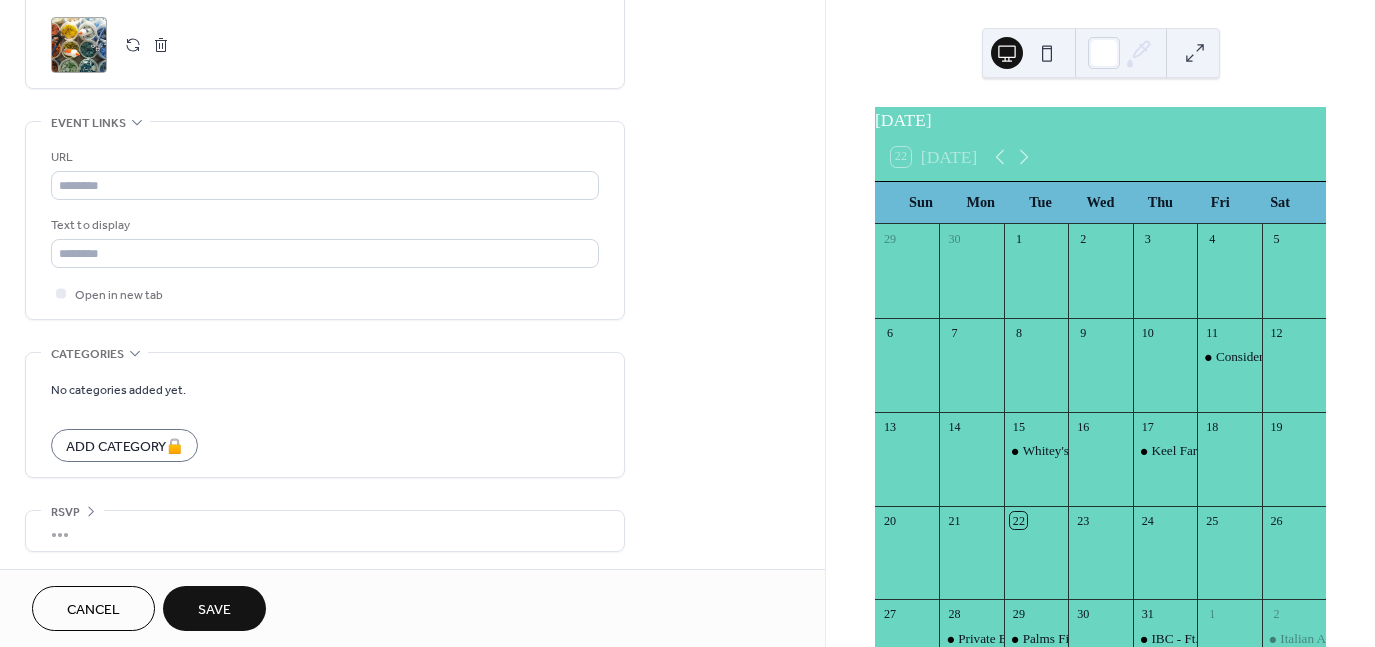 click on "Save" at bounding box center (214, 610) 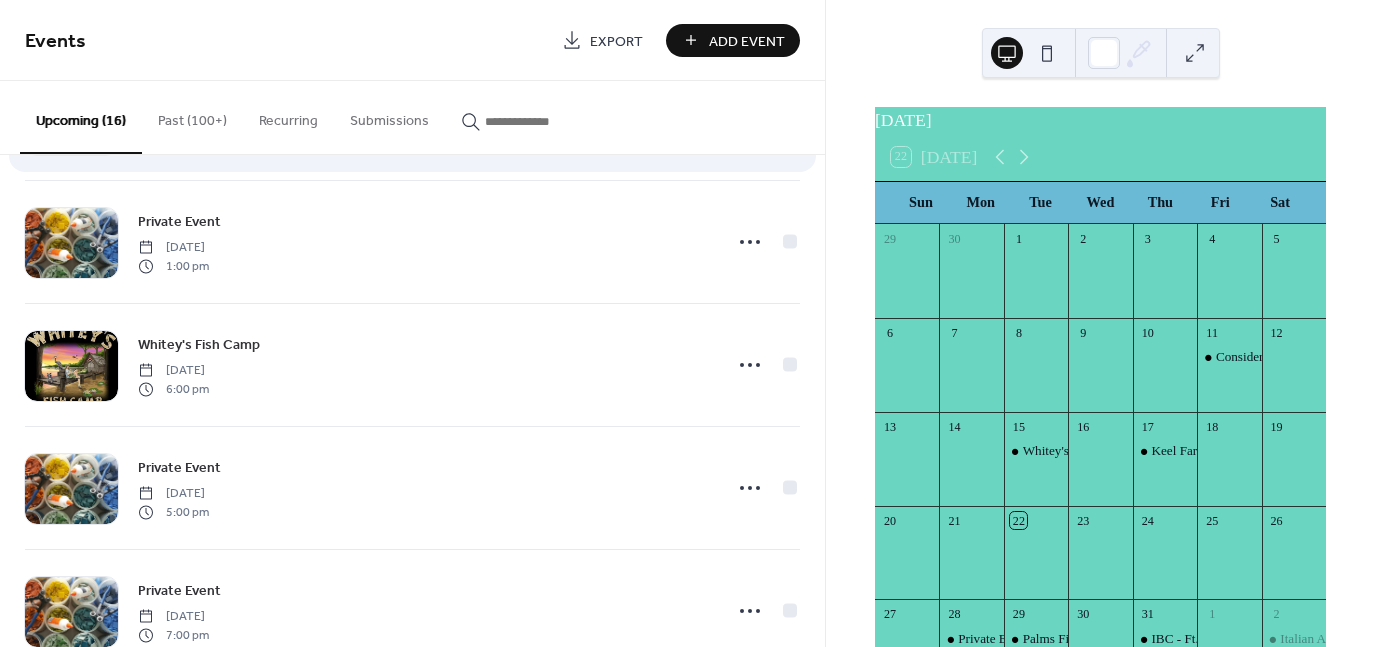 scroll, scrollTop: 1531, scrollLeft: 0, axis: vertical 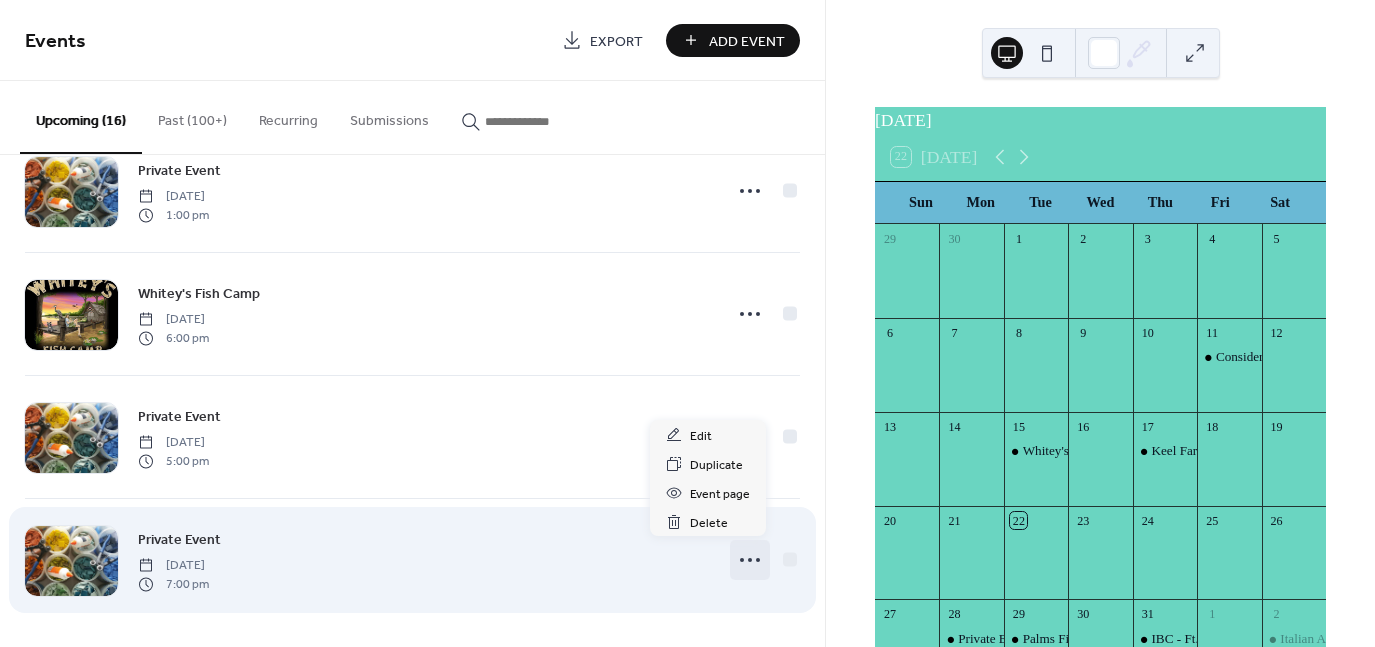 click 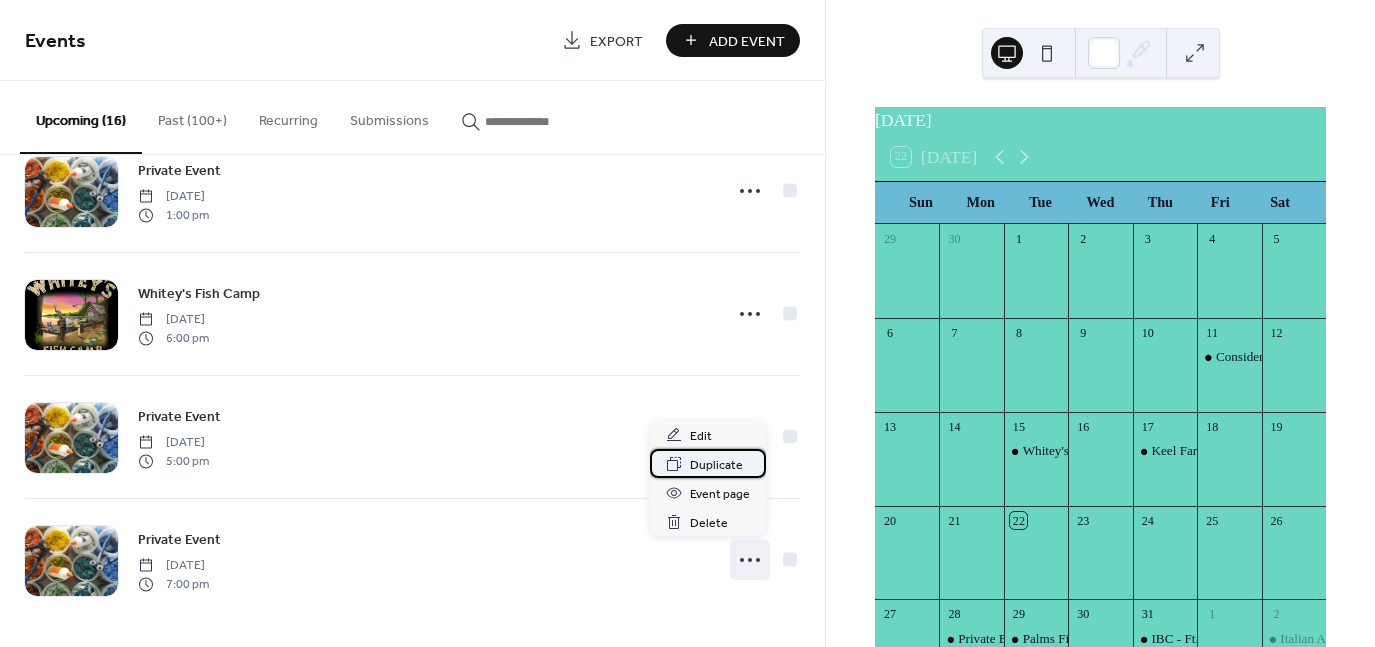 click on "Duplicate" at bounding box center (716, 465) 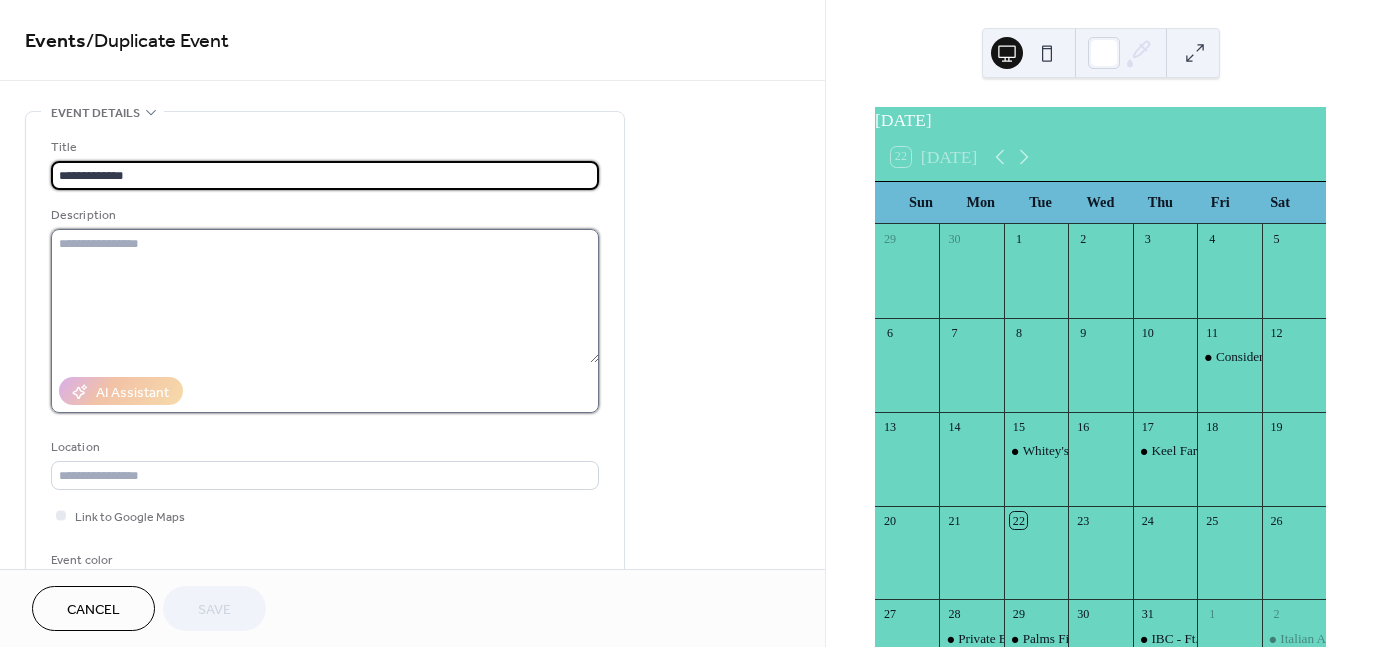 click at bounding box center [325, 296] 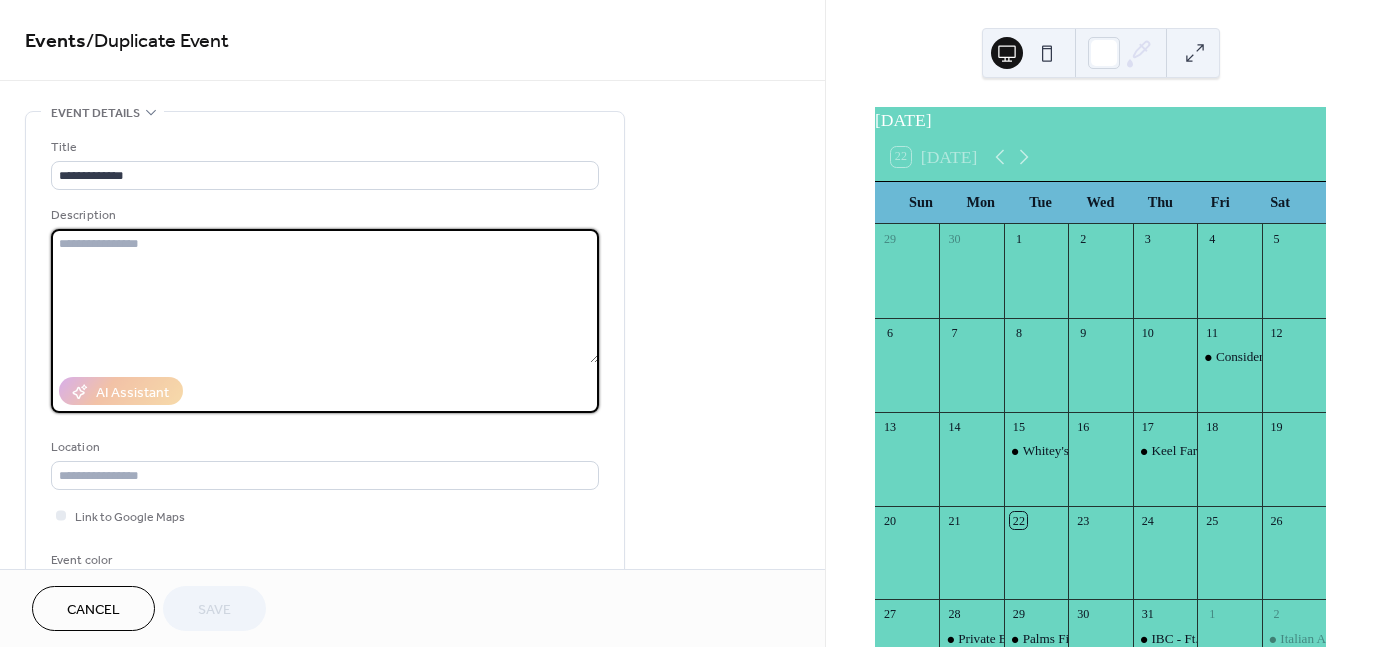 type on "*" 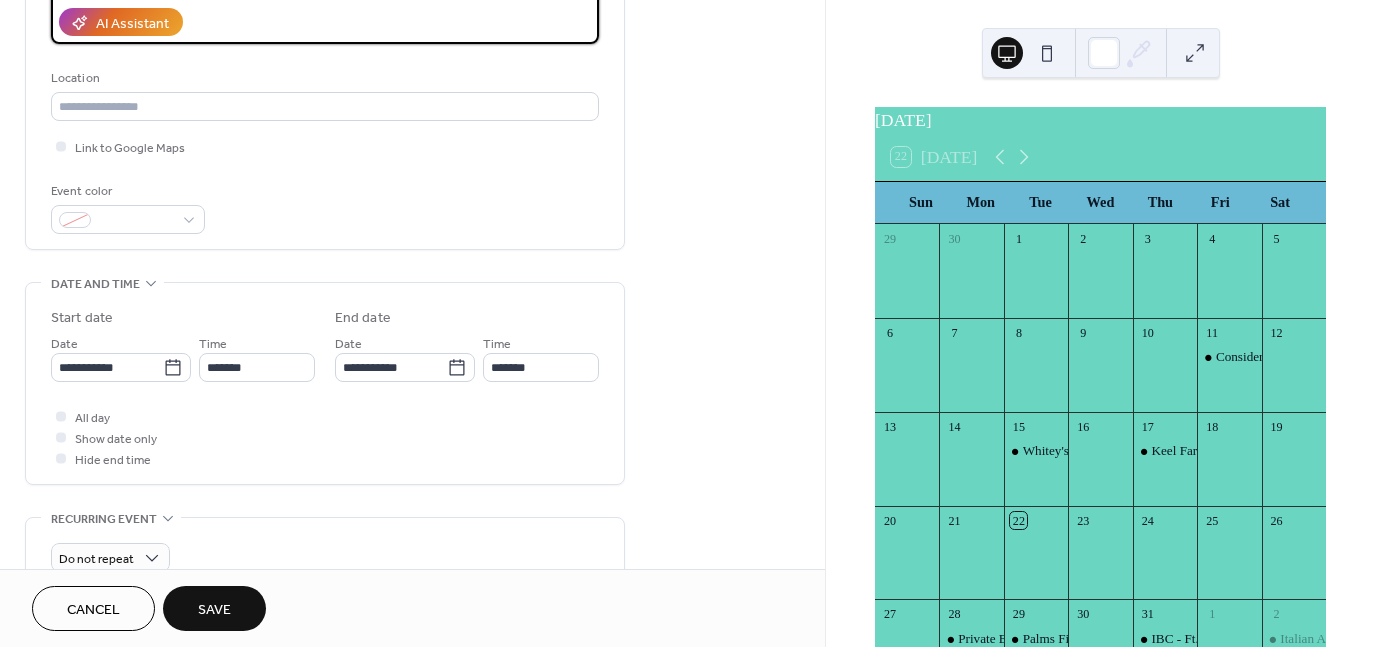 scroll, scrollTop: 400, scrollLeft: 0, axis: vertical 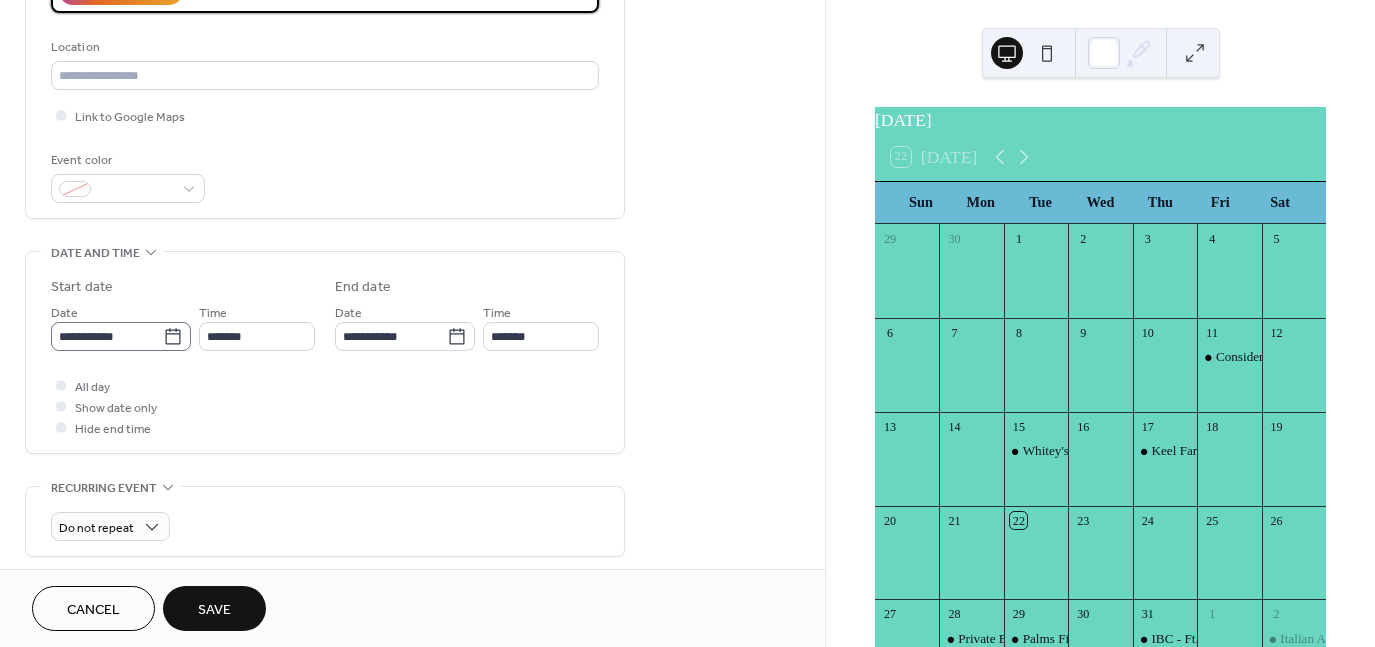 type on "**********" 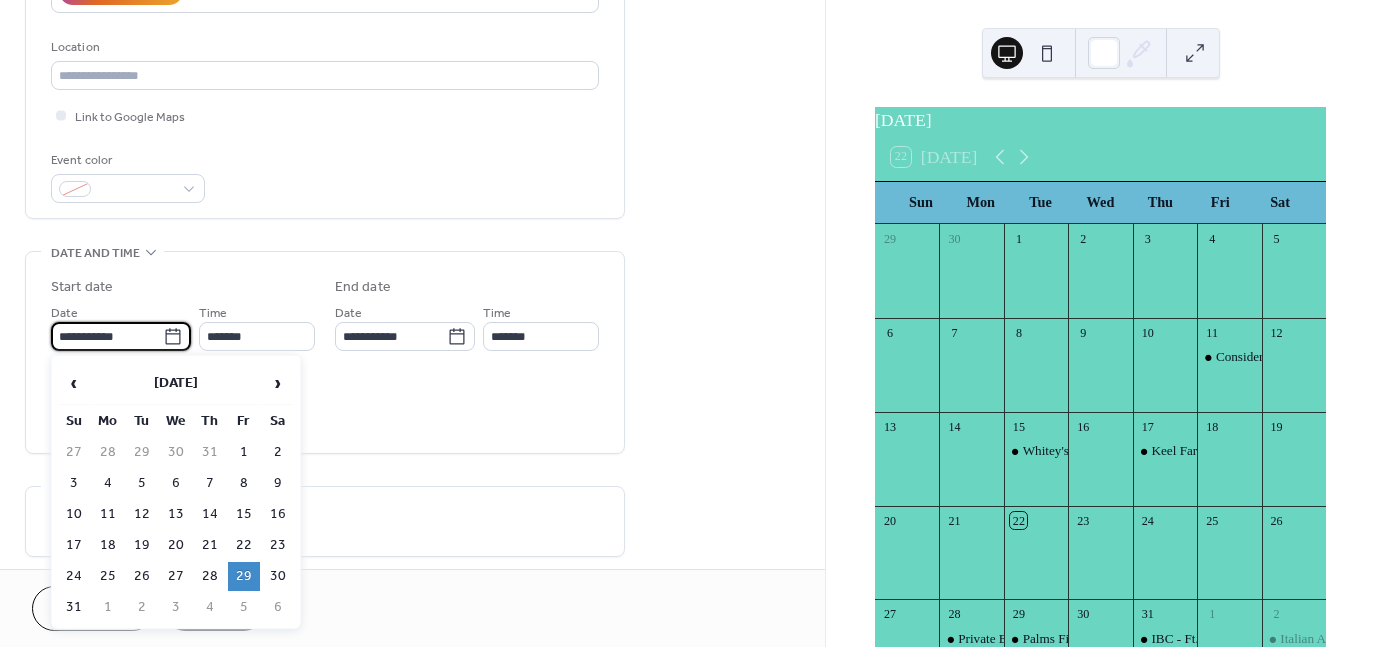 click on "**********" at bounding box center [107, 336] 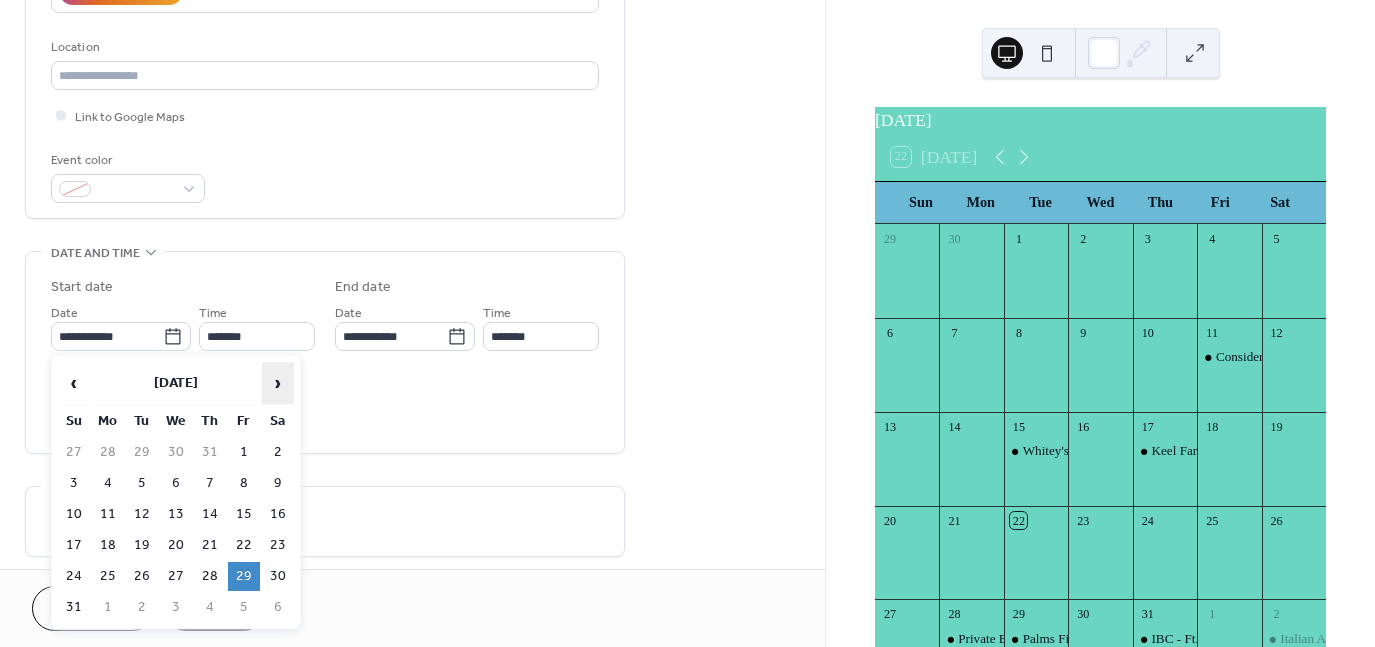 click on "›" at bounding box center (278, 383) 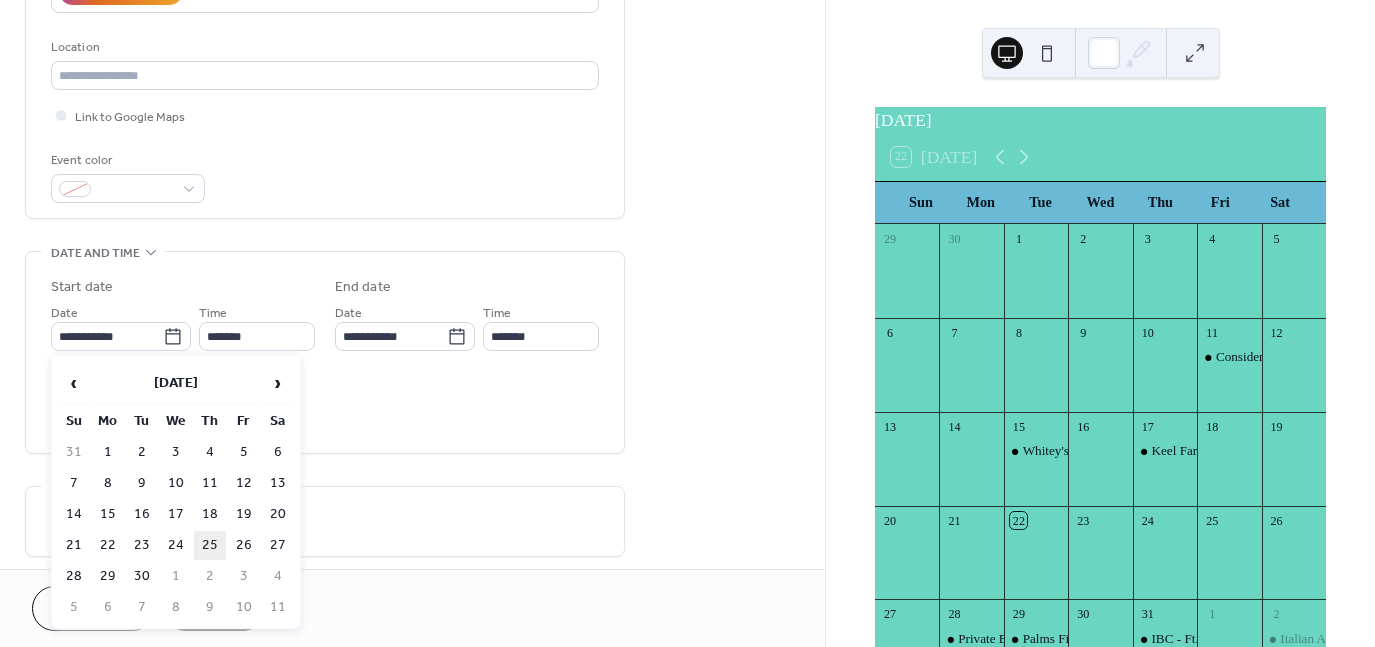 click on "25" at bounding box center [210, 545] 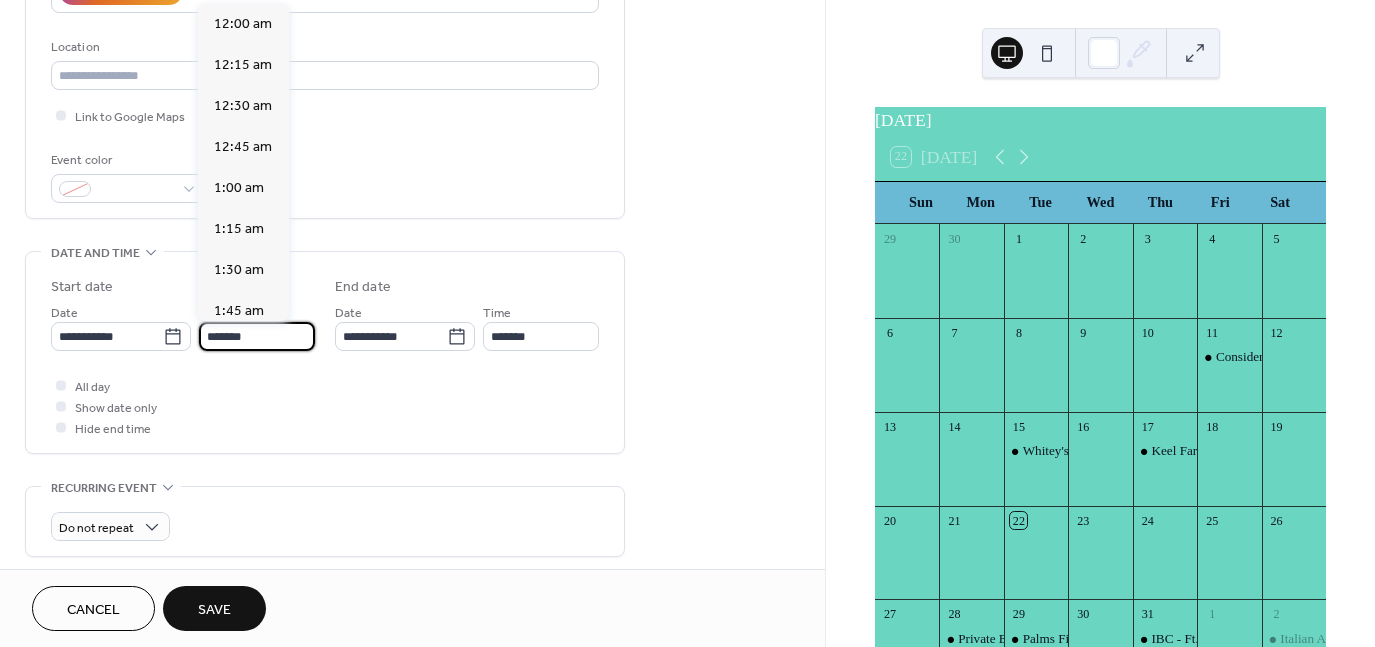 click on "*******" at bounding box center [257, 336] 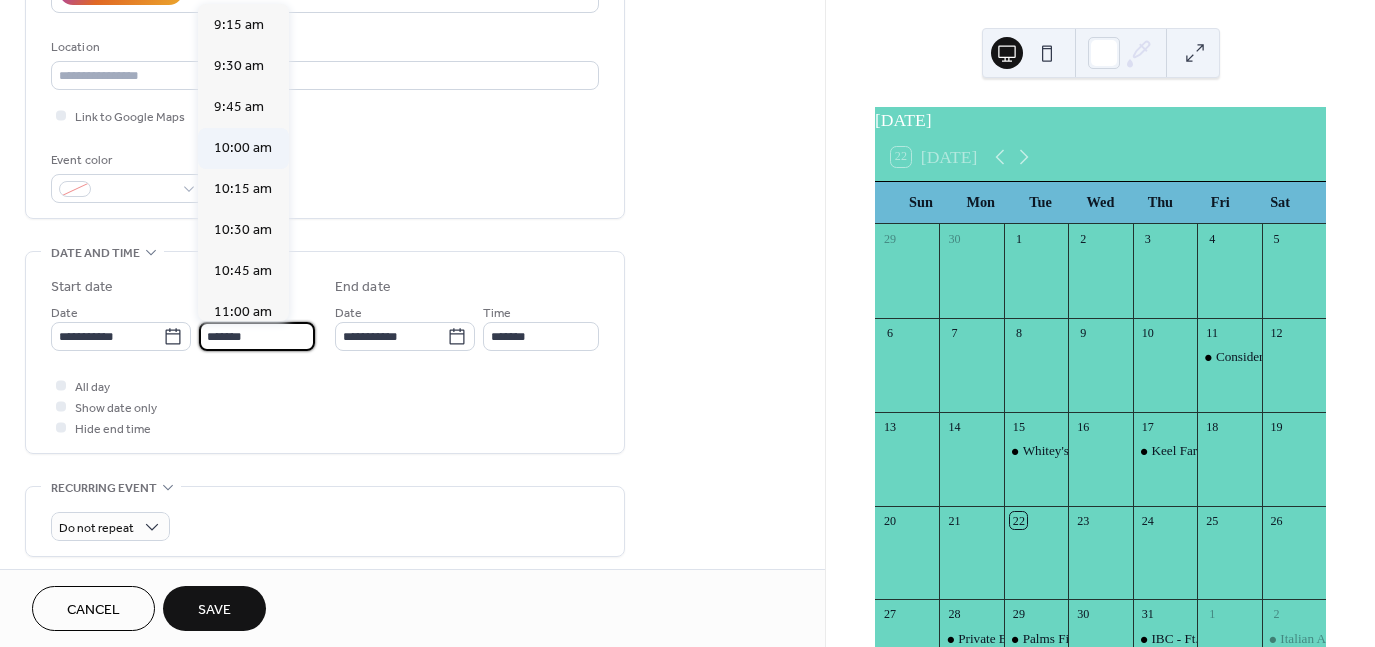 scroll, scrollTop: 1516, scrollLeft: 0, axis: vertical 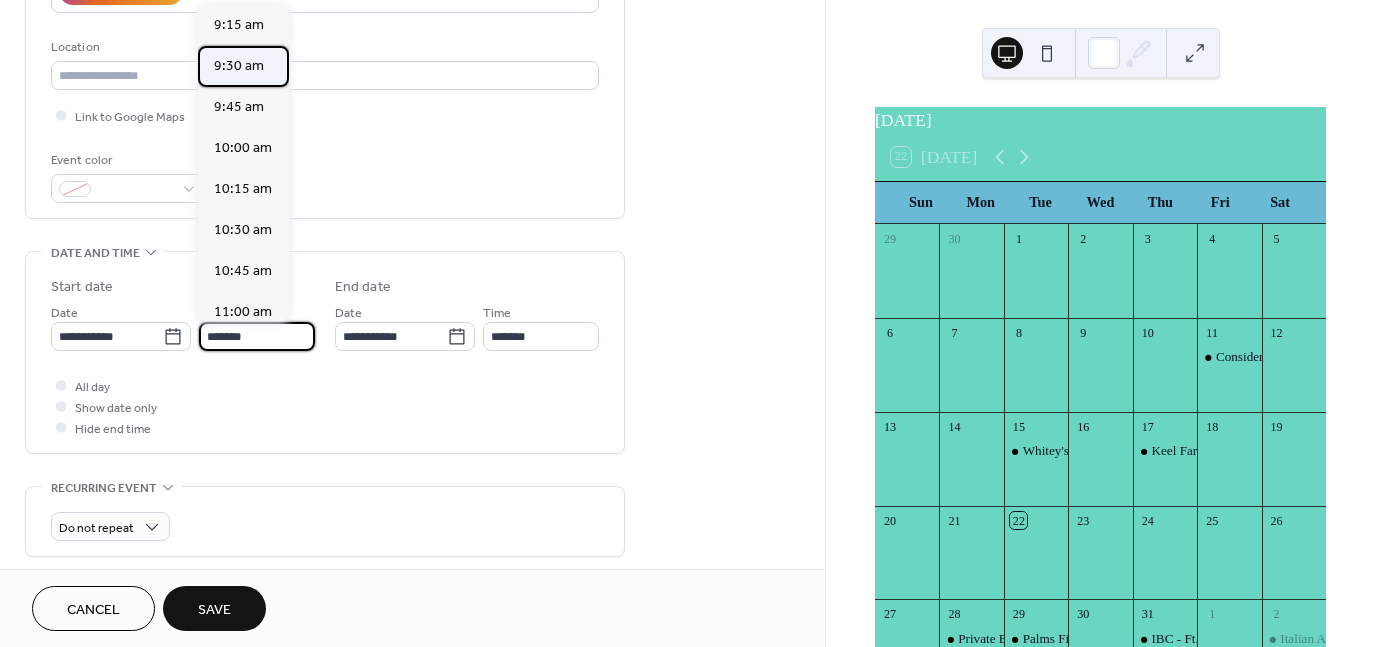 click on "9:30 am" at bounding box center [239, 66] 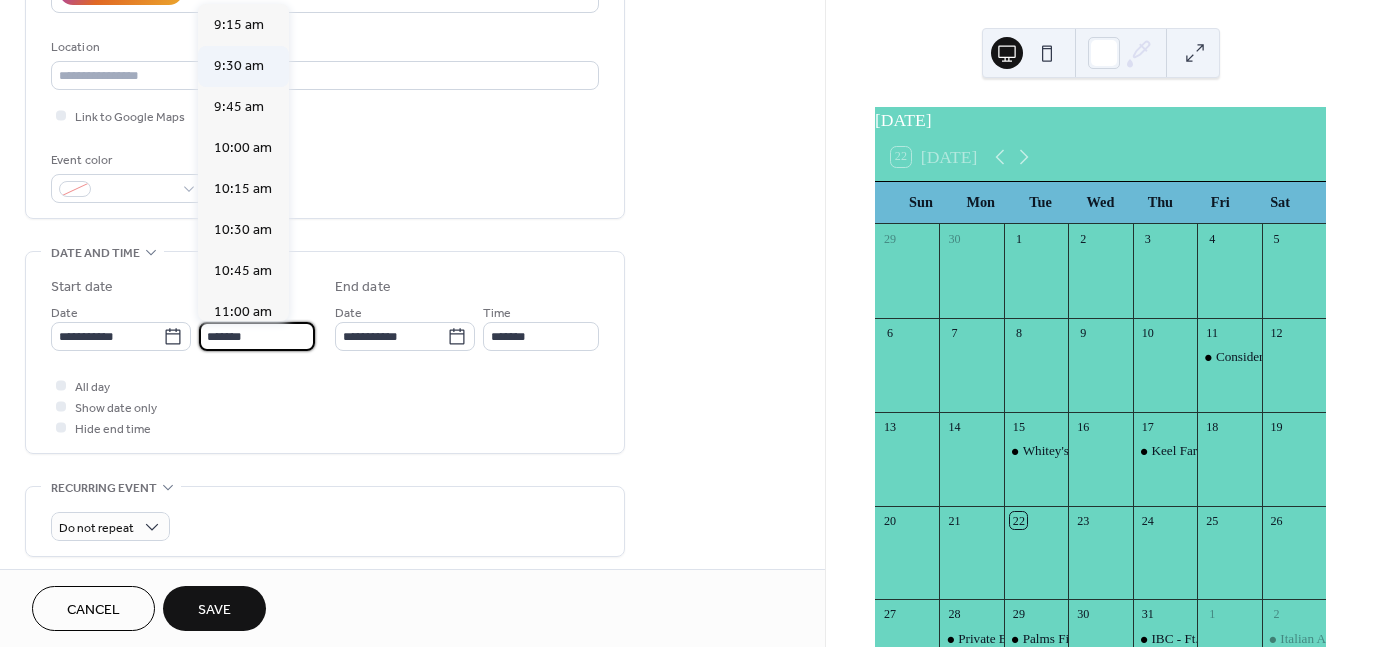 type on "*******" 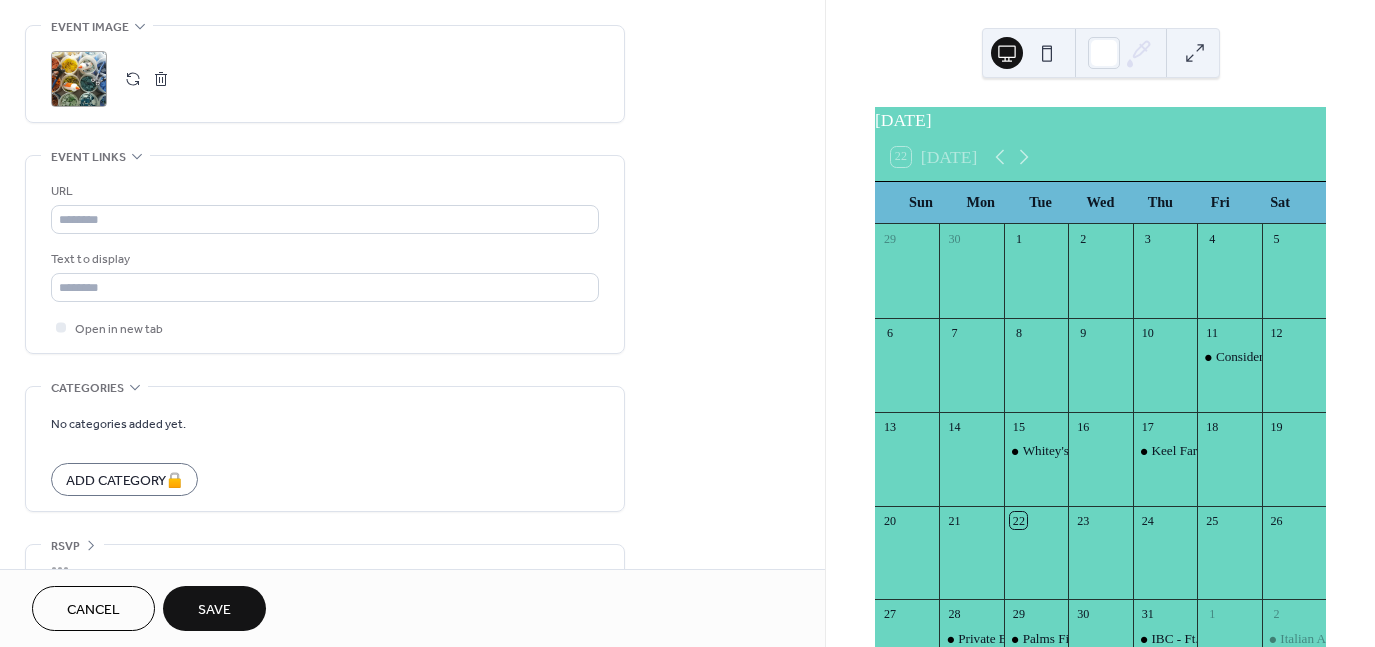 scroll, scrollTop: 998, scrollLeft: 0, axis: vertical 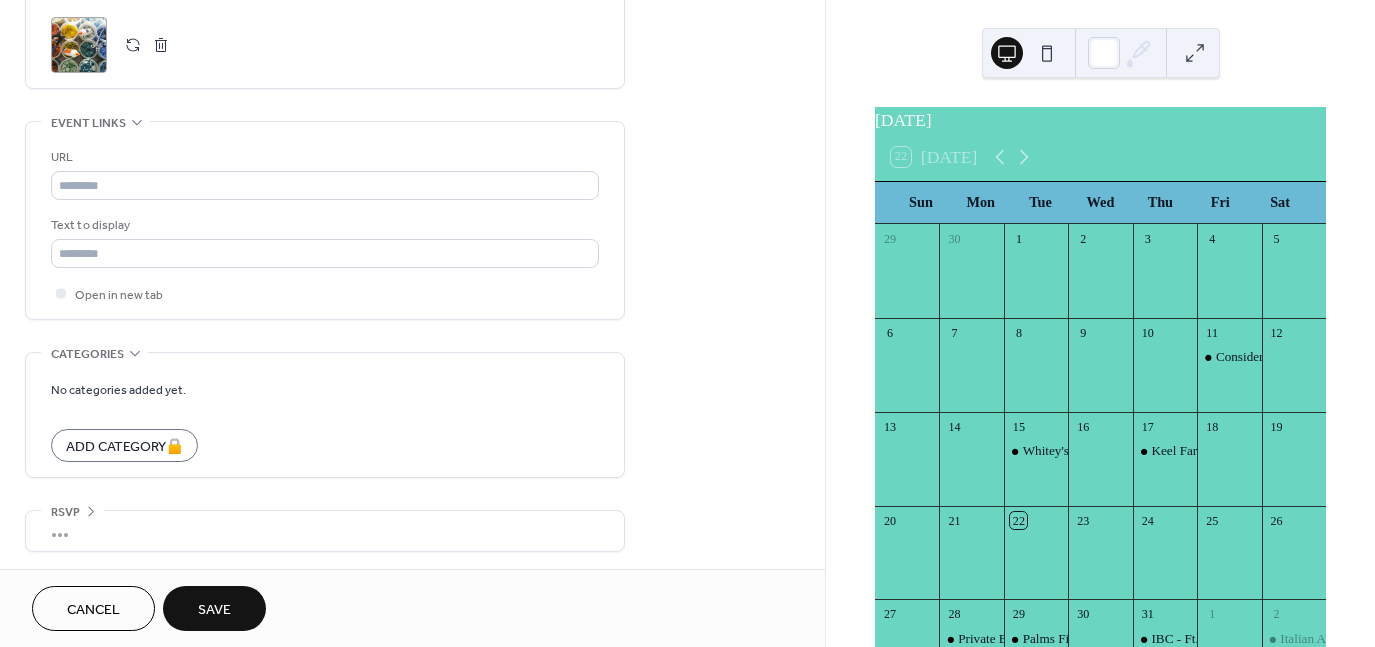 click on "Save" at bounding box center (214, 608) 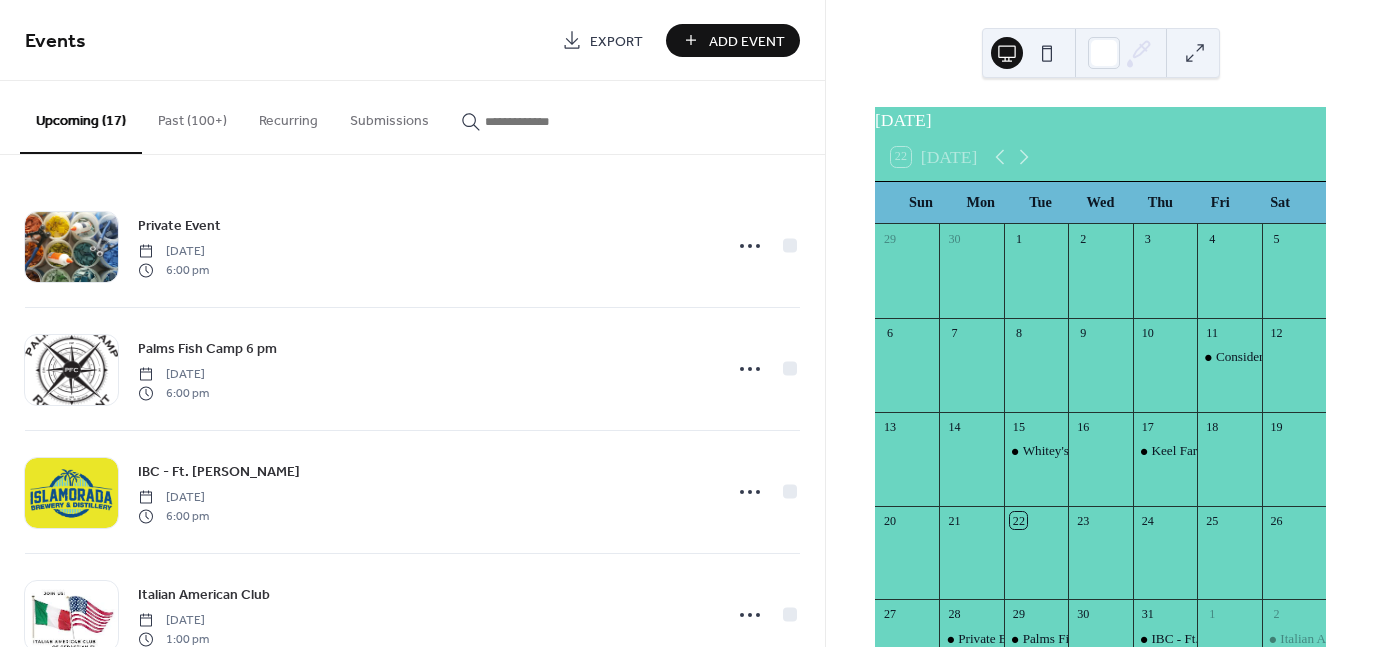 click on "Add Event" at bounding box center [747, 41] 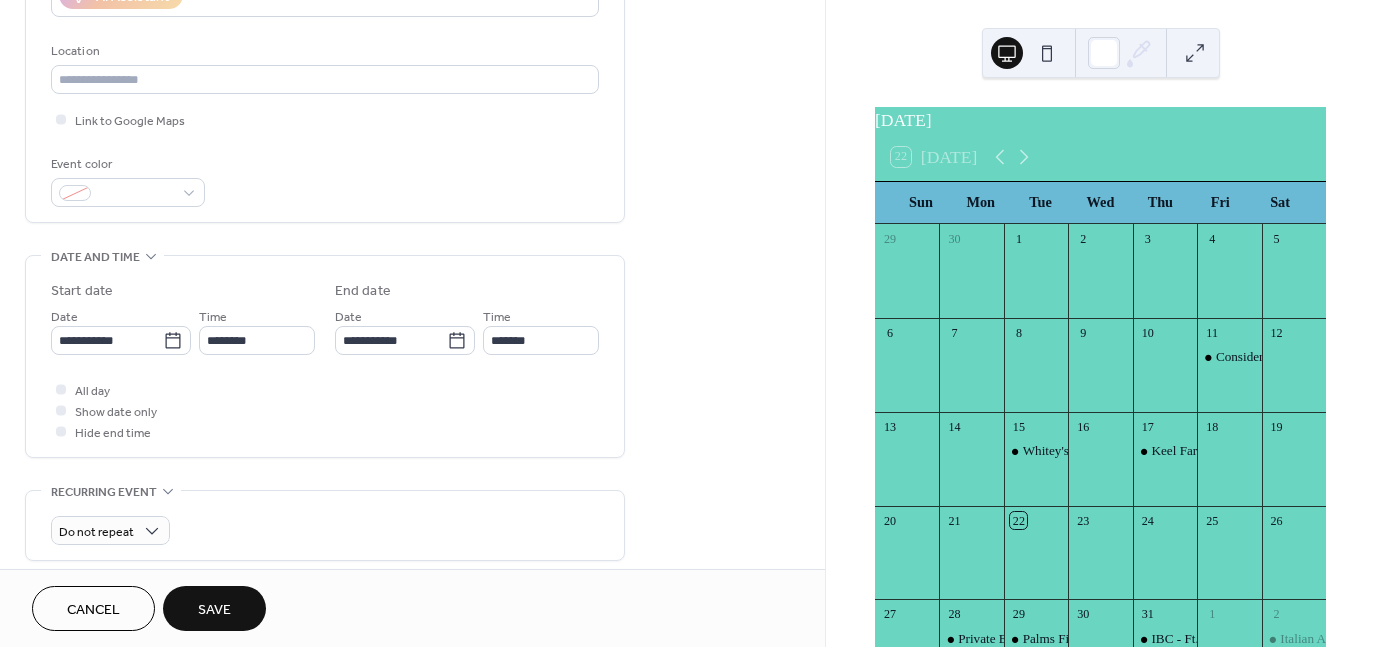 scroll, scrollTop: 400, scrollLeft: 0, axis: vertical 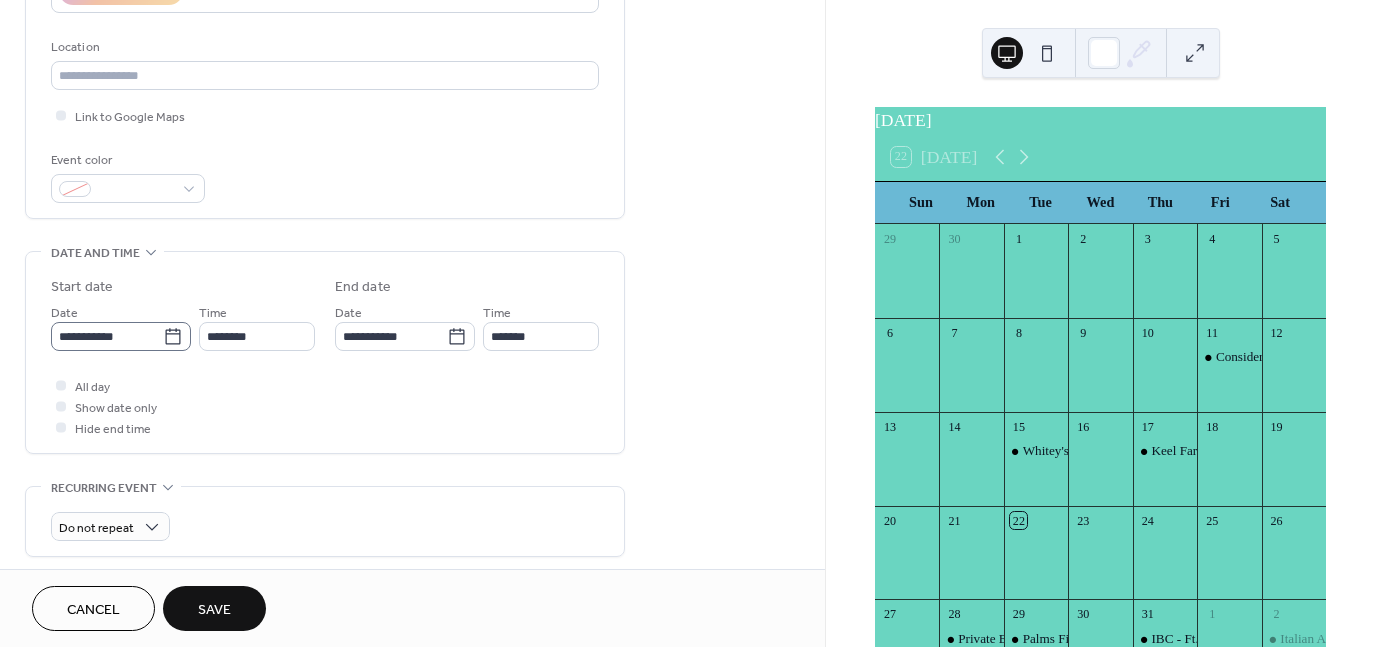 type on "**********" 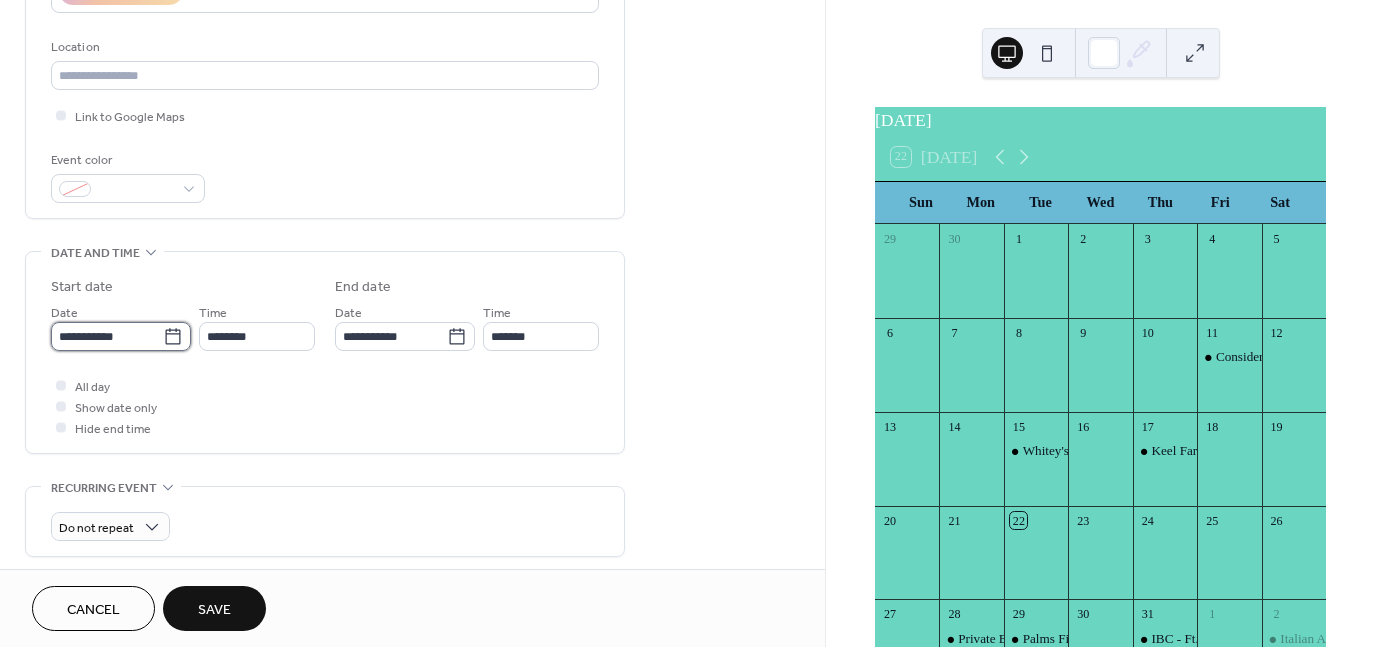 click on "**********" at bounding box center [107, 336] 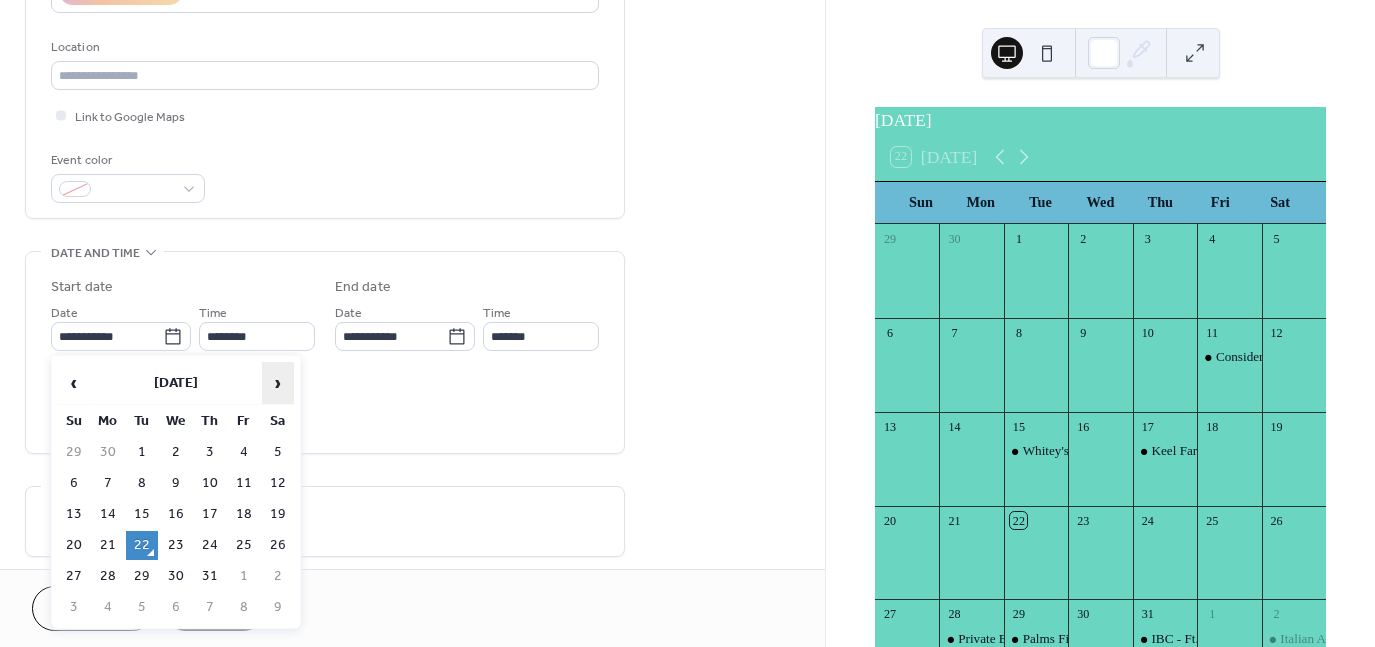 click on "›" at bounding box center (278, 383) 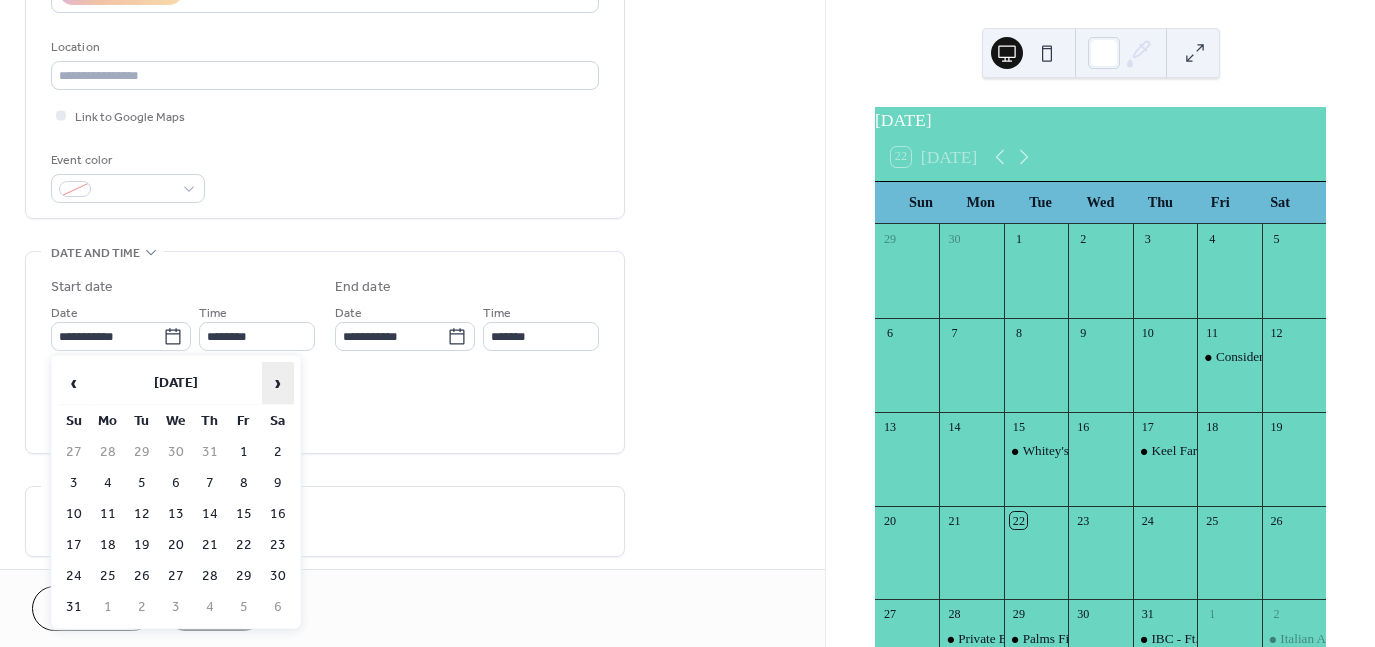 click on "›" at bounding box center [278, 383] 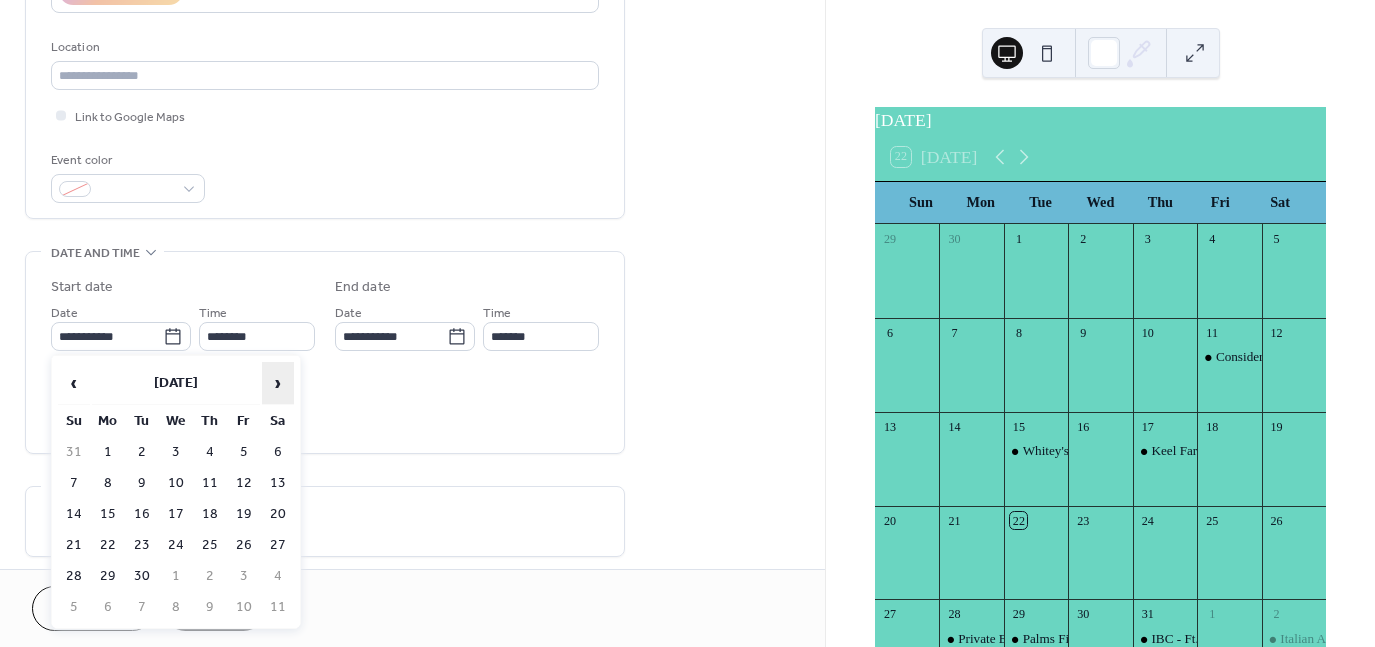 click on "›" at bounding box center [278, 383] 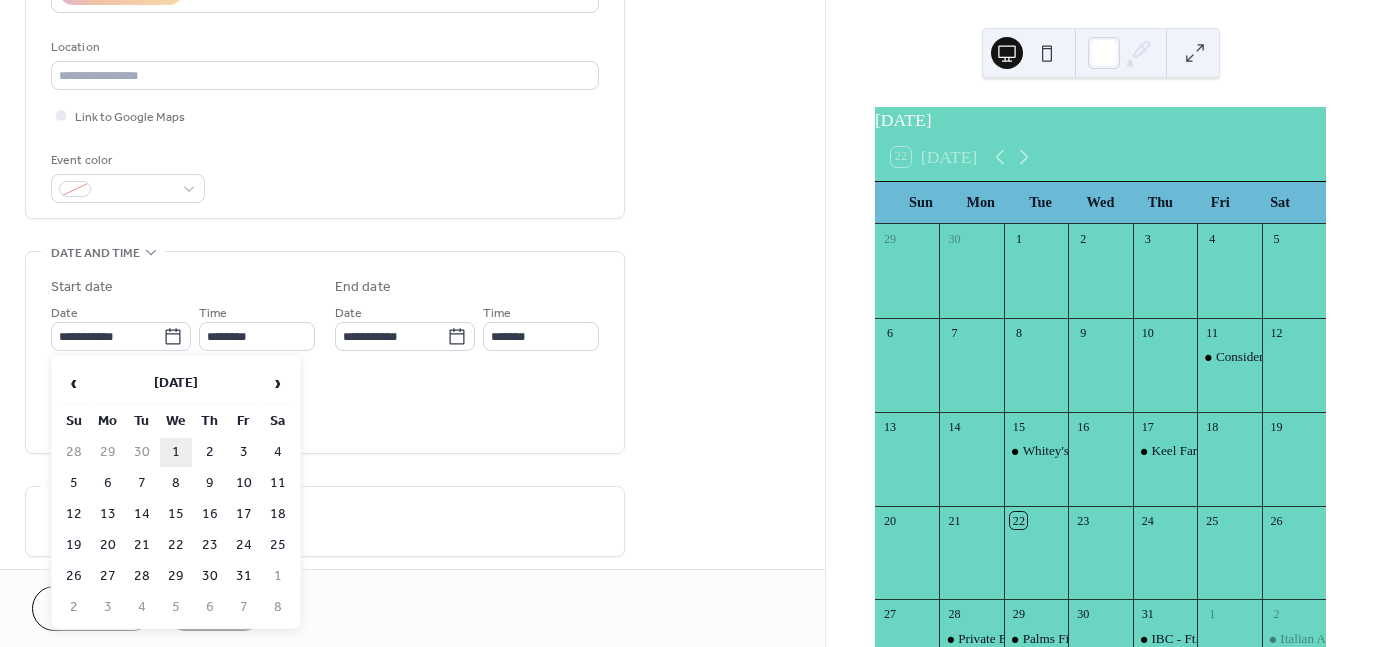 click on "1" at bounding box center [176, 452] 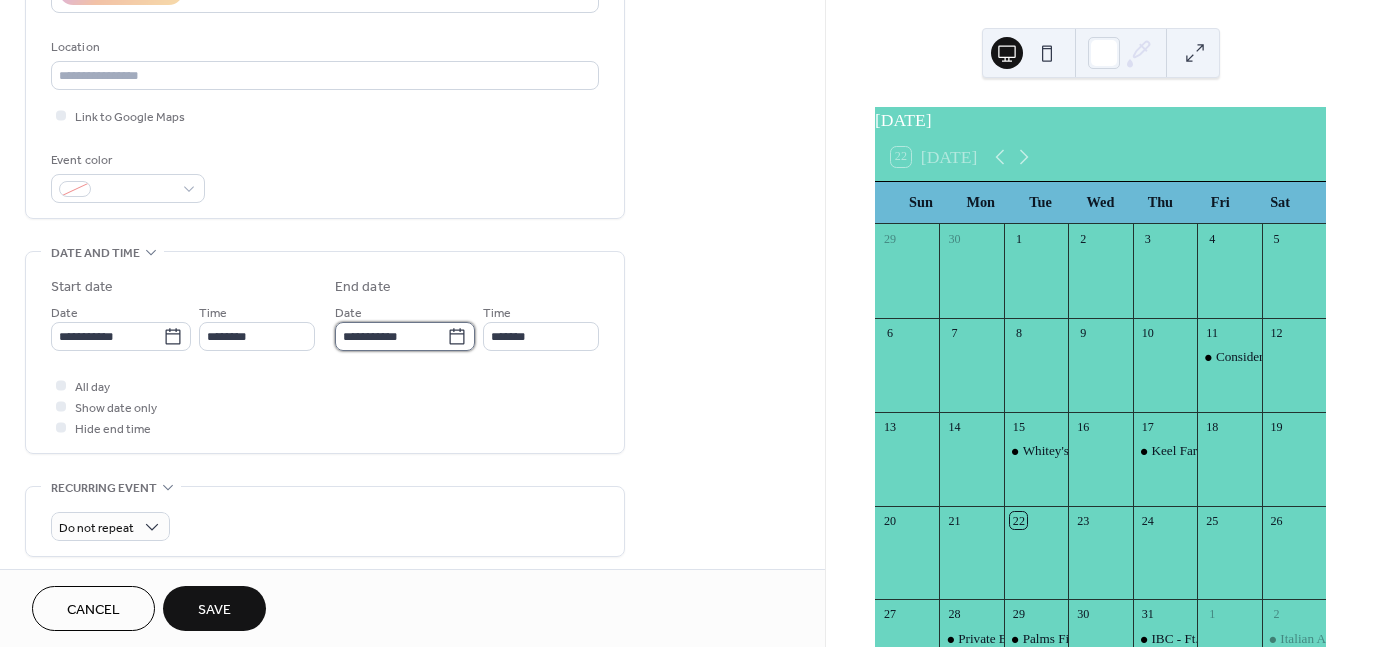 click on "**********" at bounding box center (391, 336) 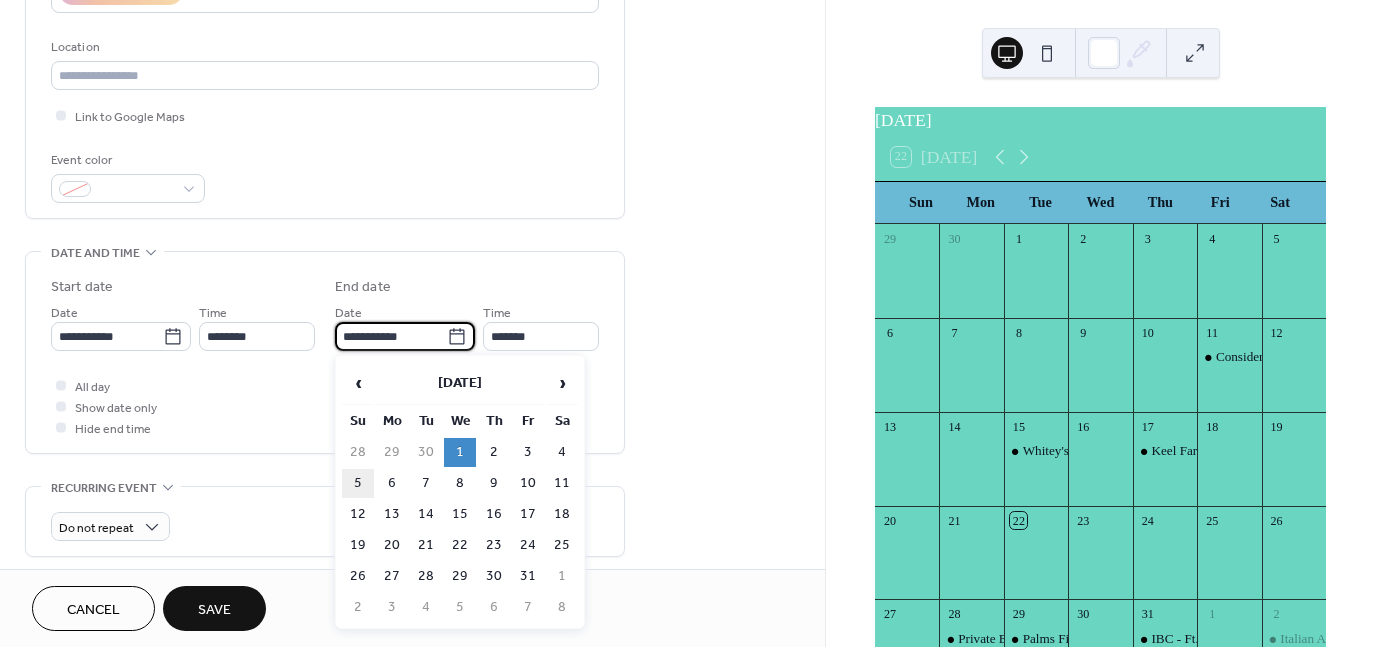 click on "5" at bounding box center (358, 483) 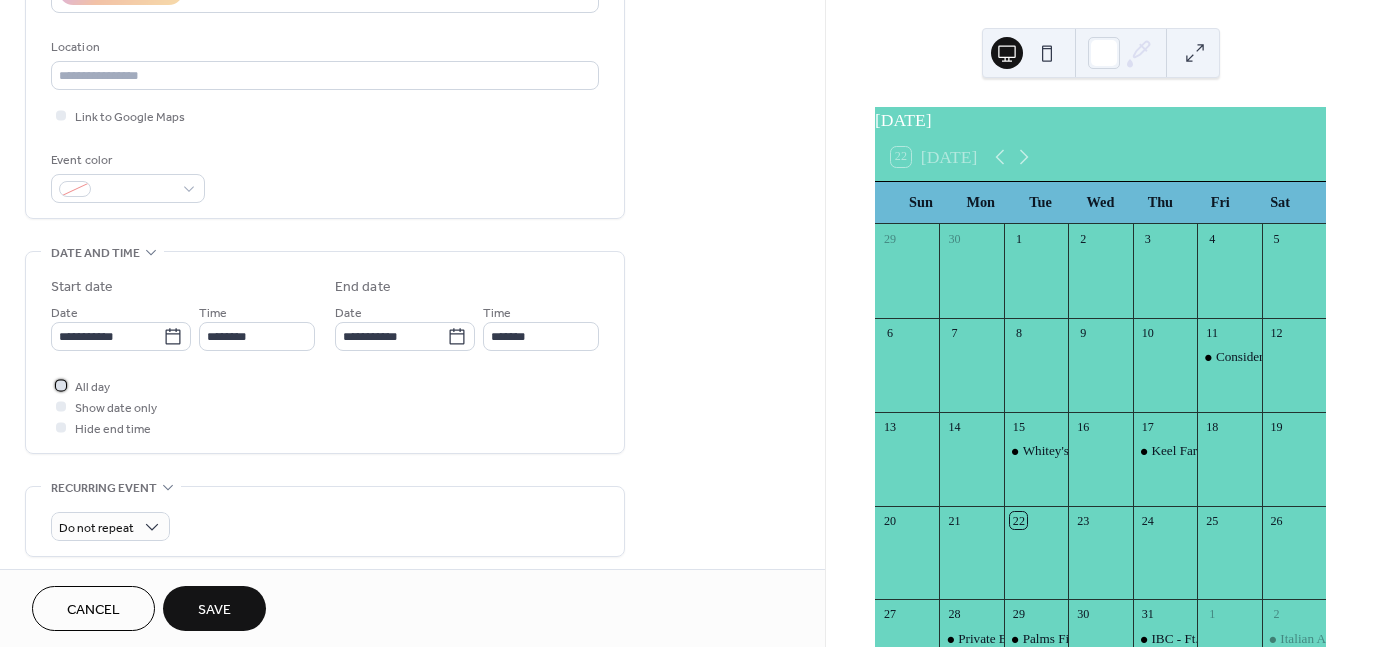 click at bounding box center (61, 385) 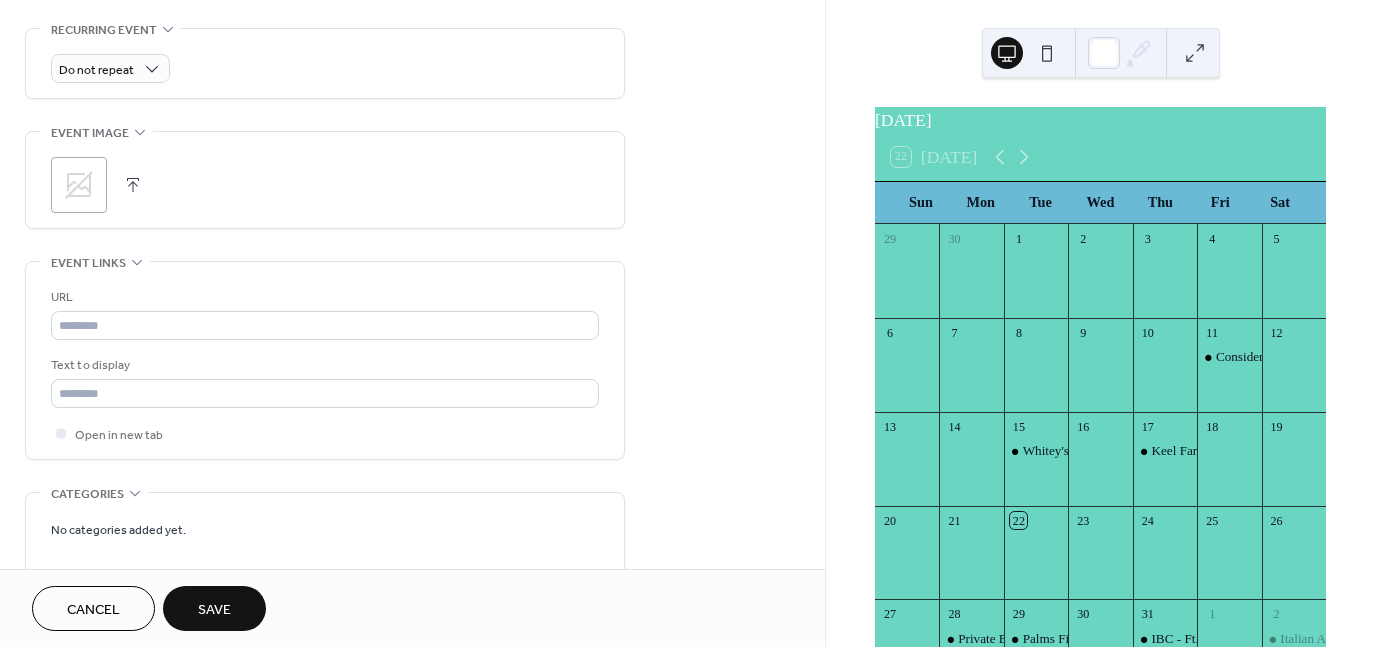 scroll, scrollTop: 998, scrollLeft: 0, axis: vertical 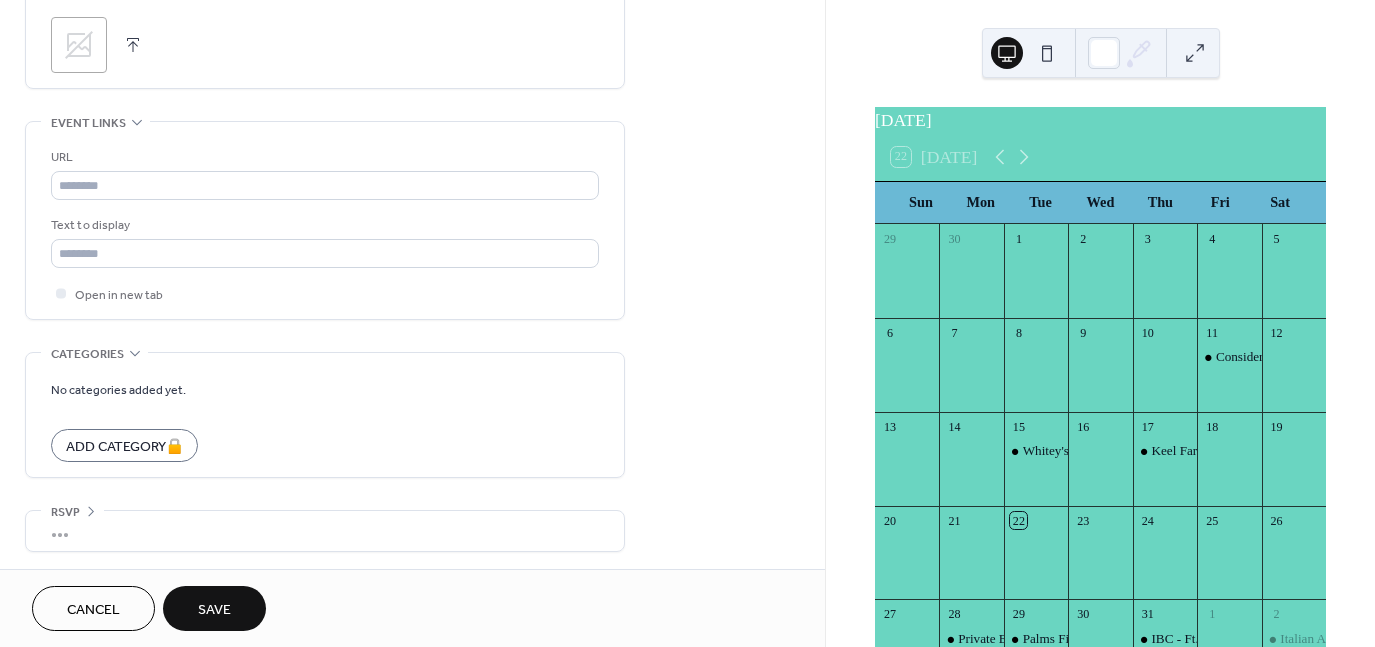 click on "Save" at bounding box center (214, 610) 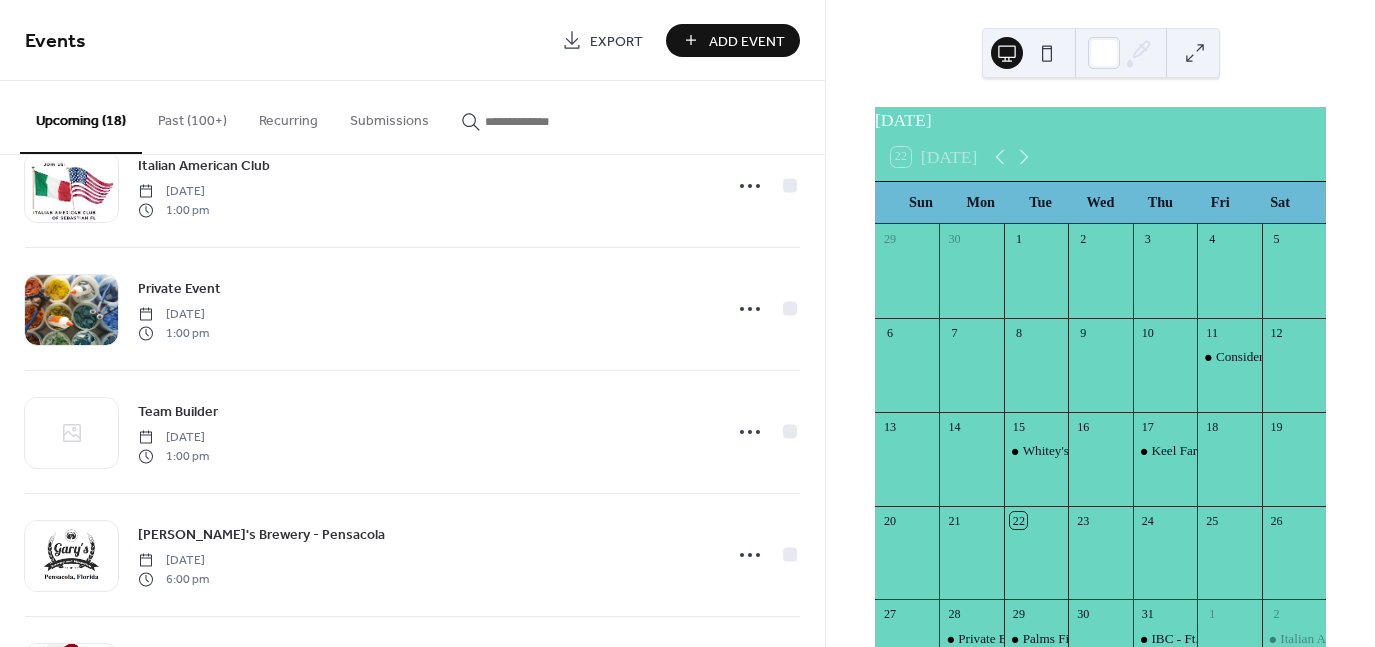 scroll, scrollTop: 500, scrollLeft: 0, axis: vertical 